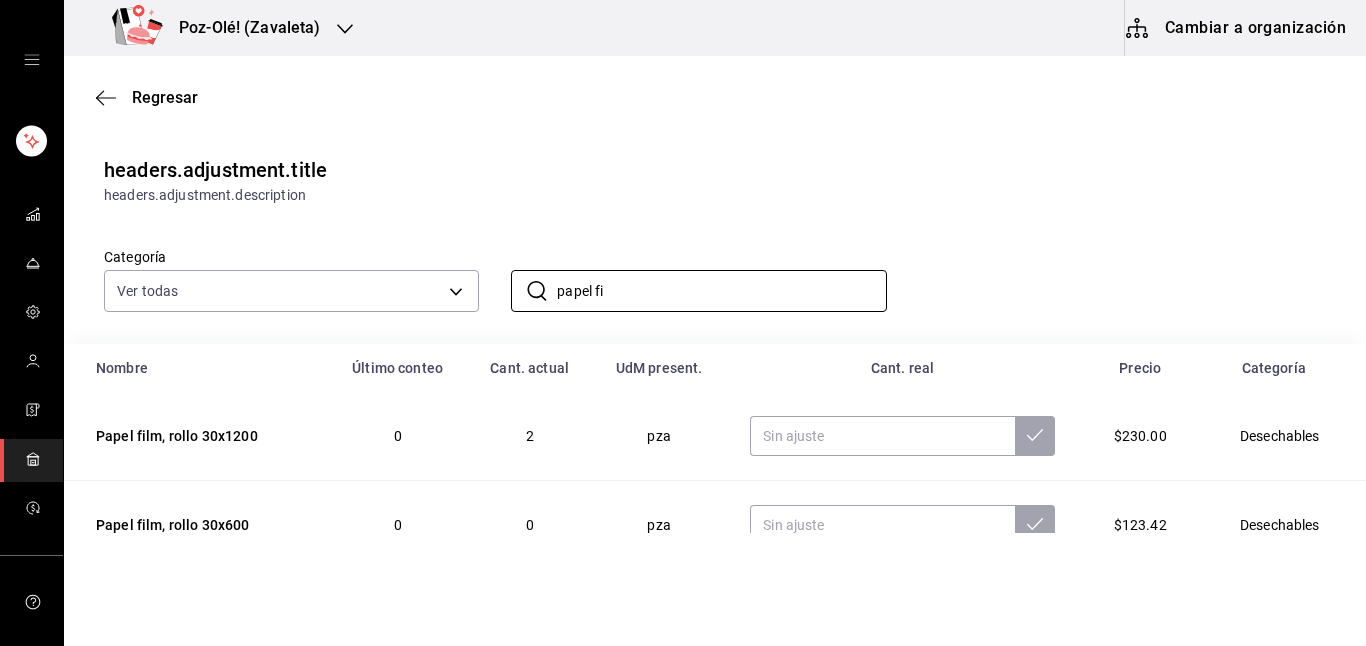 scroll, scrollTop: 0, scrollLeft: 0, axis: both 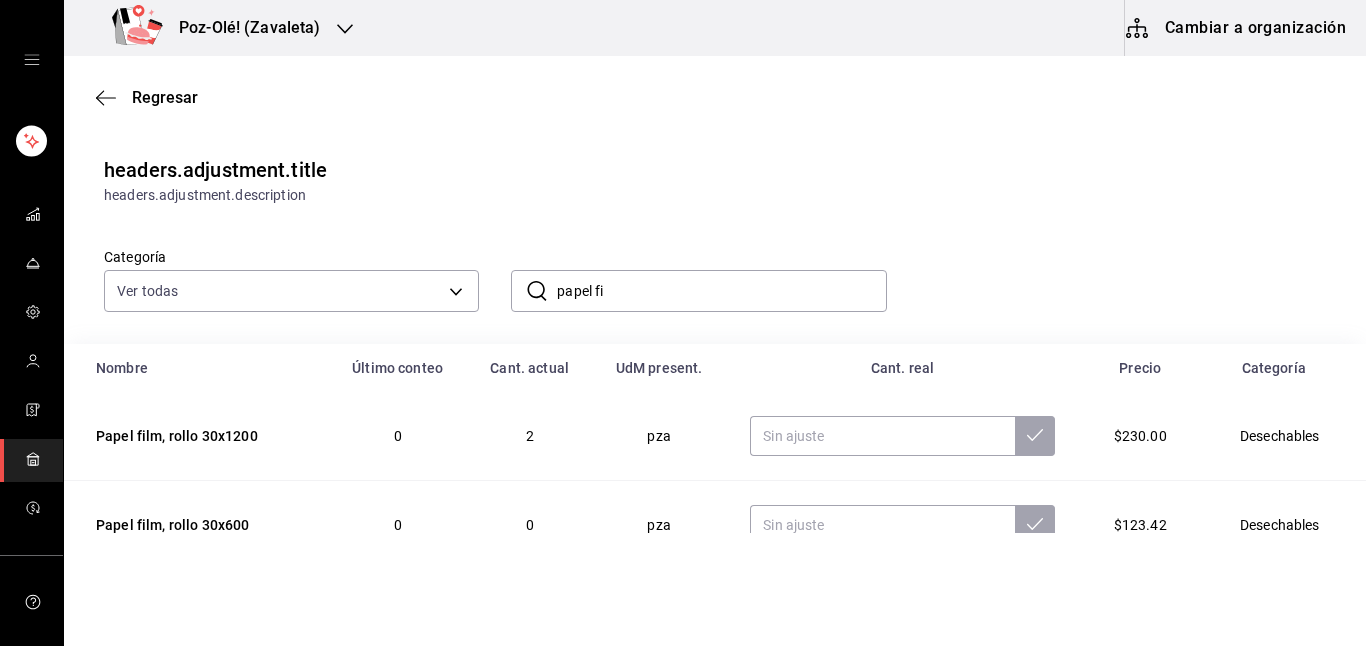 click on "Categoría Ver todas [UUID],[UUID],[UUID],[UUID],[UUID],[UUID],[UUID],[UUID],[UUID],[UUID],[UUID] ​ papel fi ​" at bounding box center [715, 275] 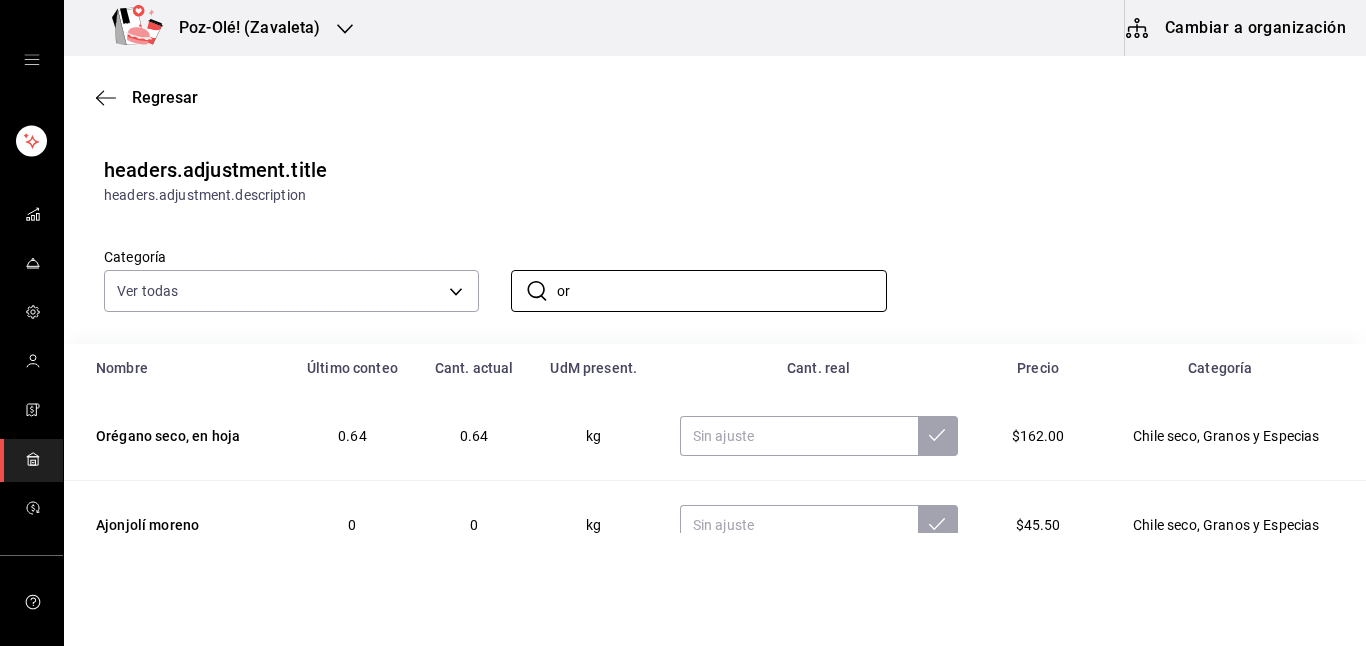 type on "o" 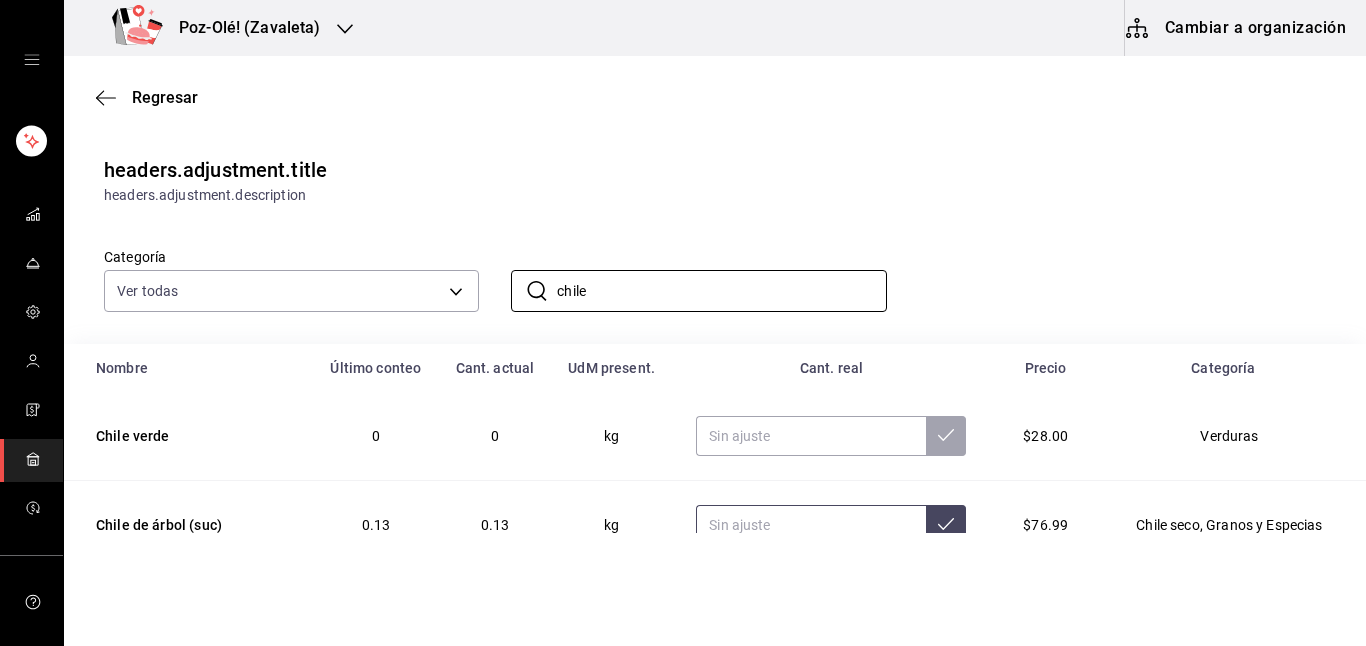 click at bounding box center (811, 525) 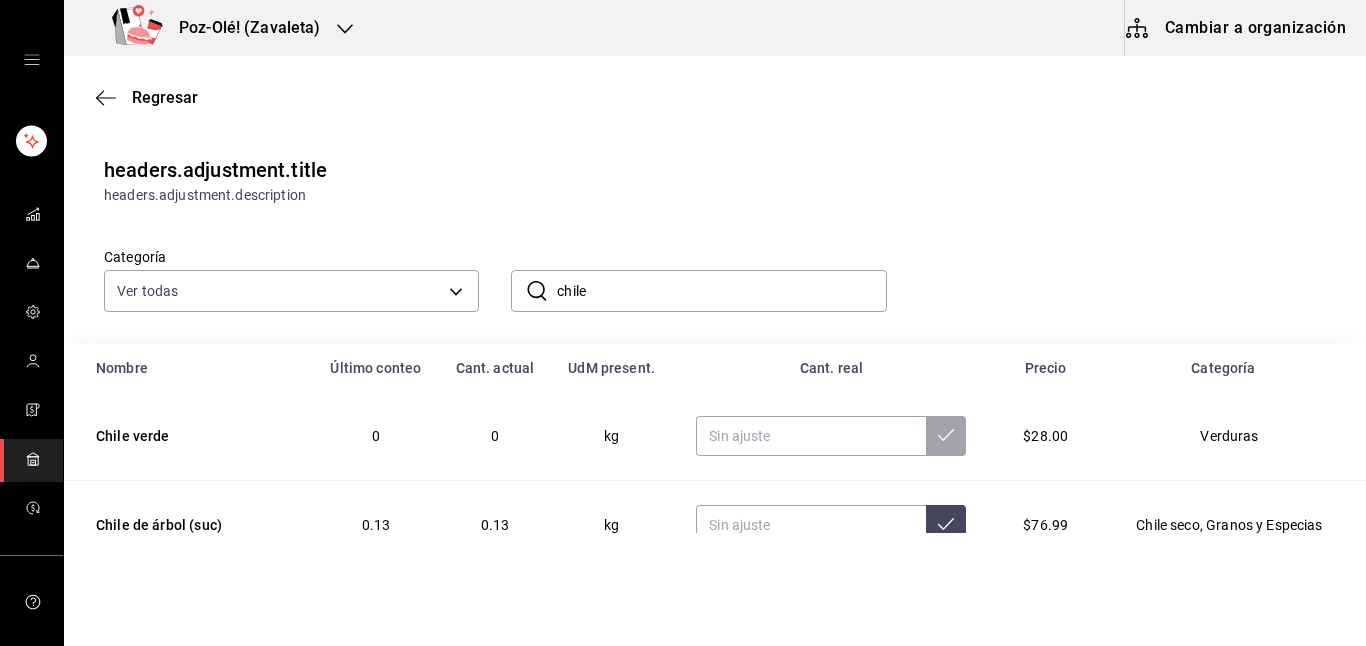 click on "chile" at bounding box center [721, 291] 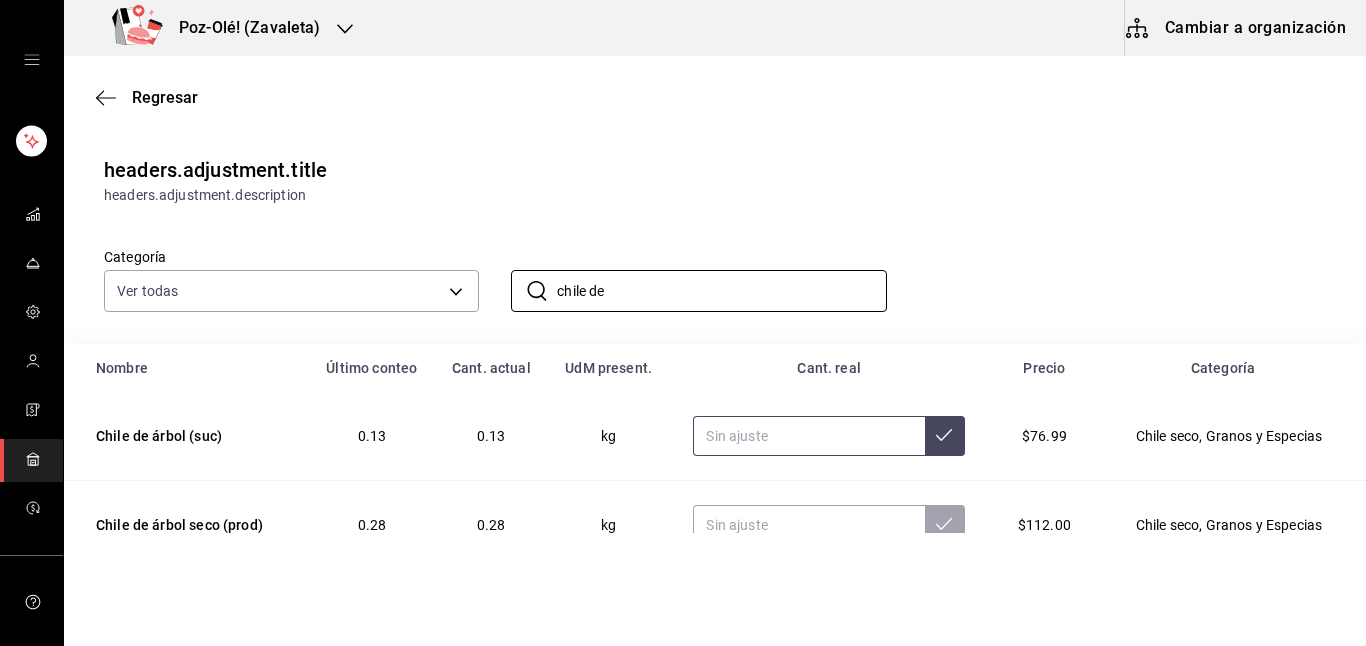 type on "chile de" 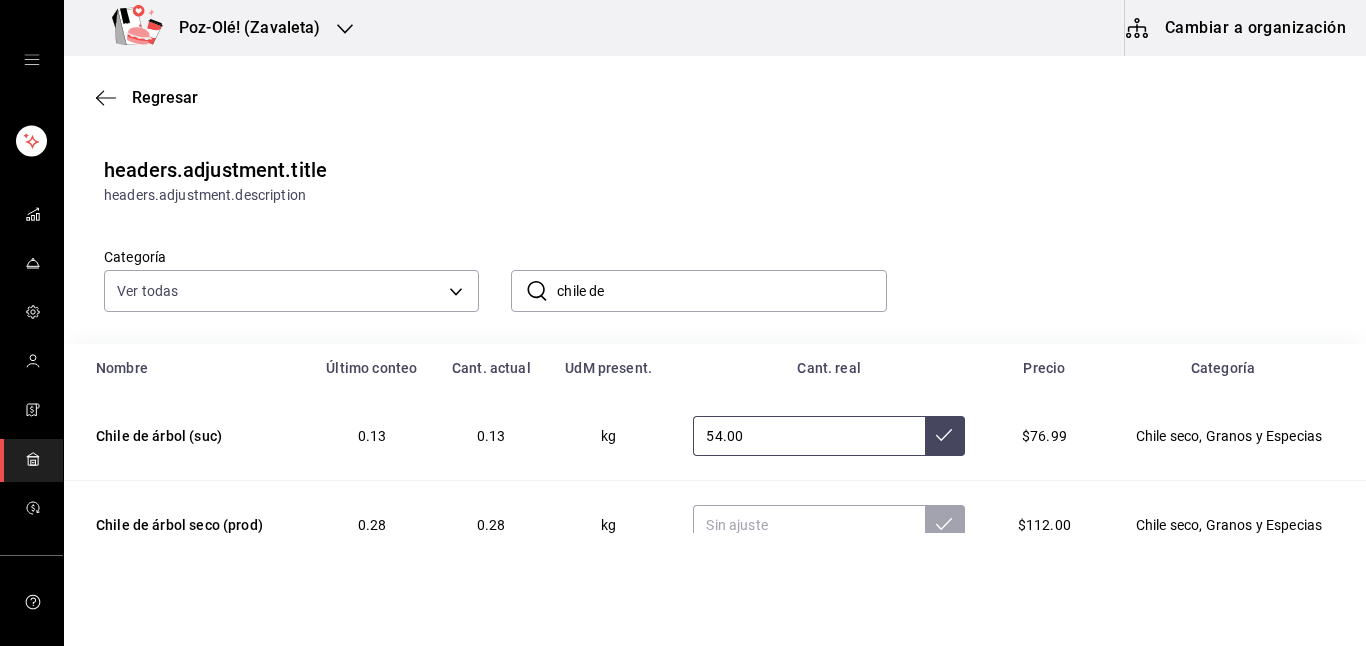 type on "5.00" 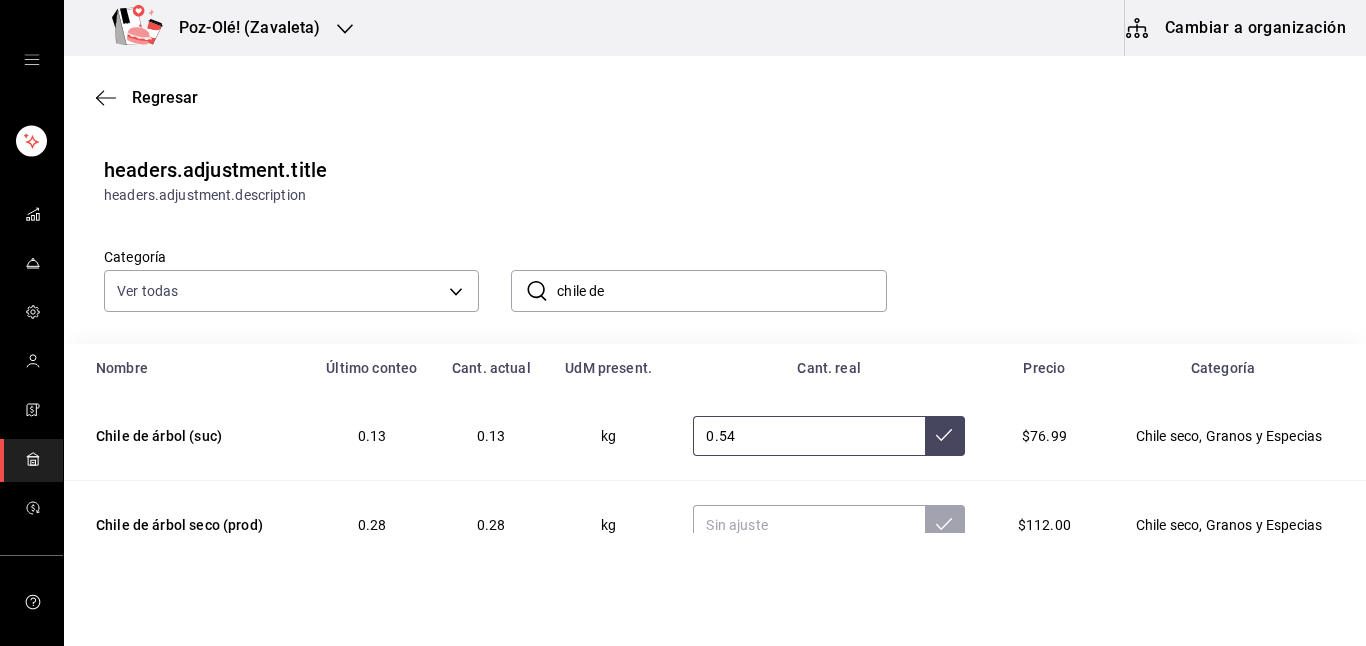 type on "0.54" 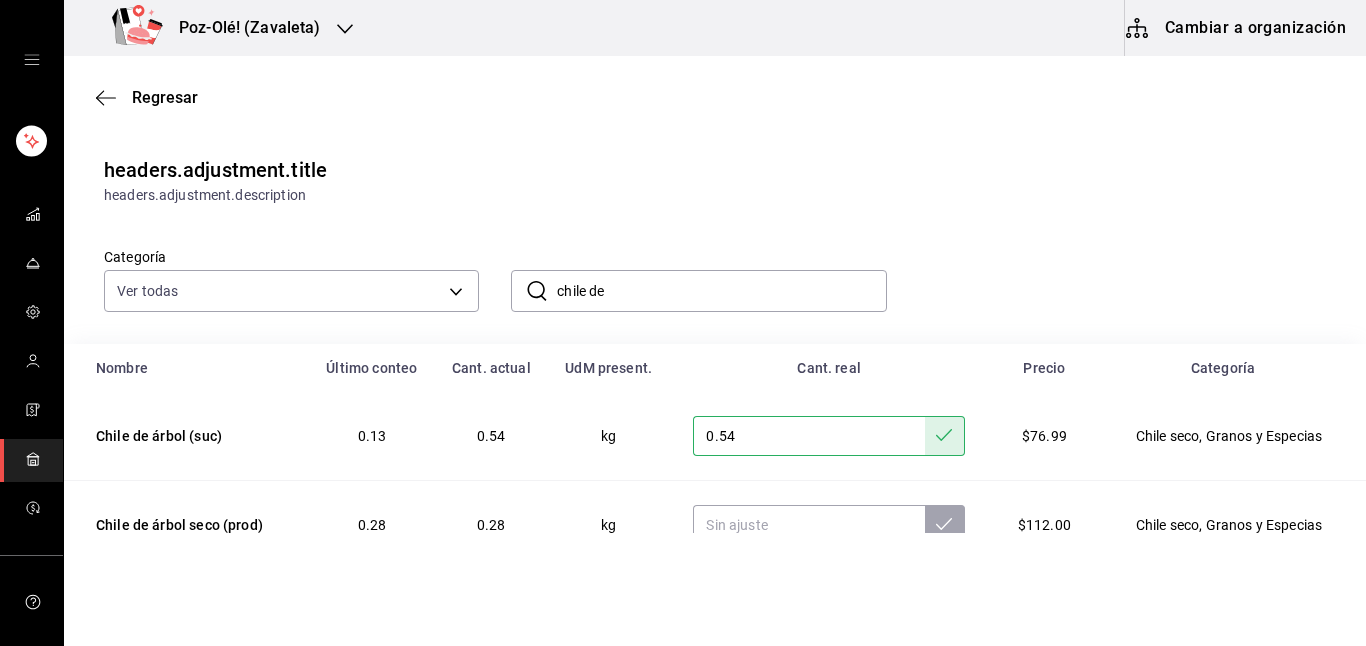 click on "chile de" at bounding box center (721, 291) 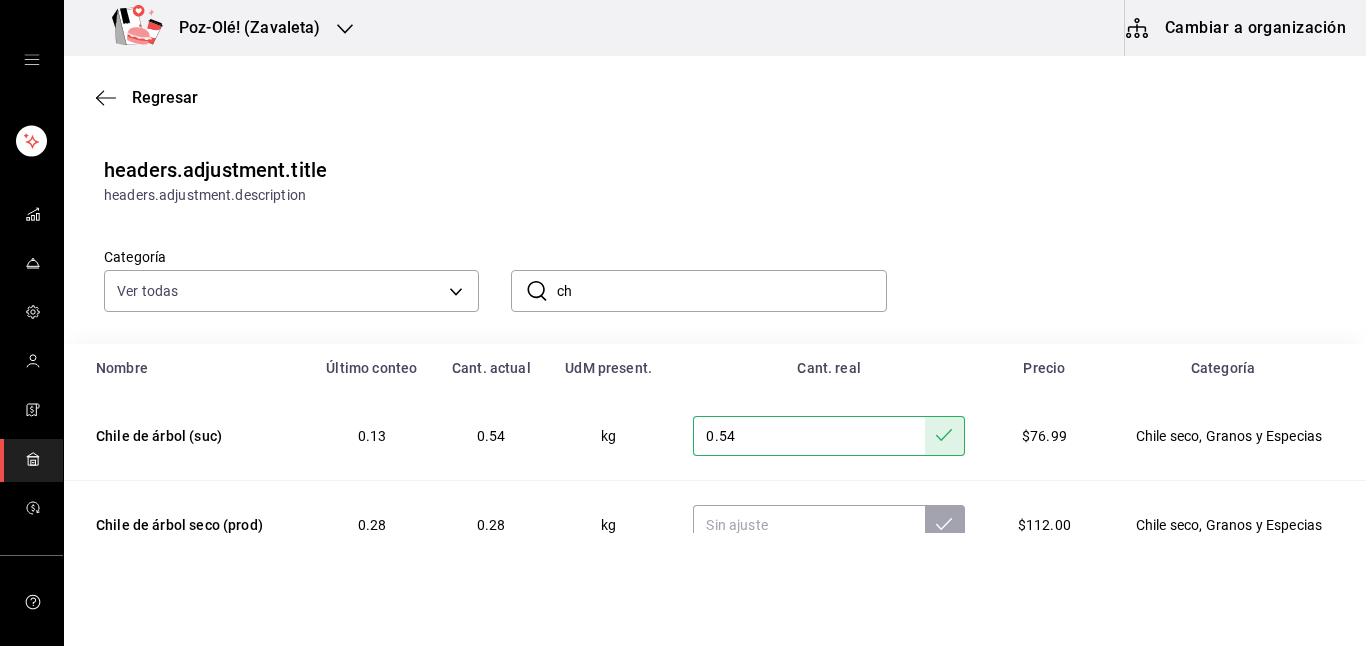 type on "c" 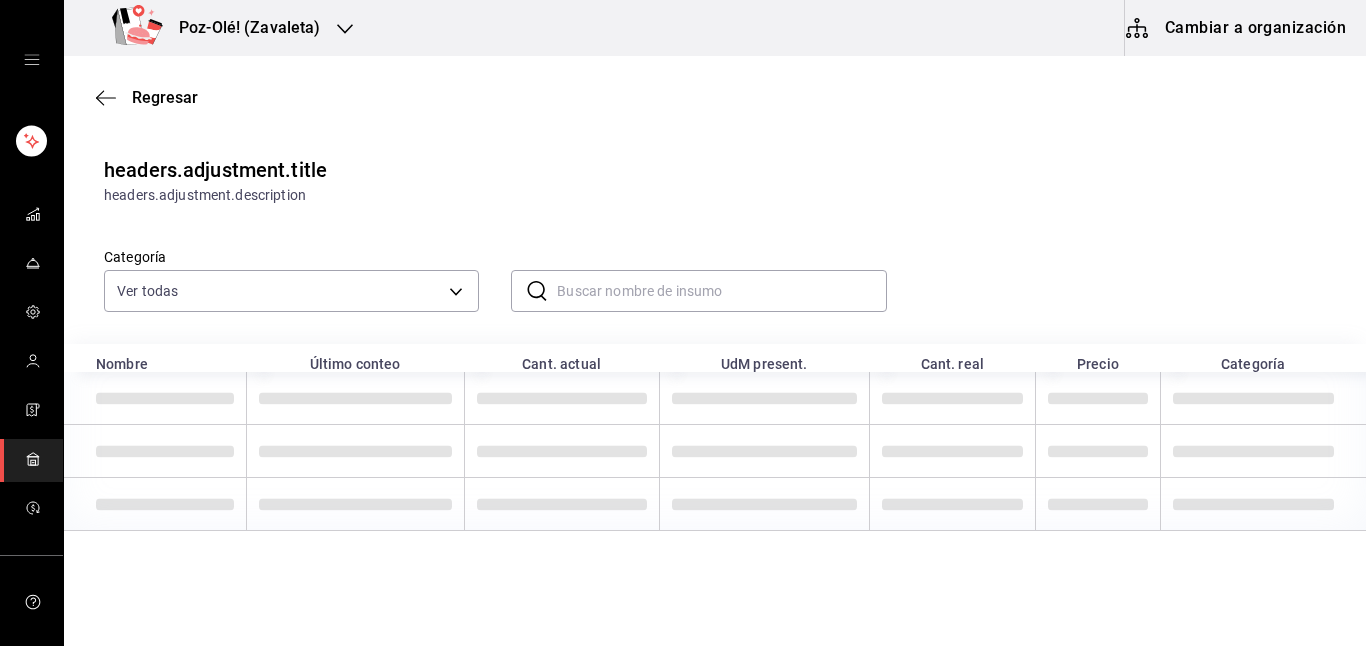 type on "b" 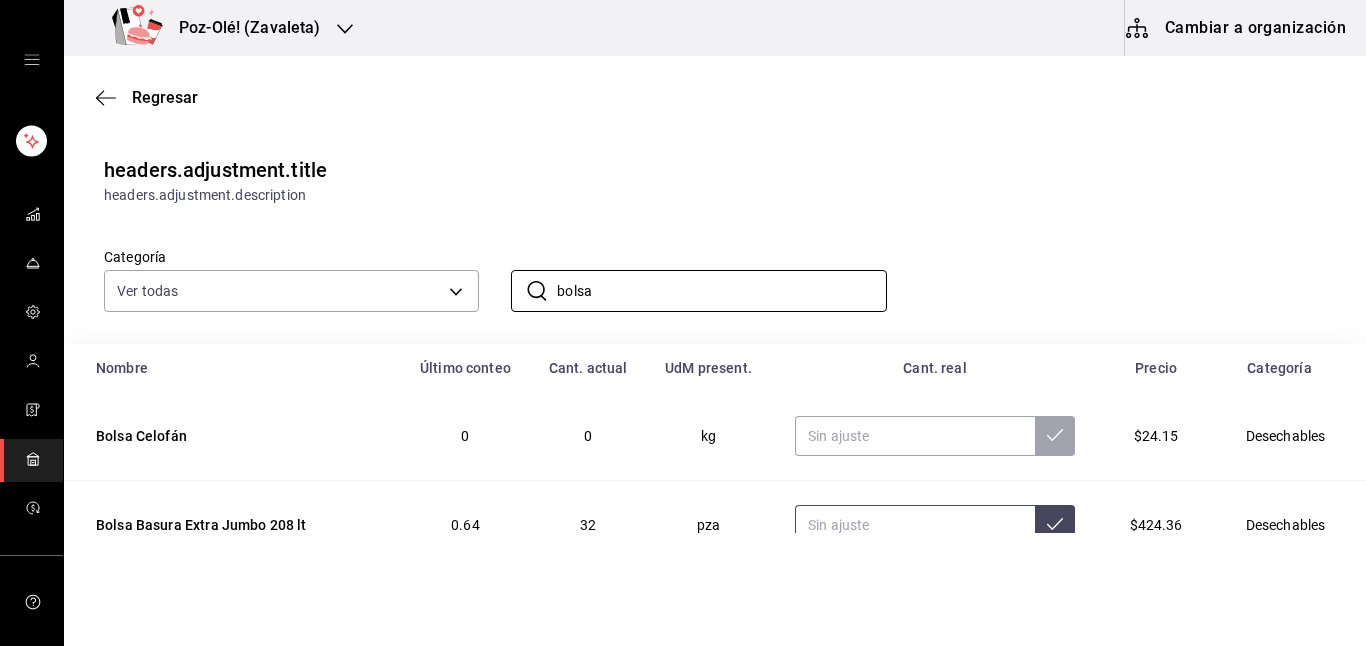 type on "bolsa" 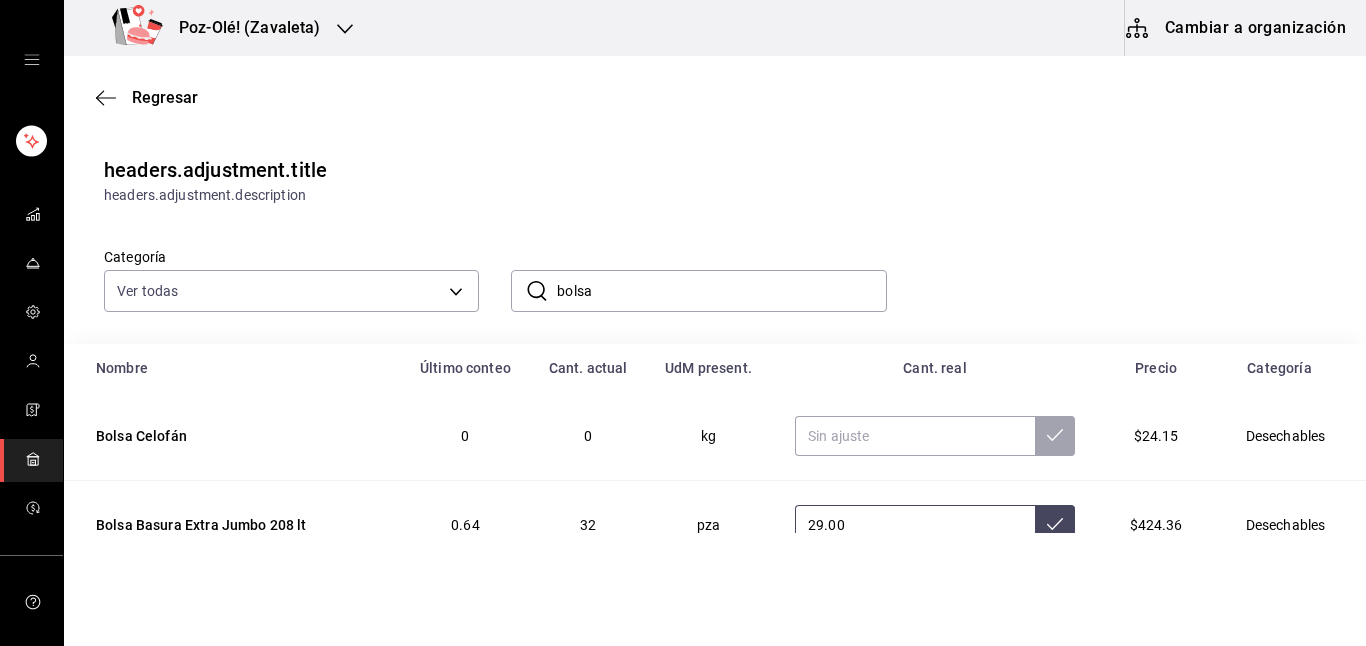 type on "29.00" 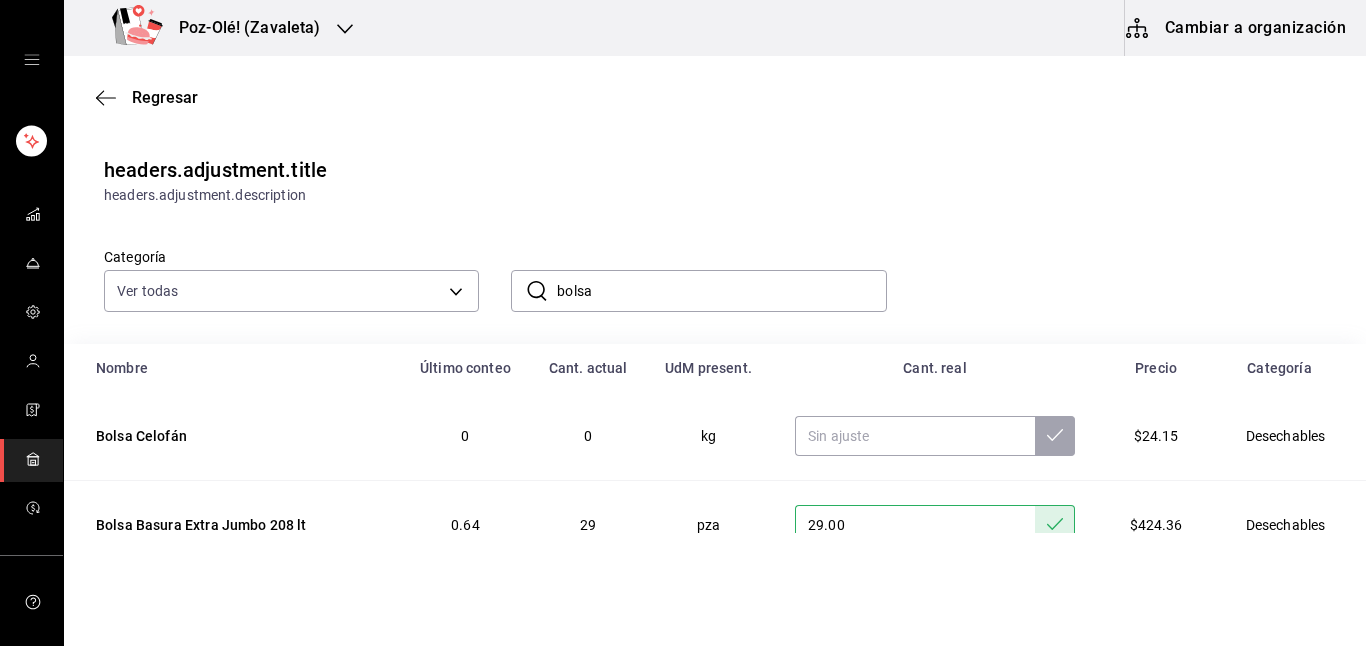 click on "bolsa" at bounding box center [721, 291] 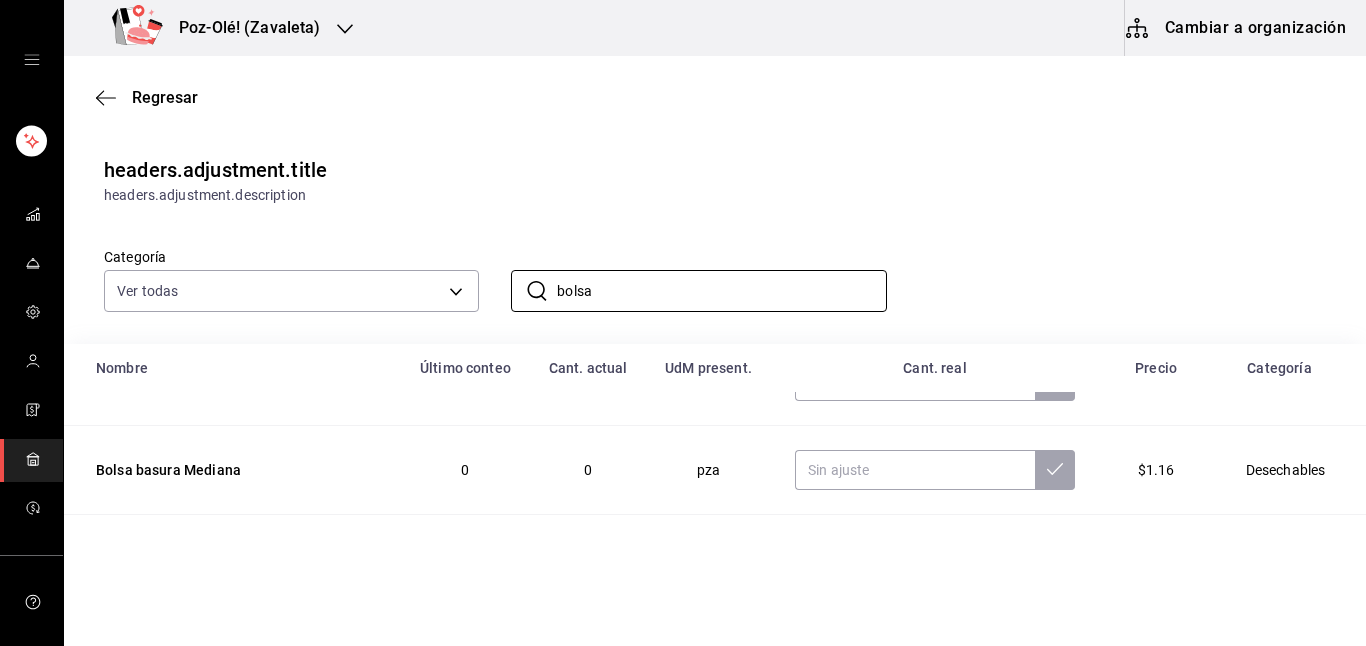 scroll, scrollTop: 235, scrollLeft: 0, axis: vertical 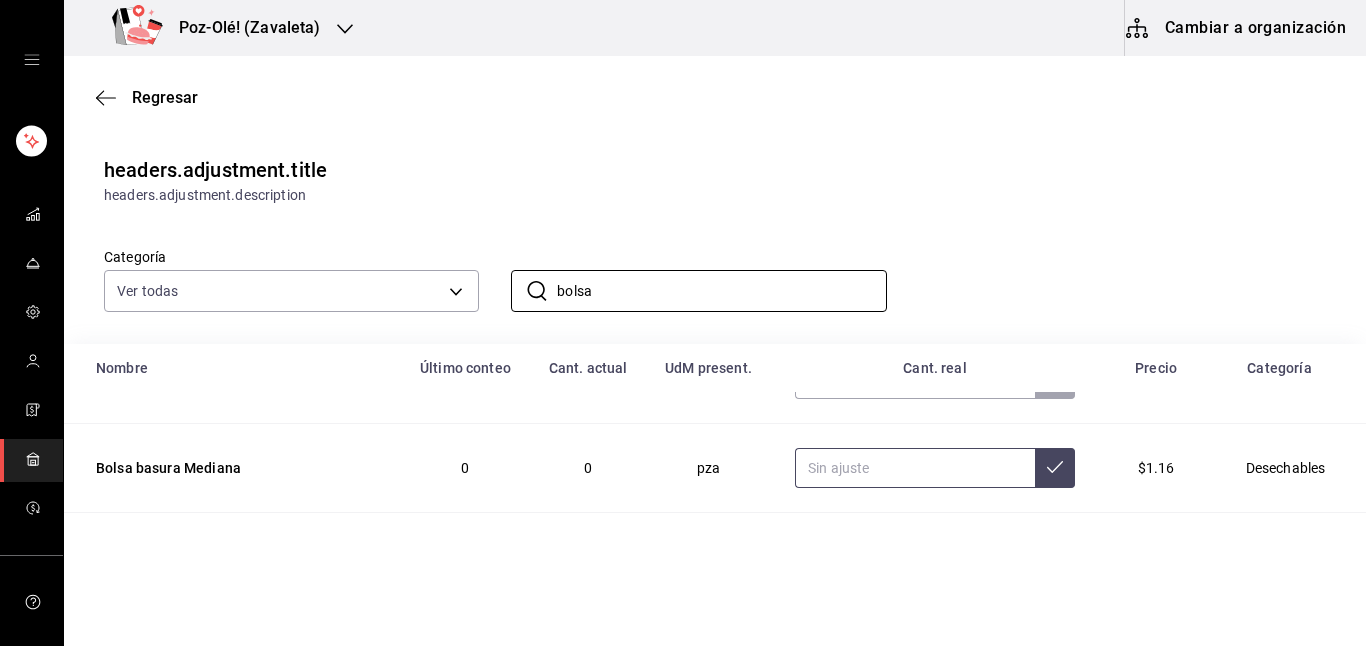click at bounding box center (915, 468) 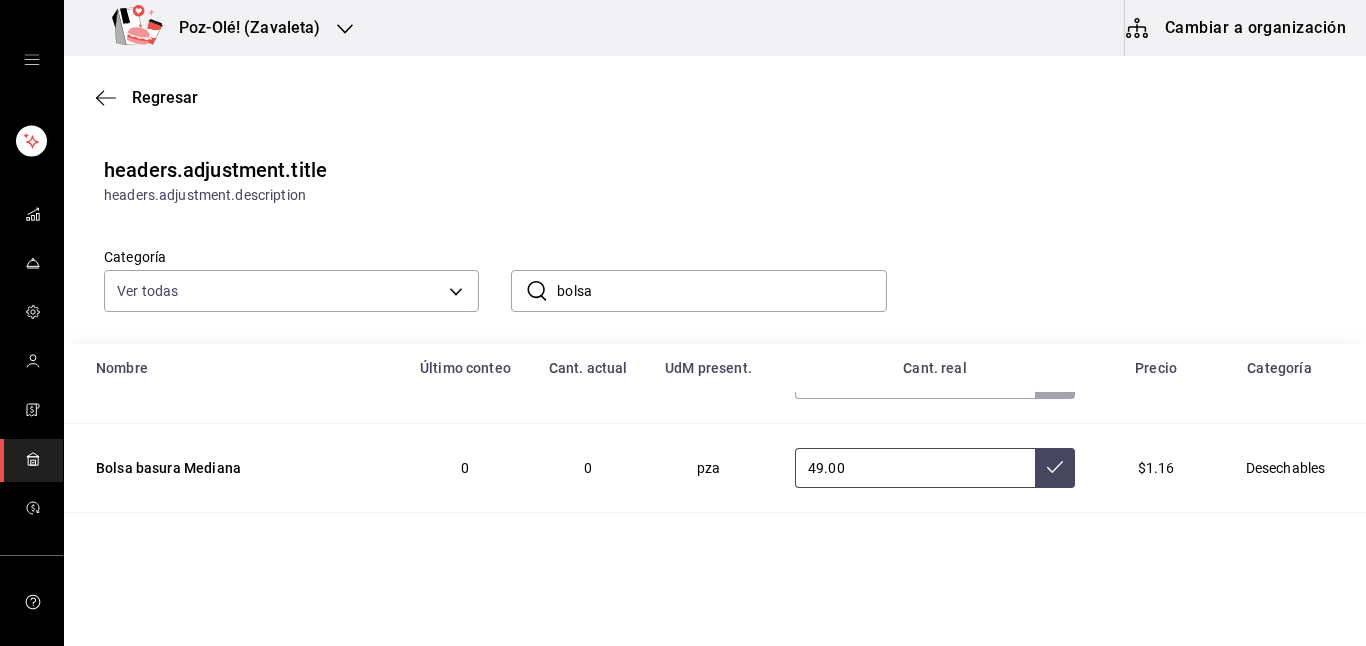 type on "49.00" 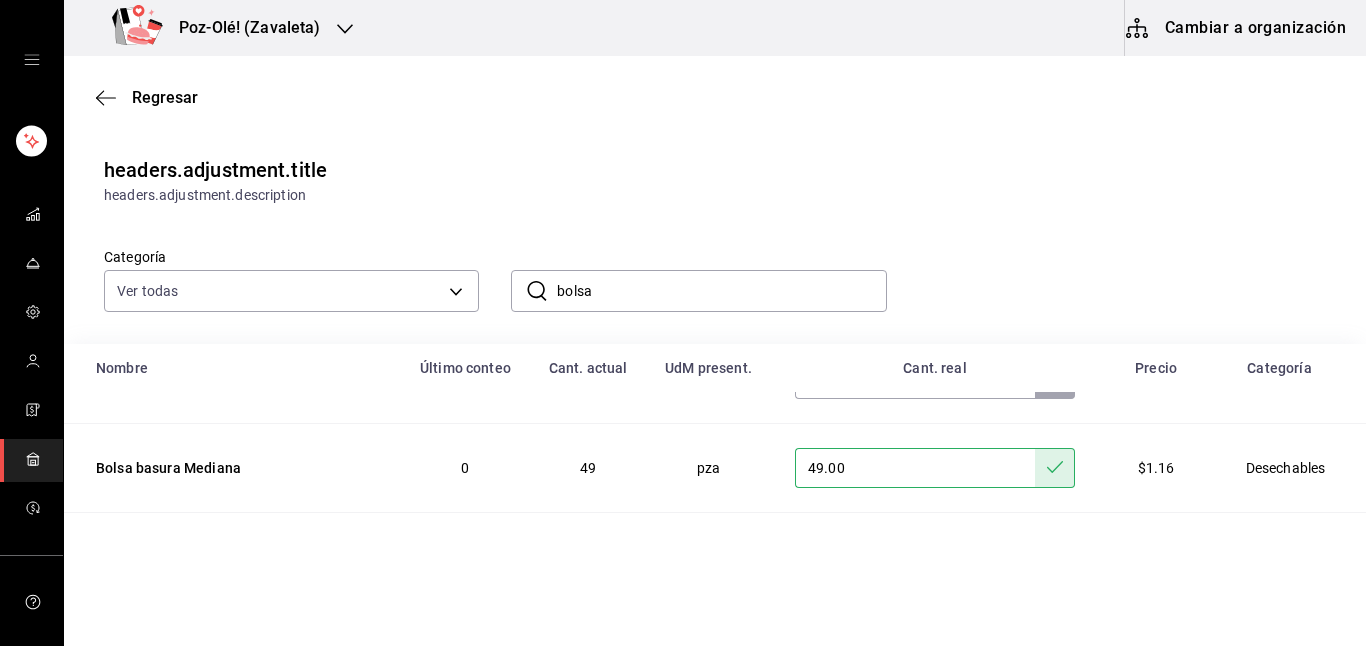 click on "bolsa" at bounding box center [721, 291] 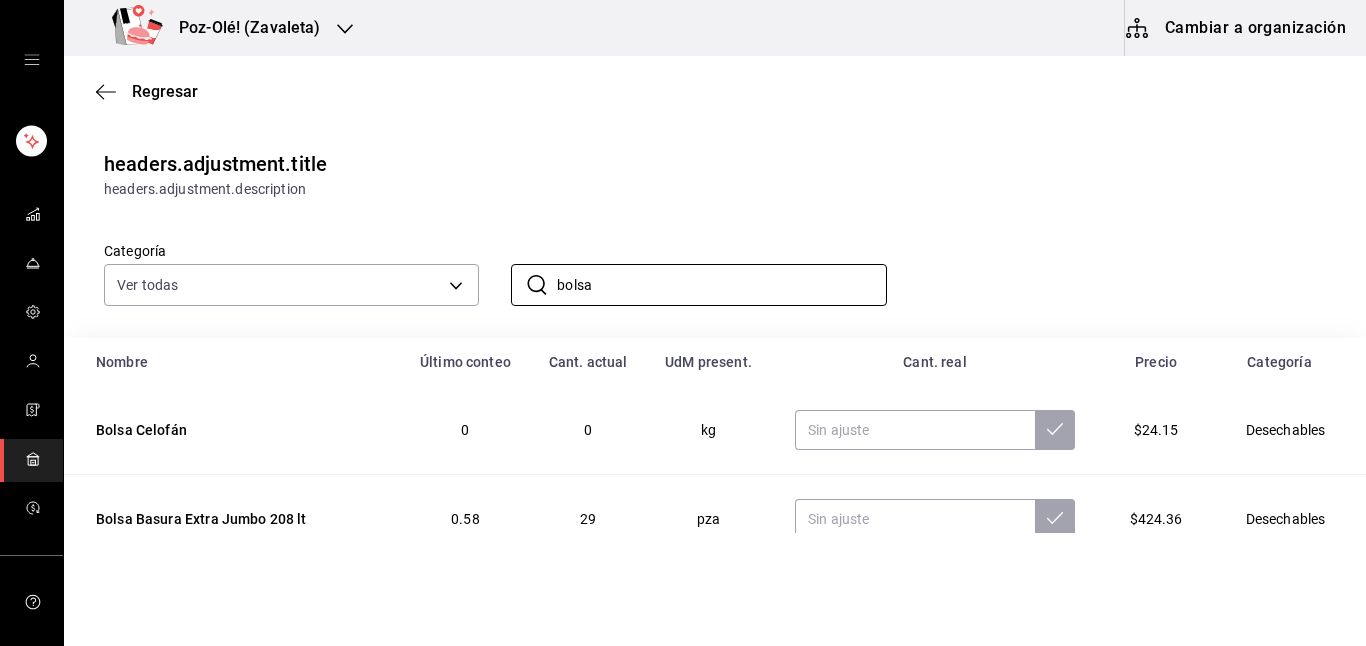 scroll, scrollTop: 47, scrollLeft: 0, axis: vertical 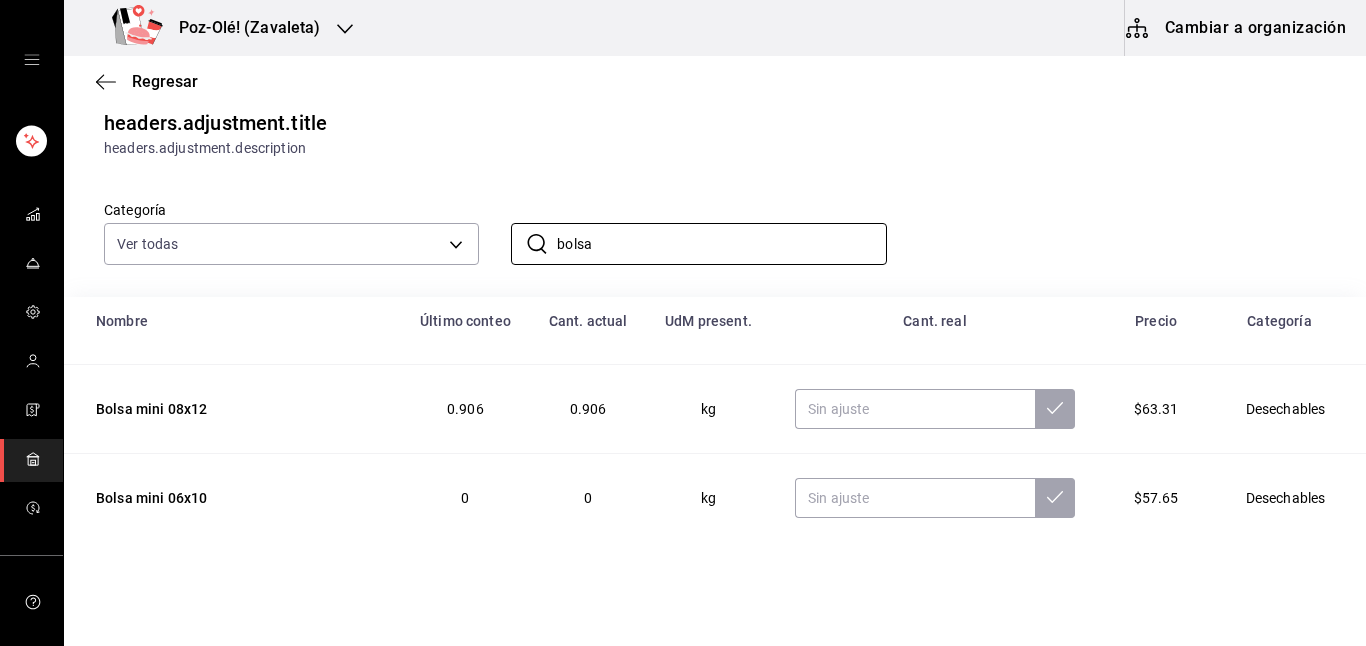 type on "bolsa" 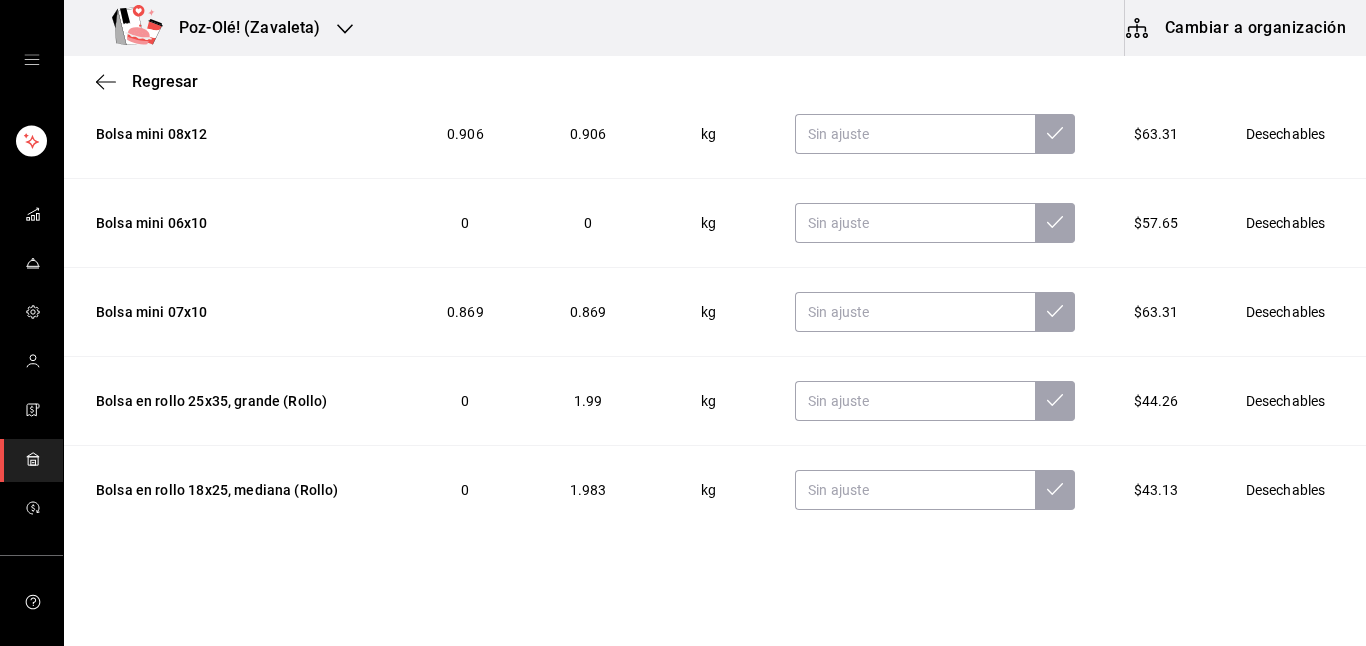scroll, scrollTop: 331, scrollLeft: 0, axis: vertical 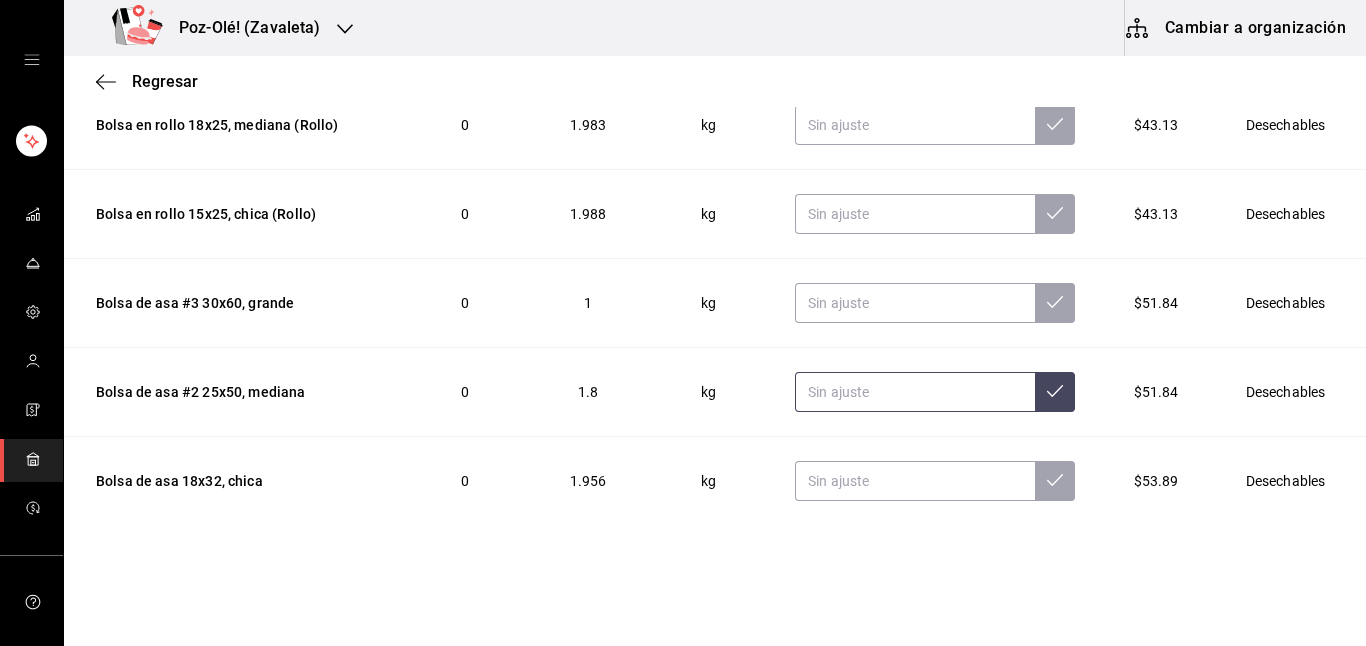 click at bounding box center (915, 392) 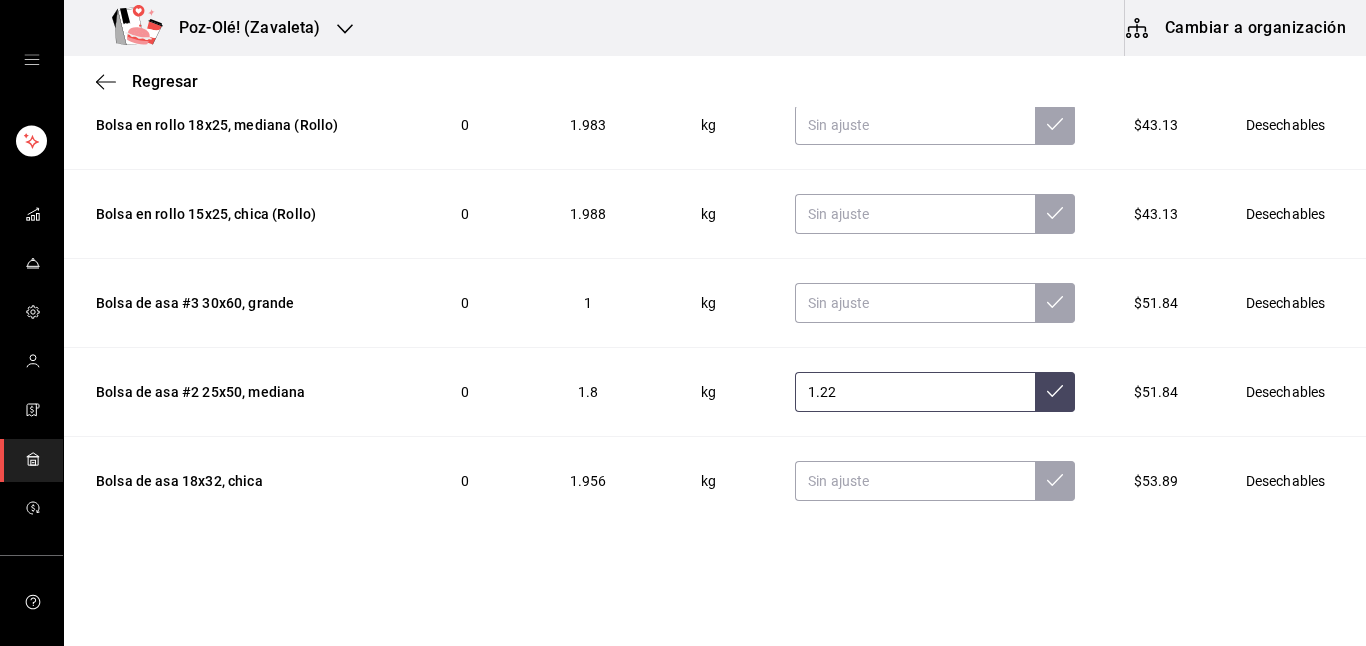 type on "1.22" 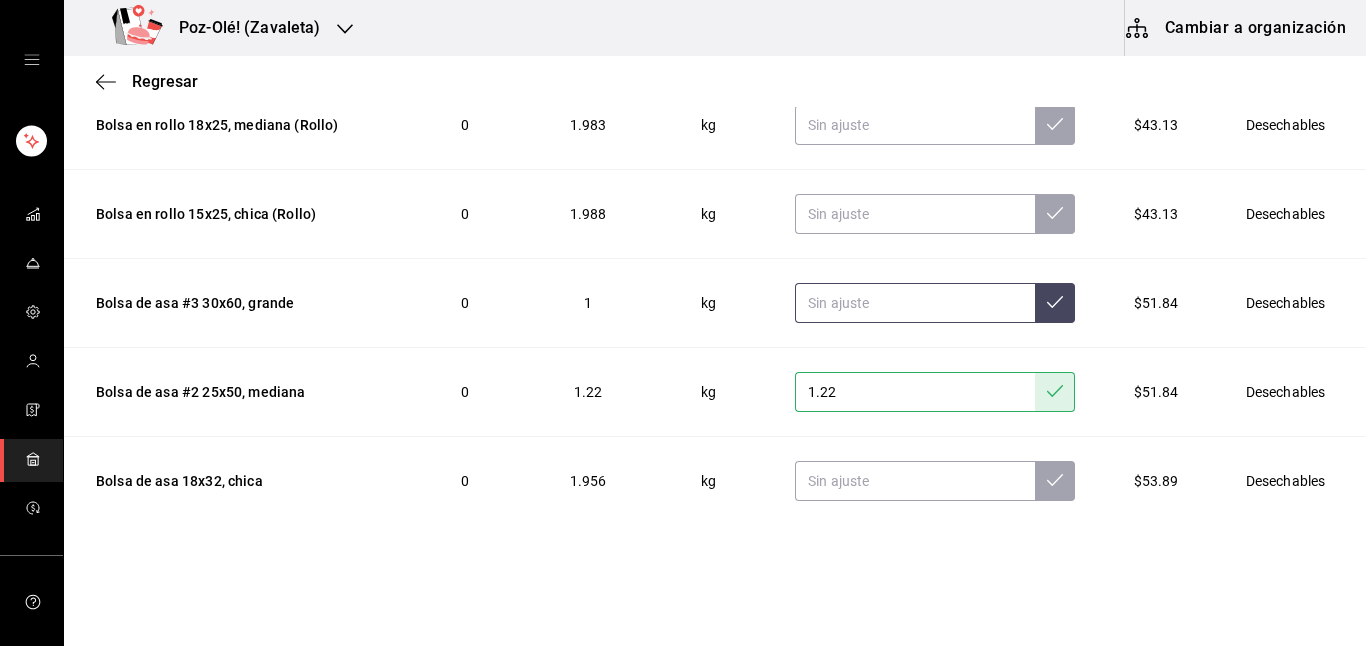 click at bounding box center [915, 303] 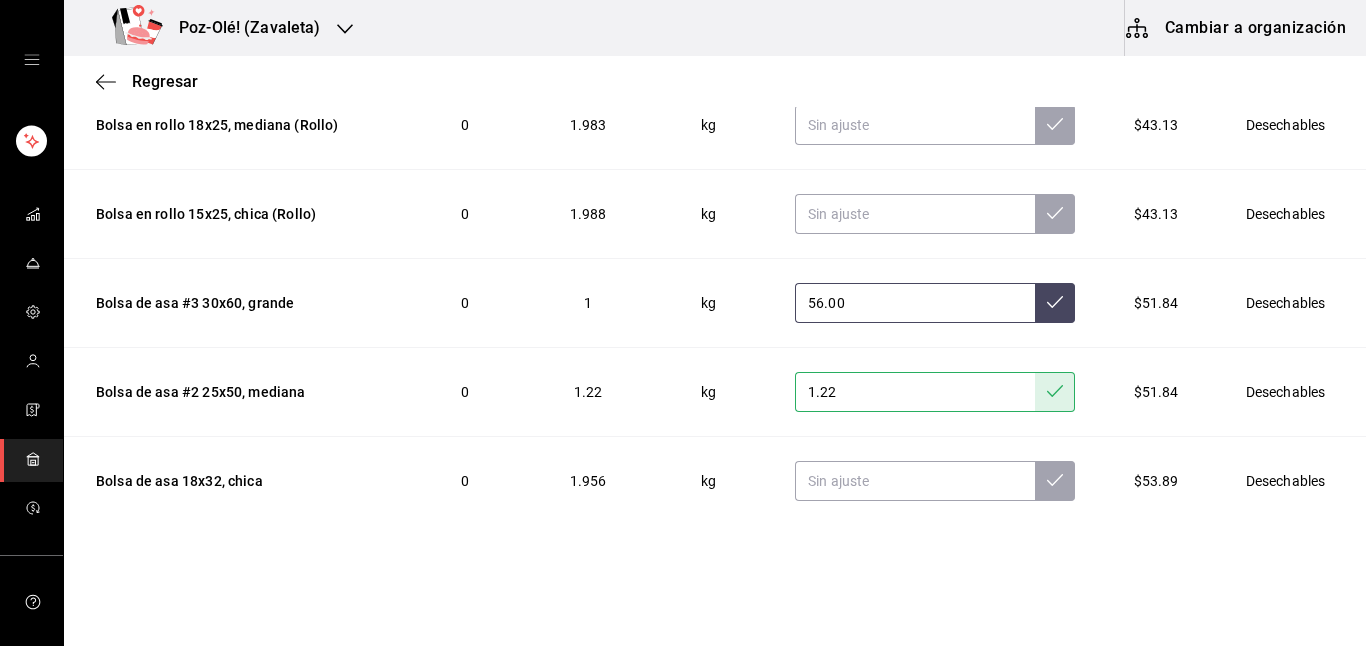 type on "5.00" 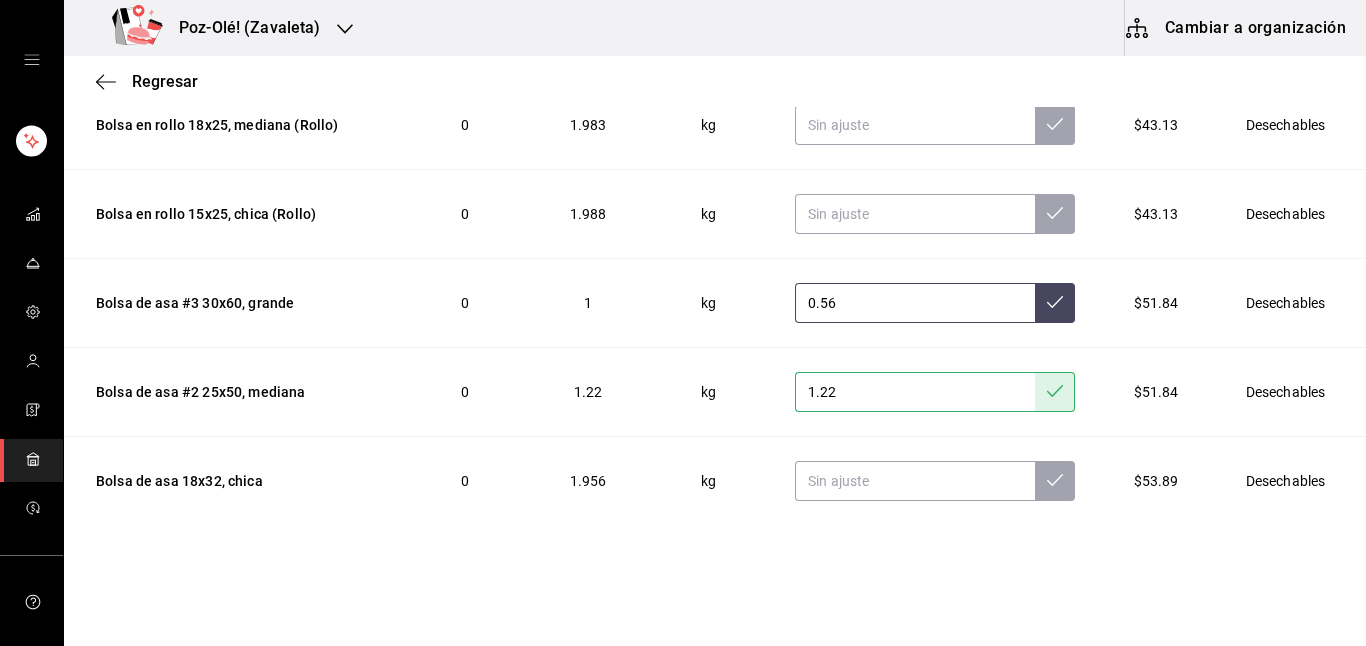 type on "0.56" 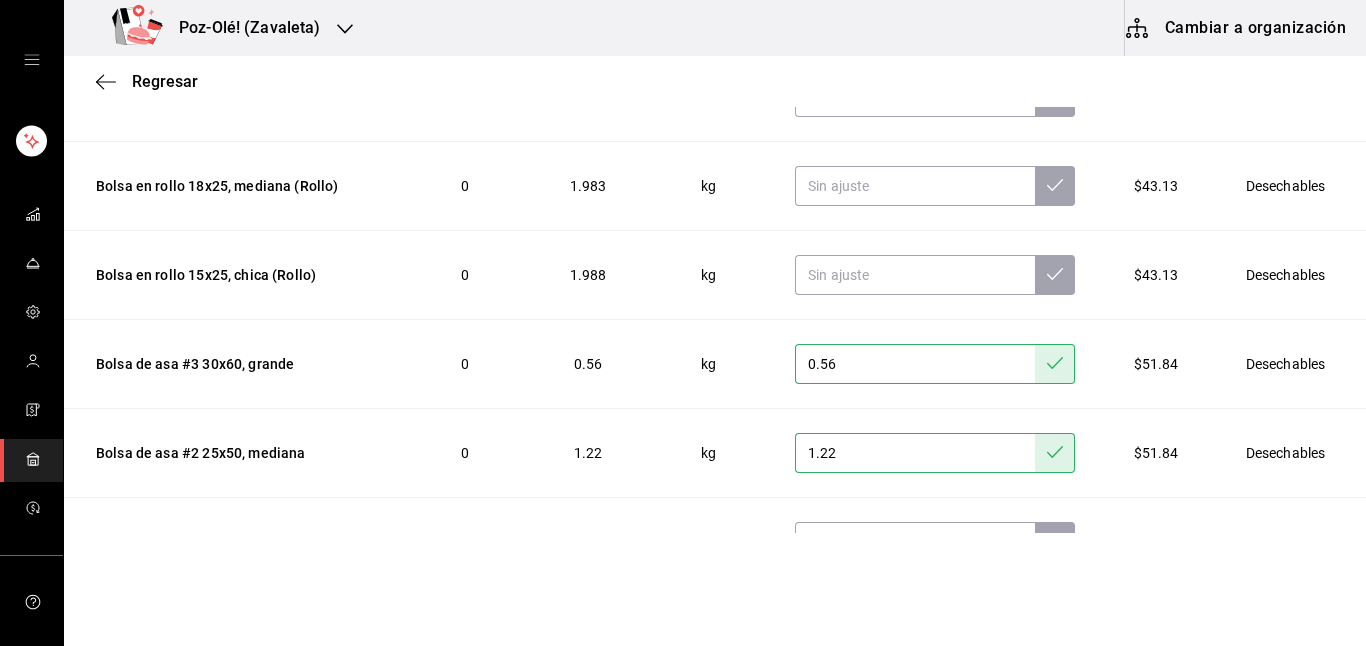 scroll, scrollTop: 781, scrollLeft: 0, axis: vertical 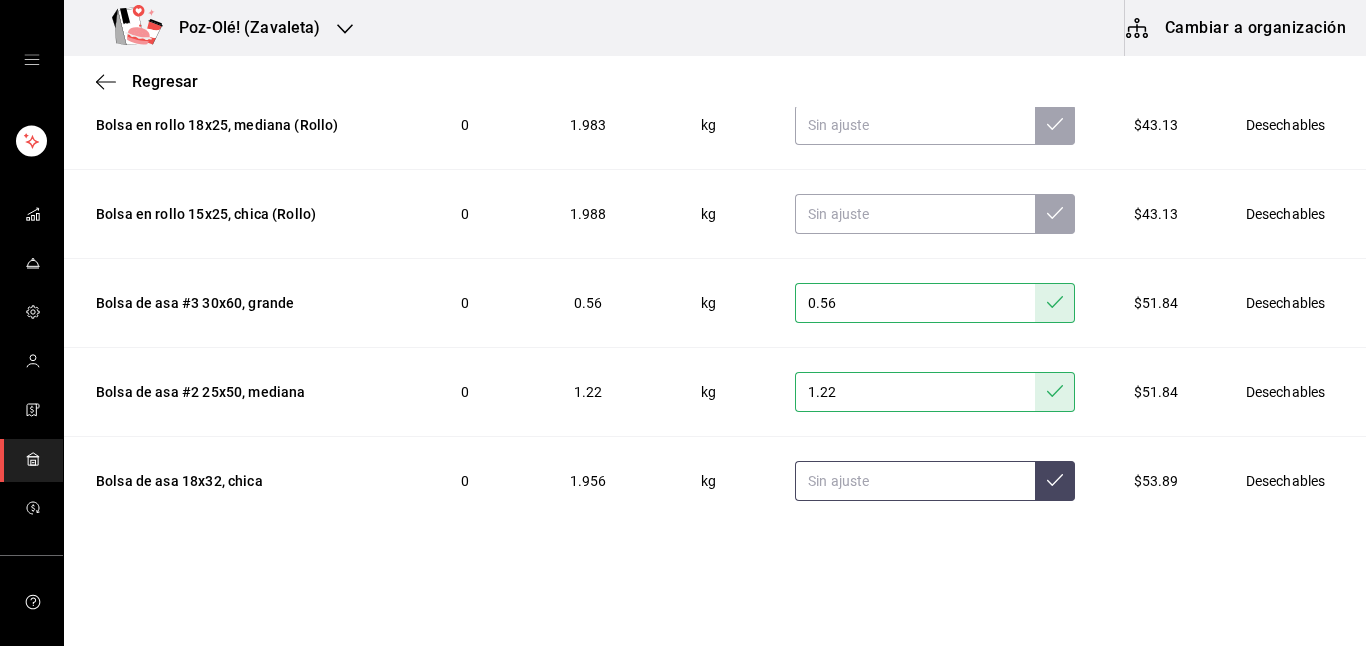 click at bounding box center [915, 481] 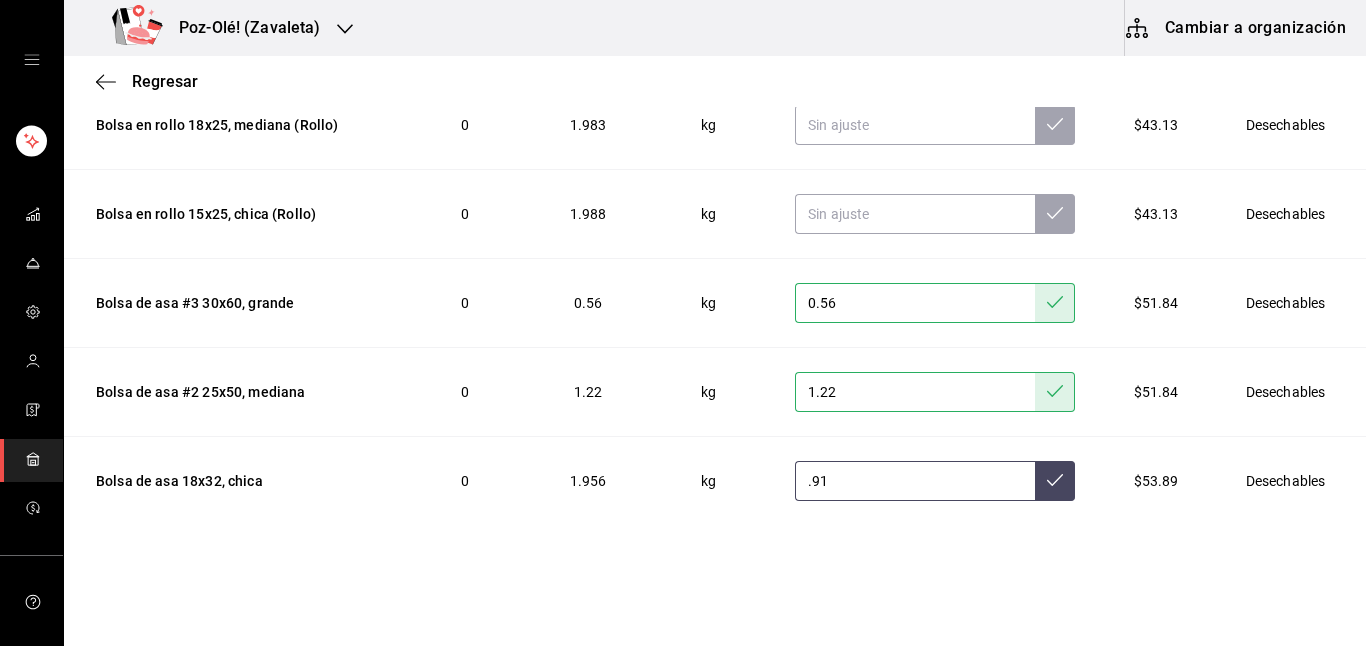 type on ".91" 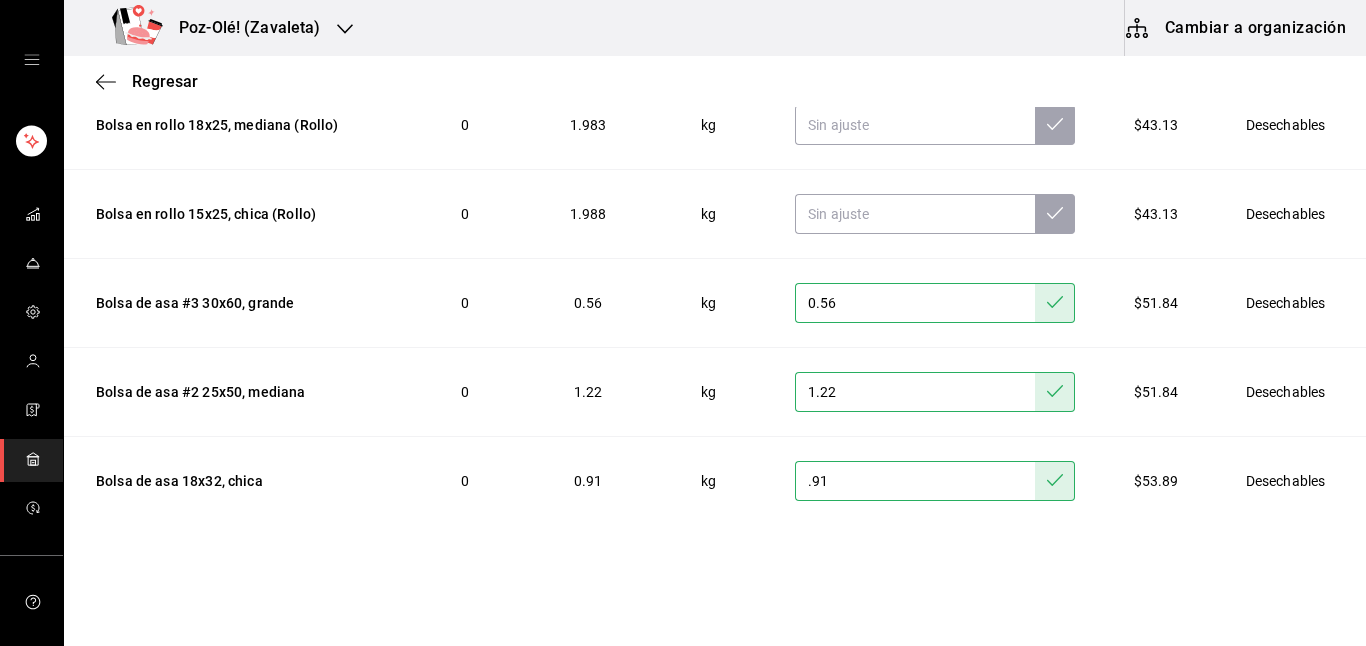 scroll, scrollTop: 767, scrollLeft: 0, axis: vertical 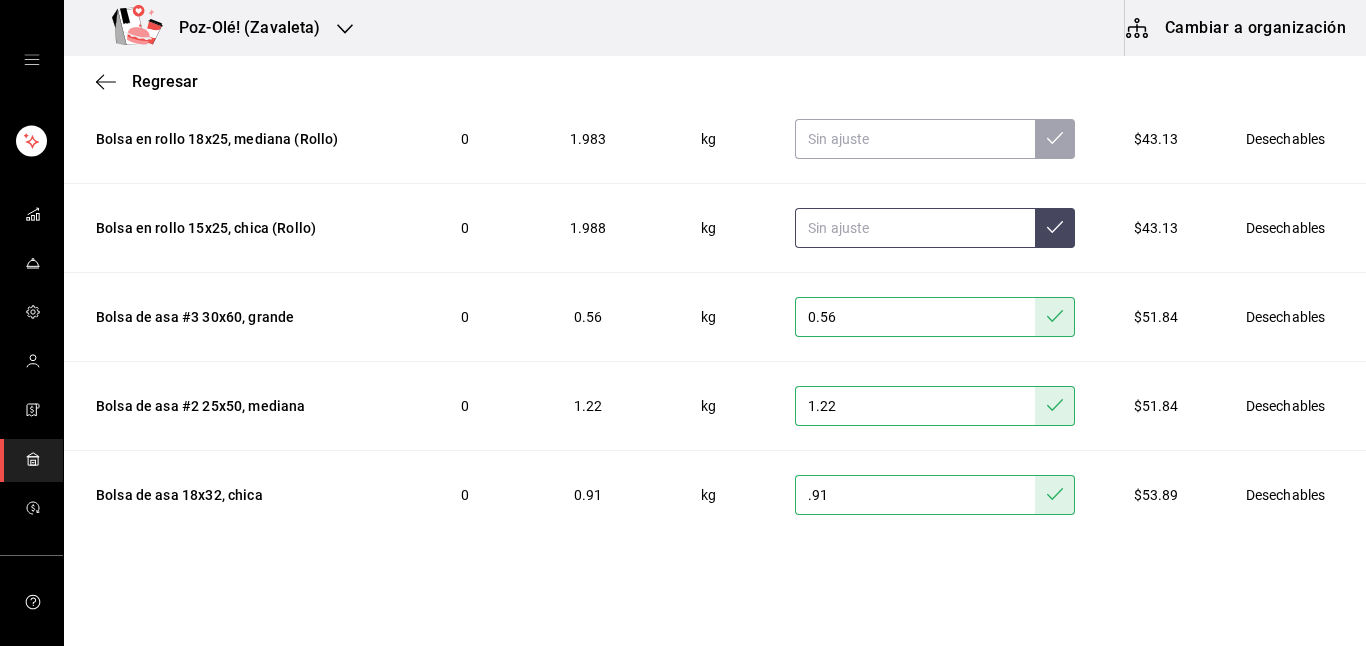 click at bounding box center [915, 228] 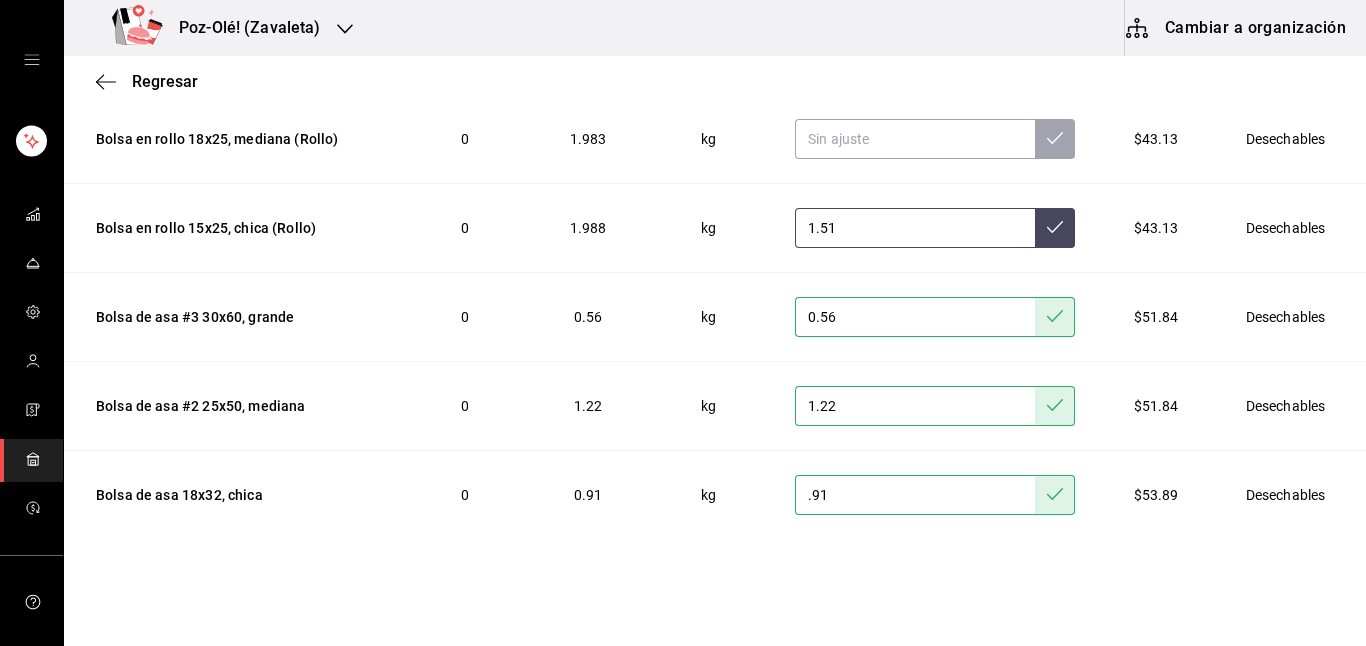 type on "1.51" 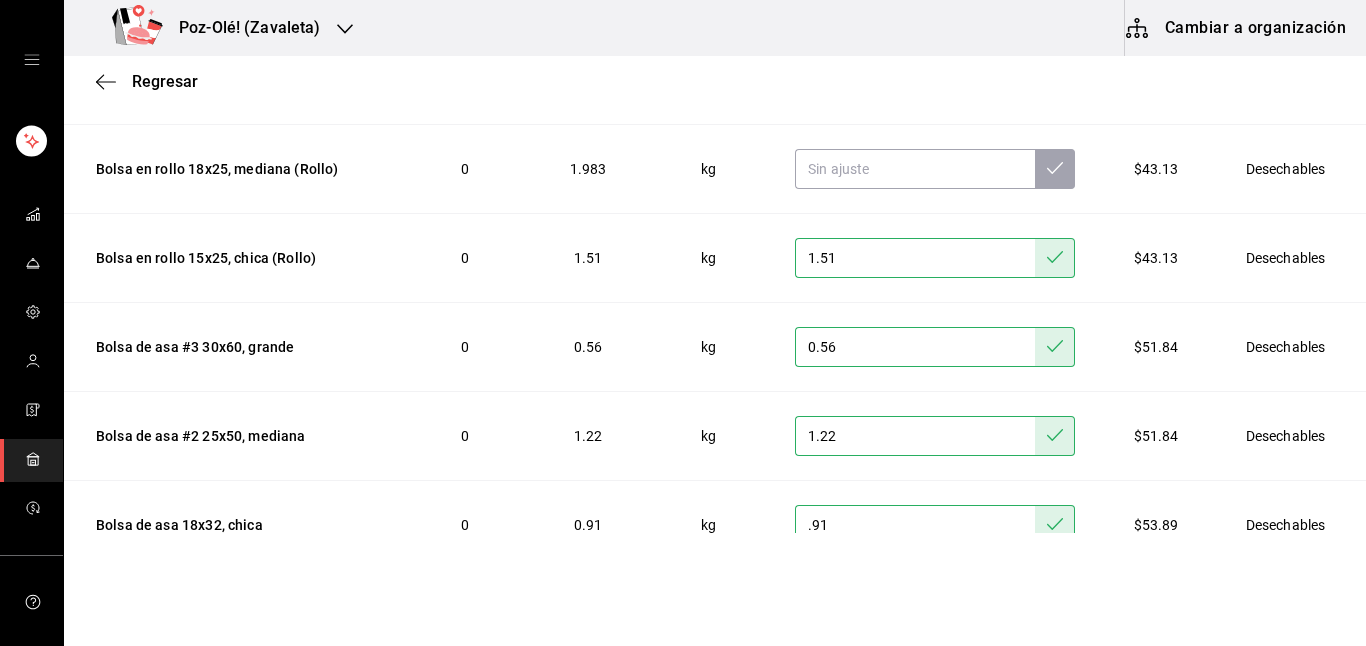 scroll, scrollTop: 736, scrollLeft: 0, axis: vertical 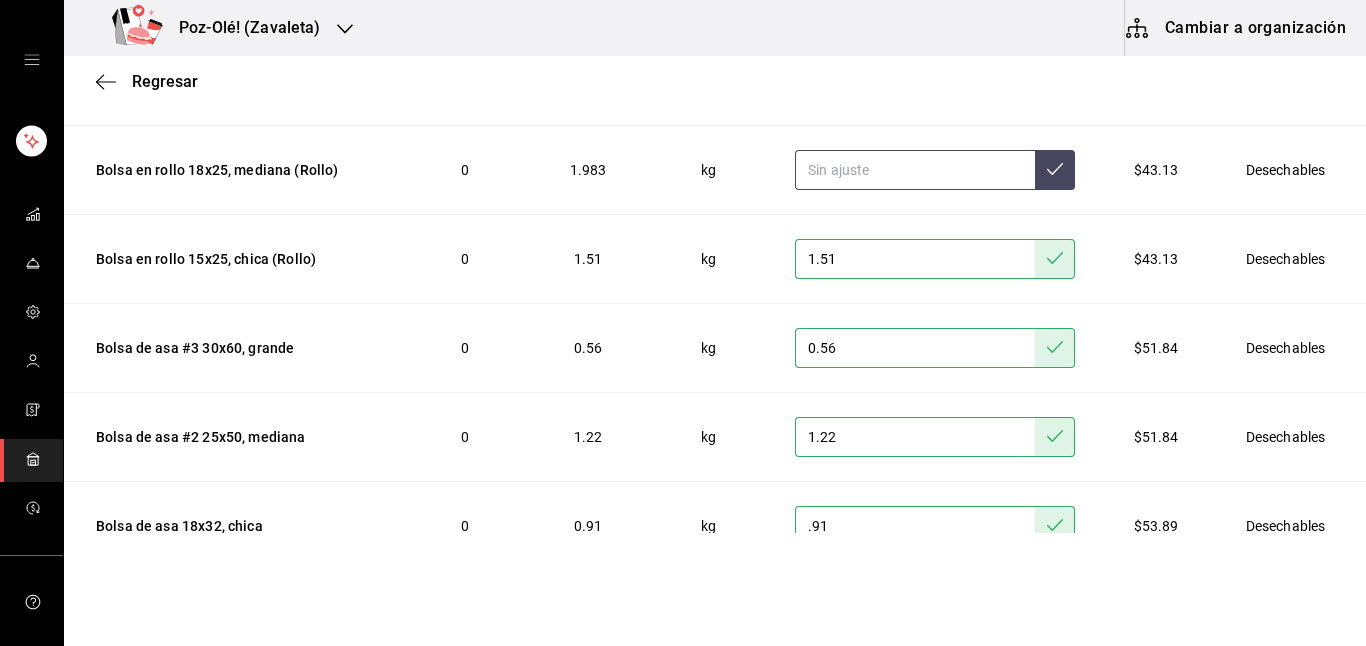 click at bounding box center (915, 170) 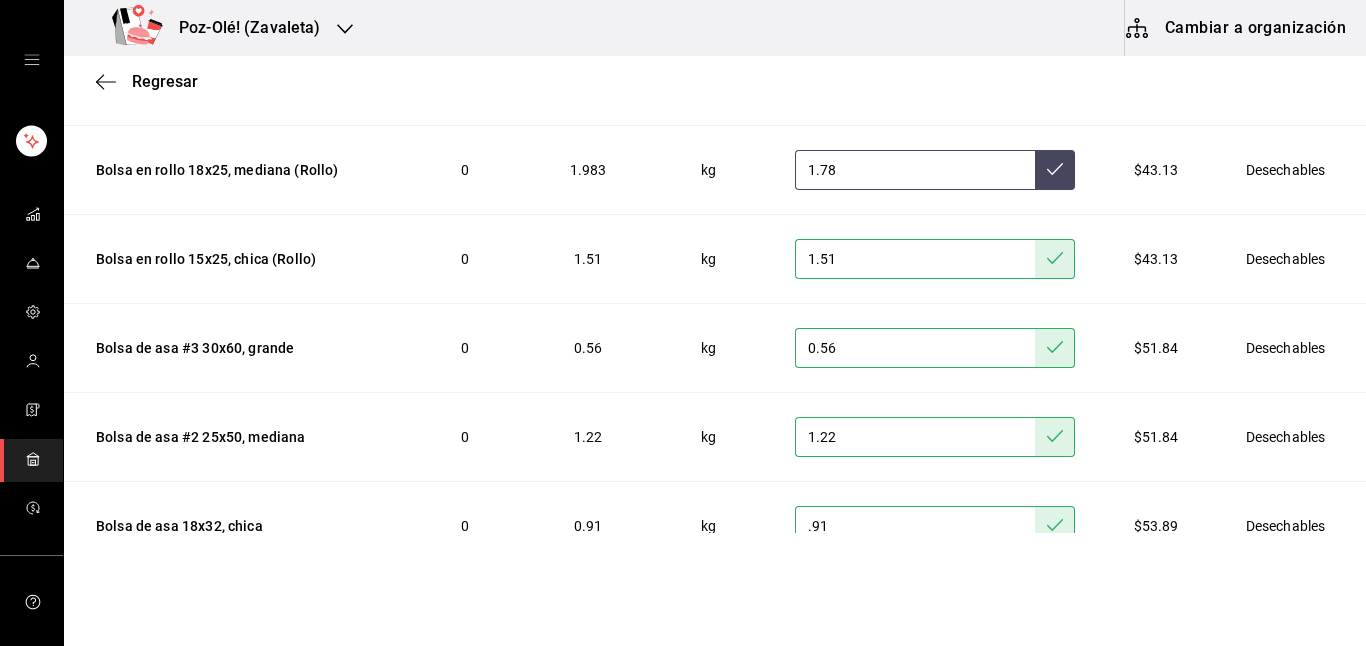 type on "1.78" 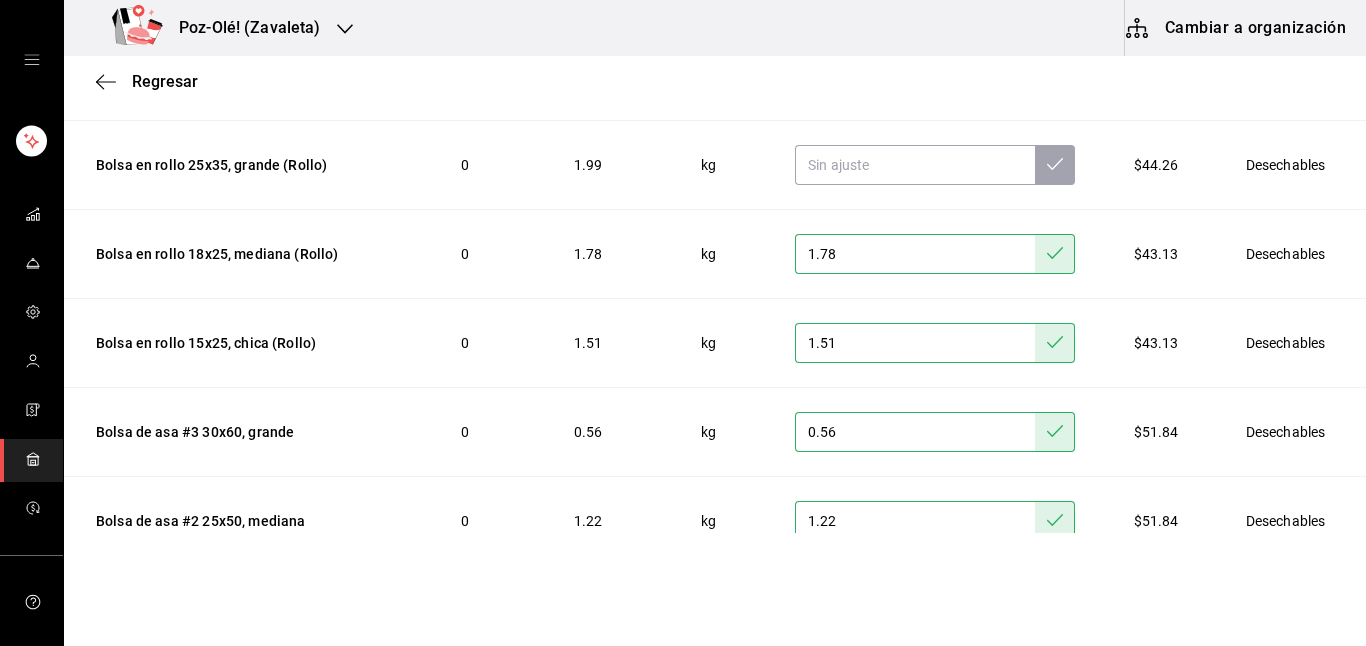 scroll, scrollTop: 648, scrollLeft: 0, axis: vertical 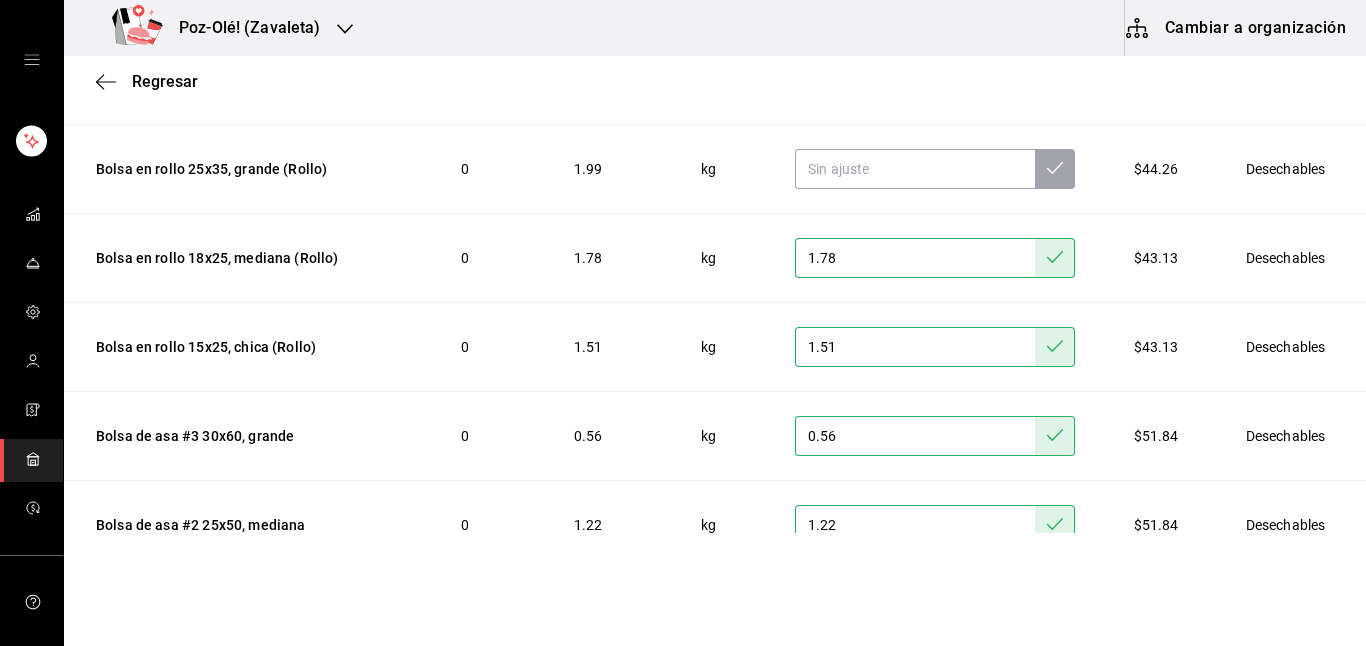click at bounding box center [935, 169] 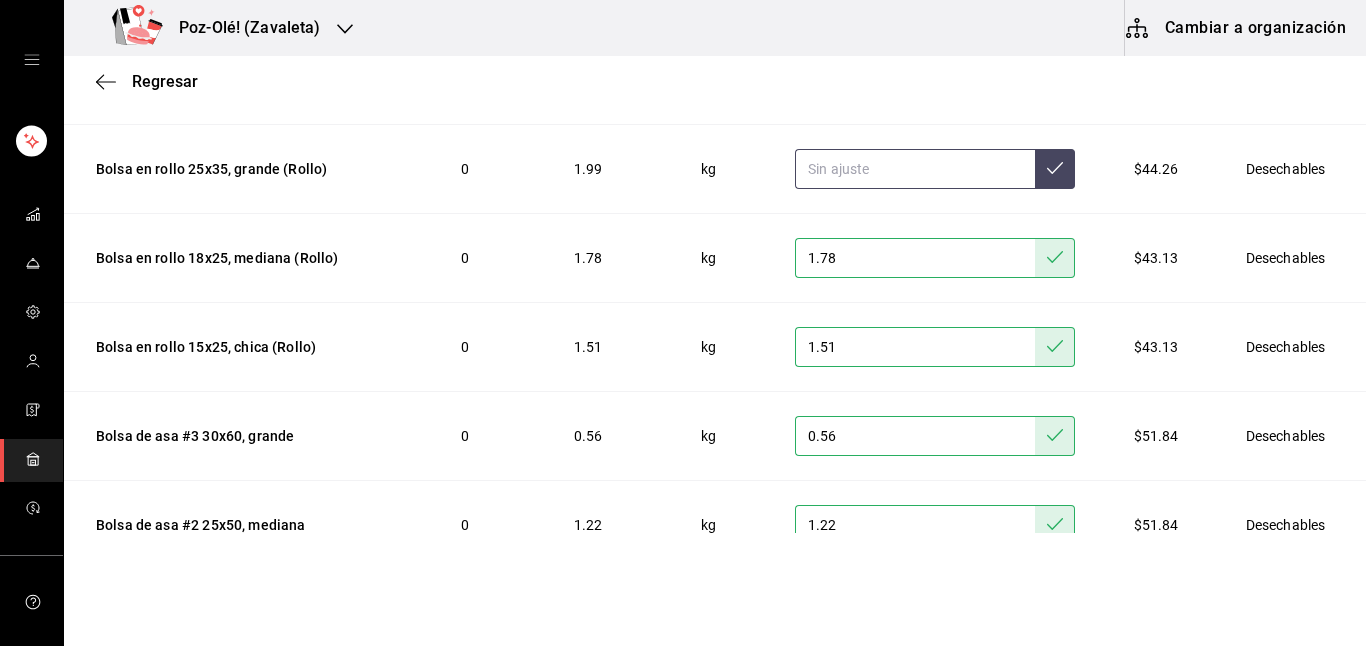 click at bounding box center [915, 169] 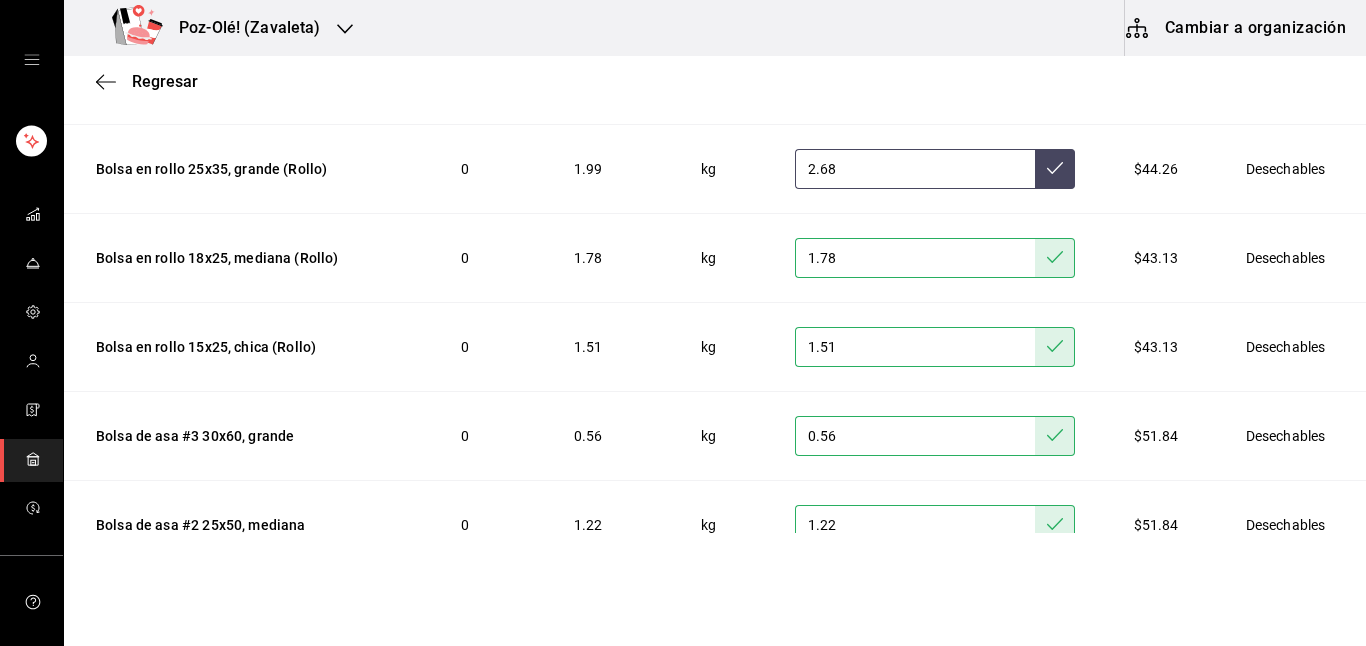 type on "2.68" 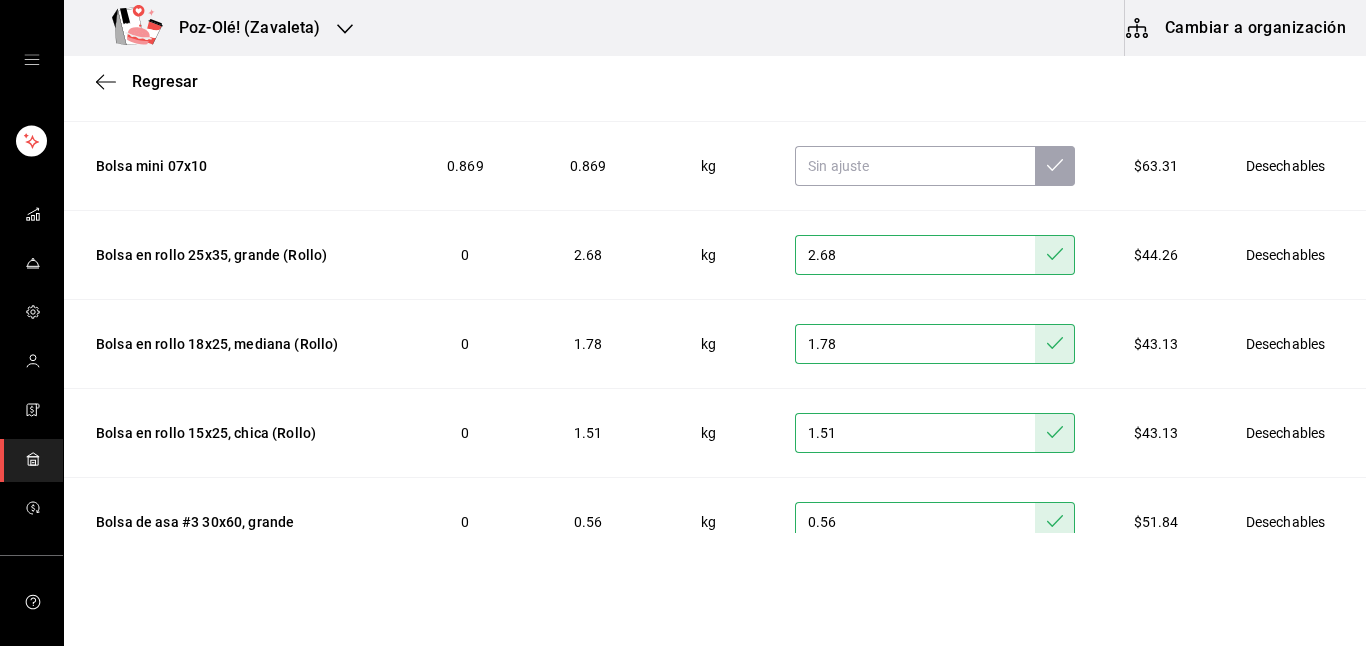 scroll, scrollTop: 559, scrollLeft: 0, axis: vertical 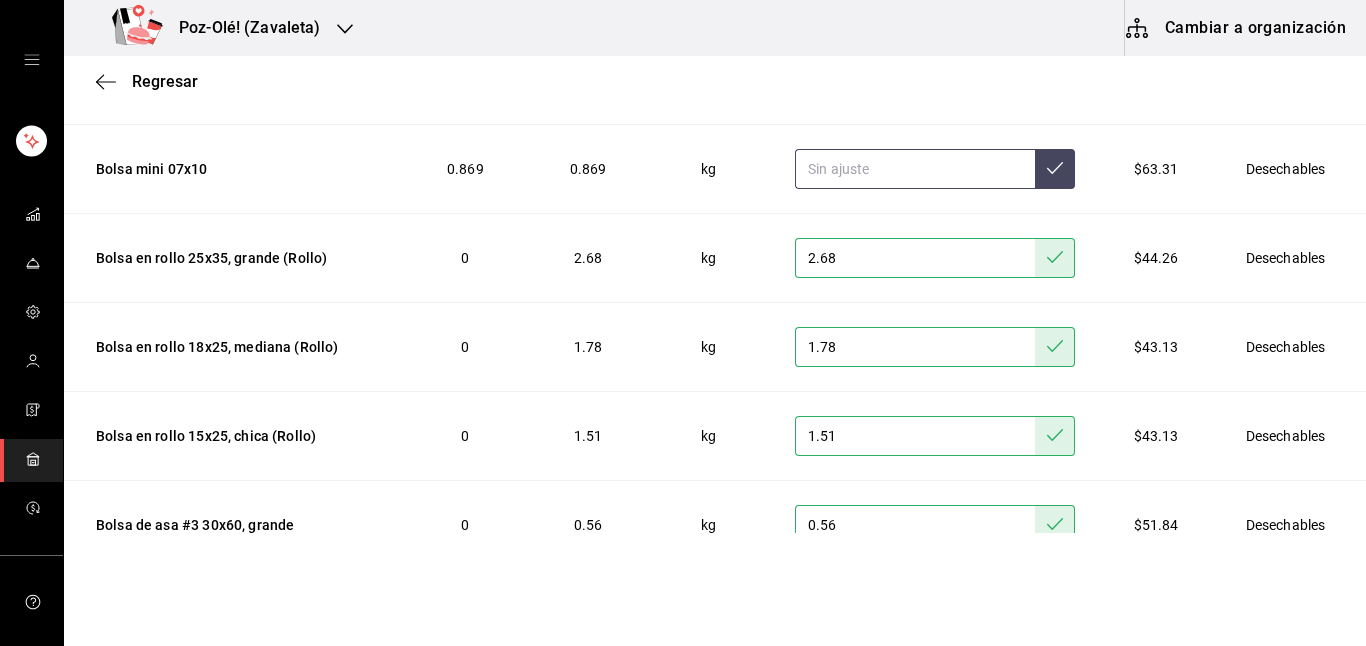click at bounding box center (915, 169) 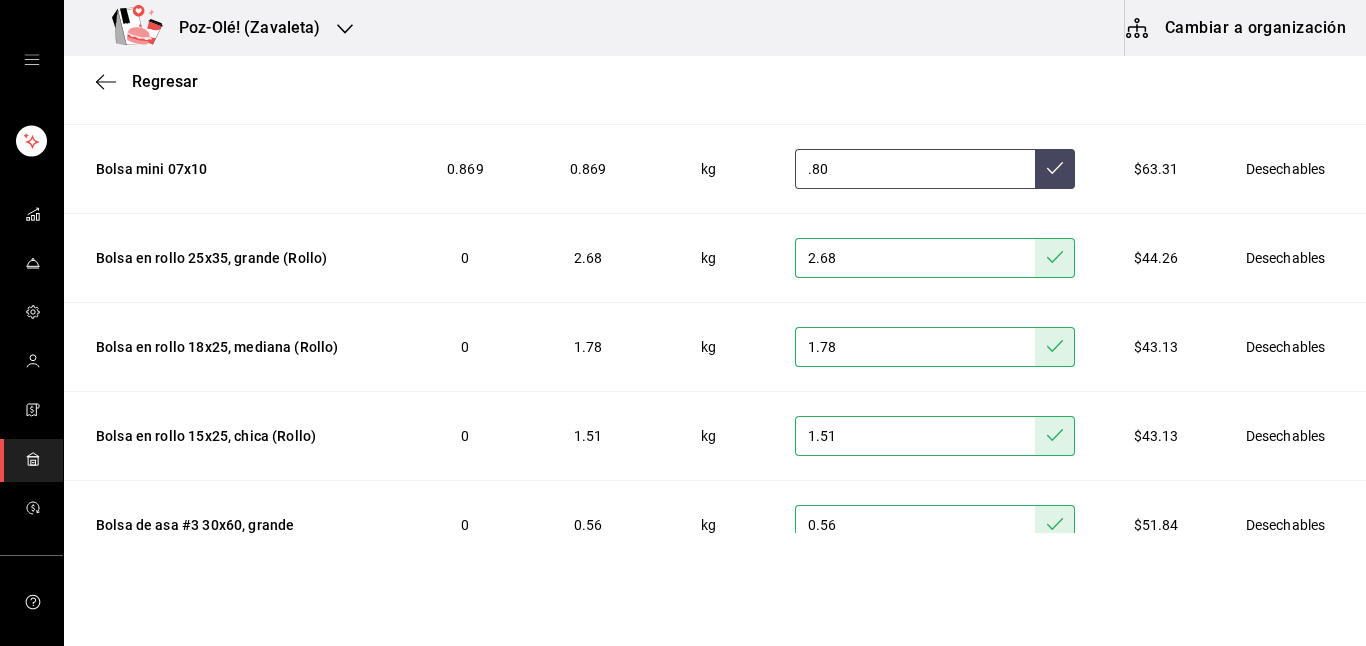 type on ".80" 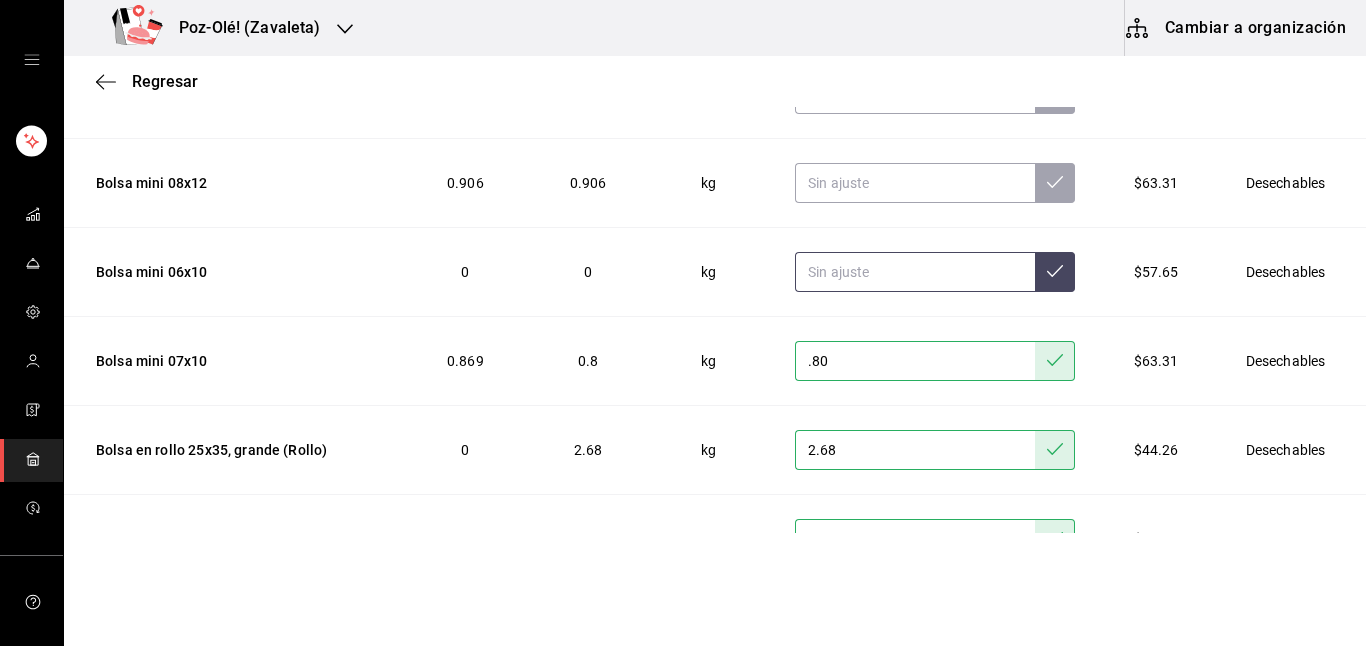scroll, scrollTop: 360, scrollLeft: 0, axis: vertical 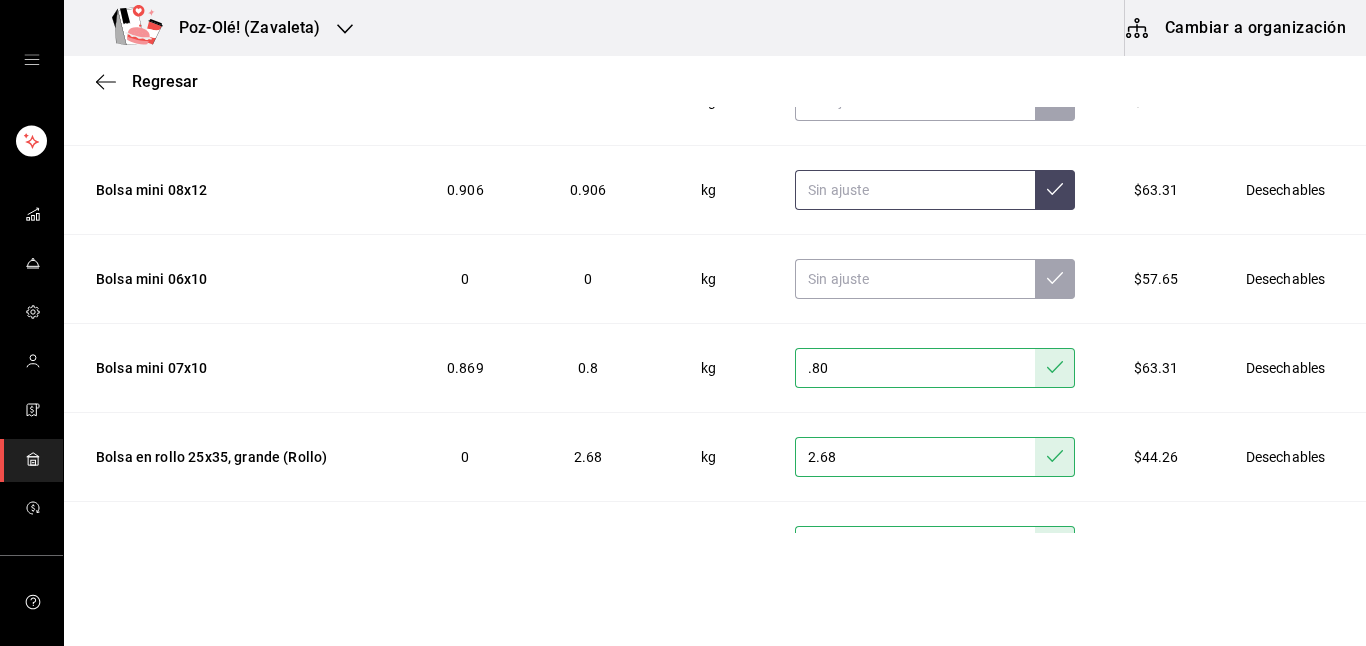 click at bounding box center (915, 190) 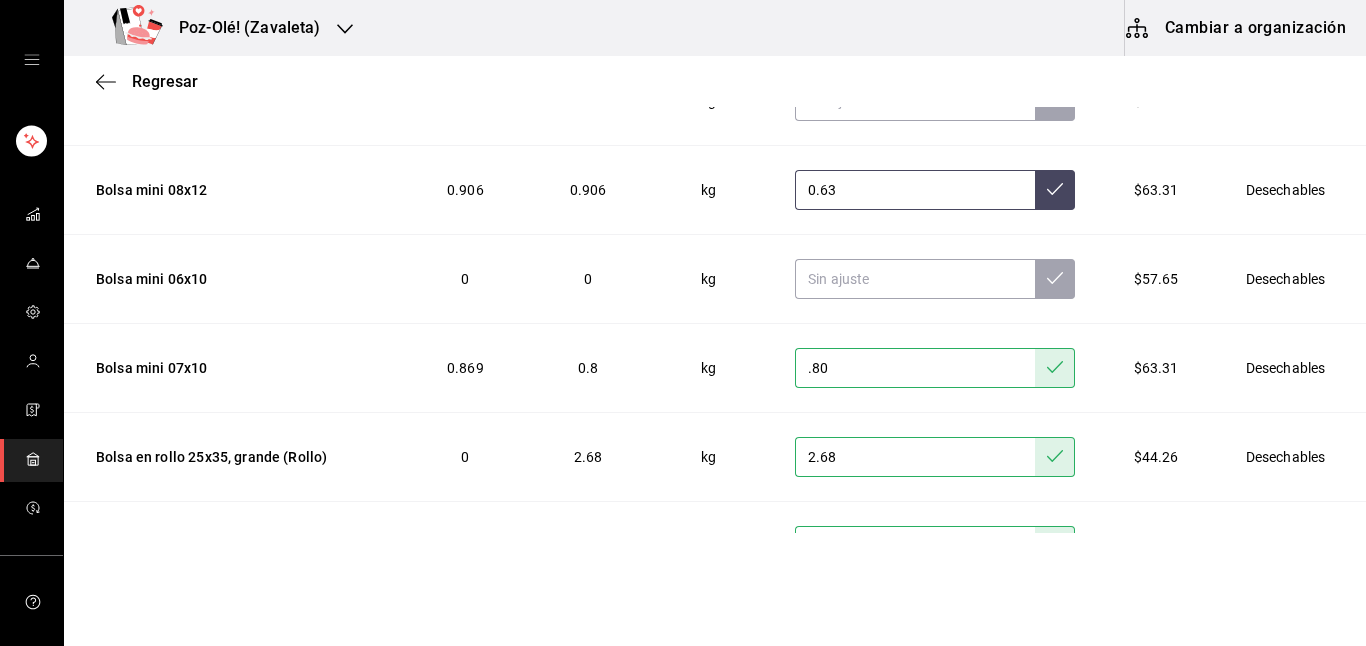 type on "0.63" 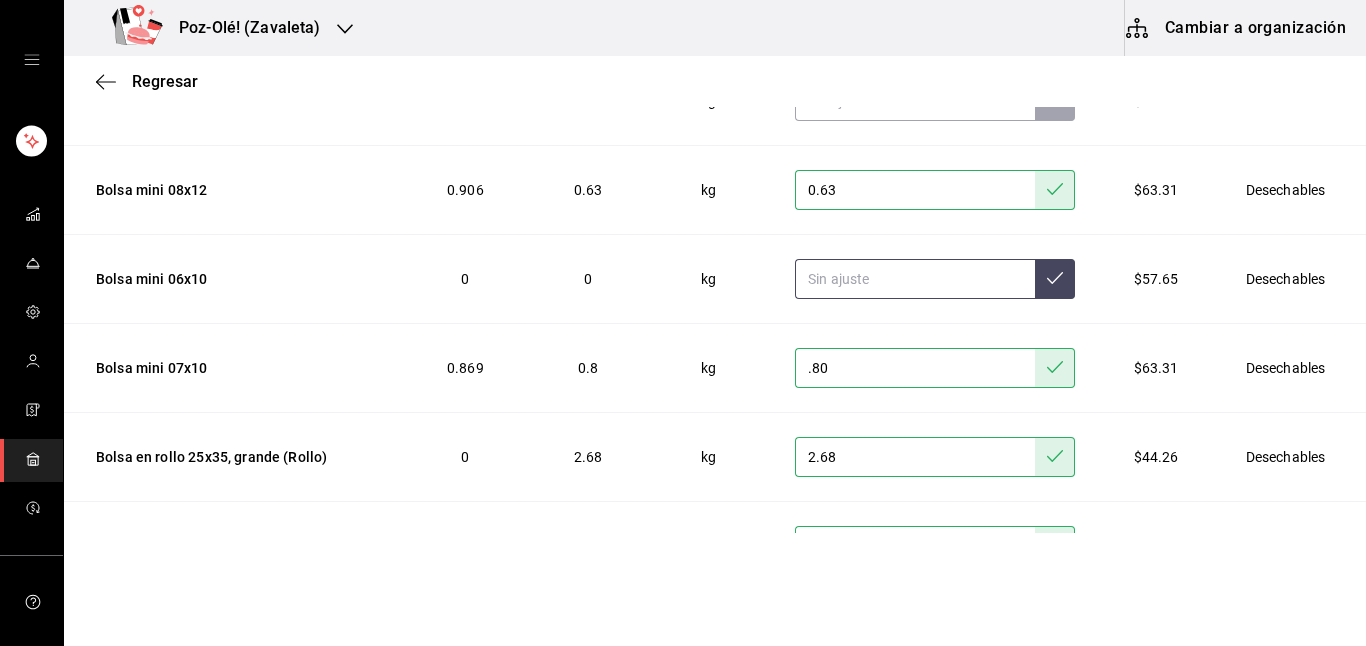 click at bounding box center (915, 279) 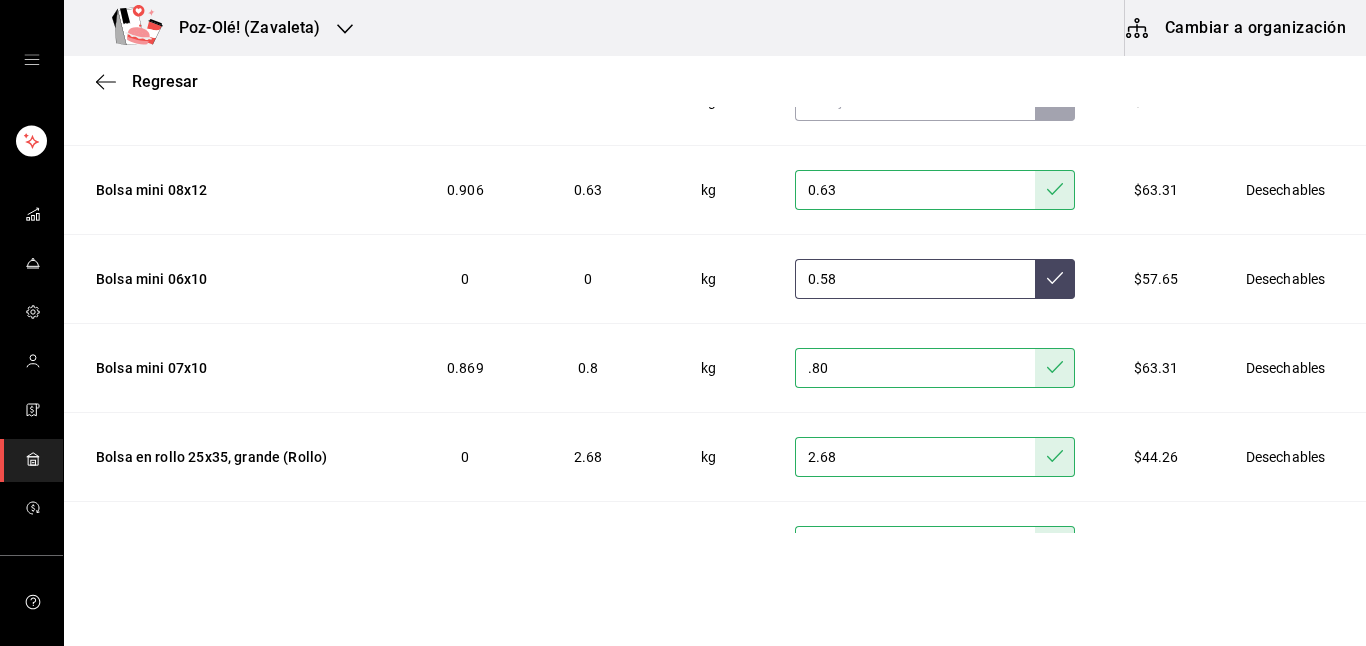 type on "0.58" 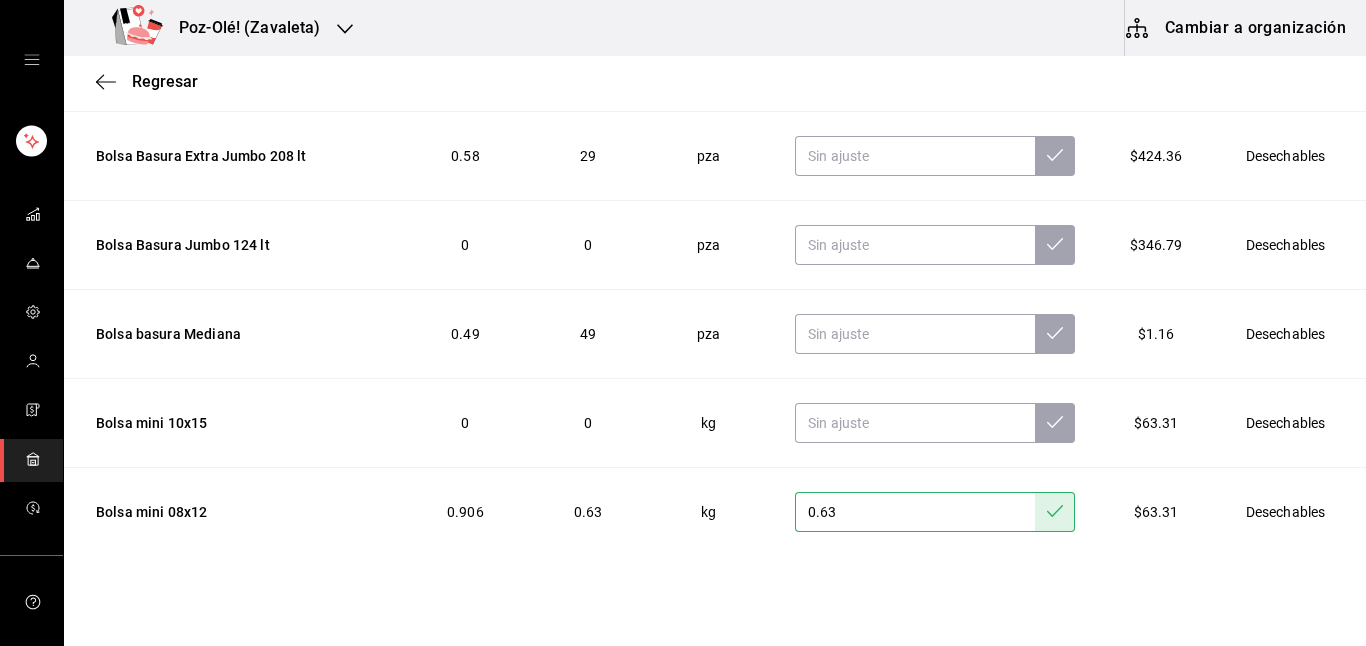 scroll, scrollTop: 0, scrollLeft: 0, axis: both 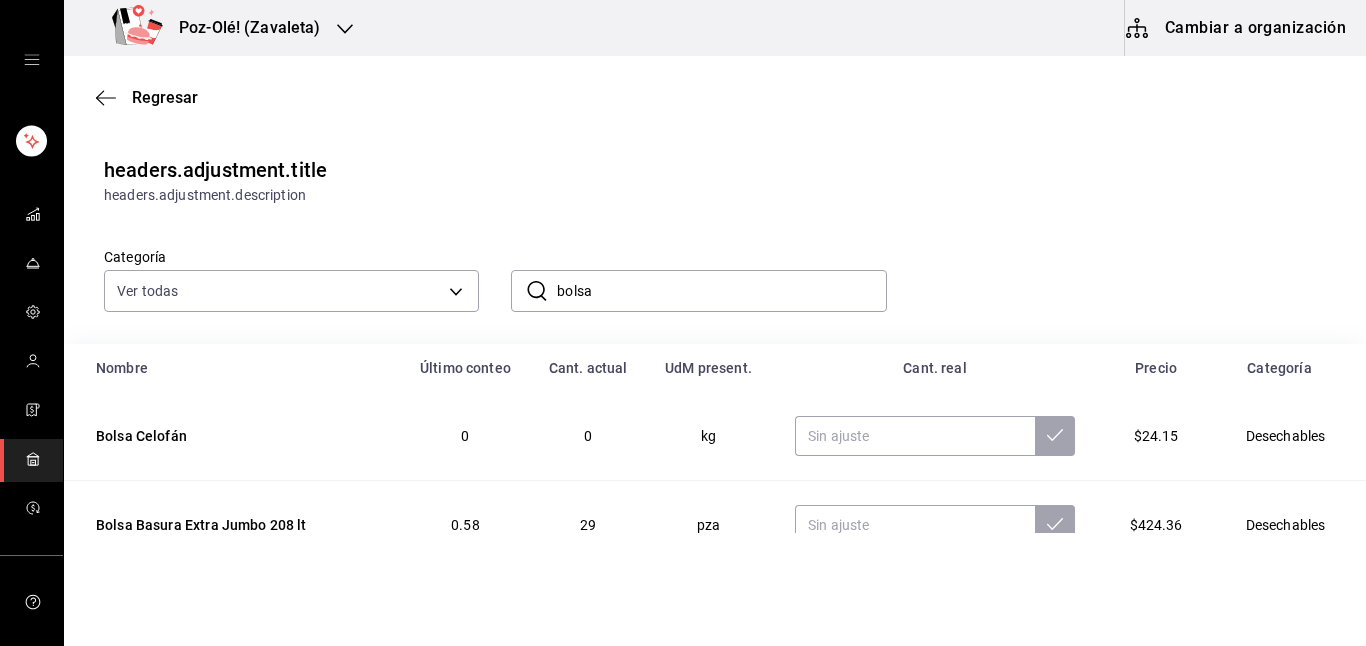 click on "bolsa" at bounding box center [721, 291] 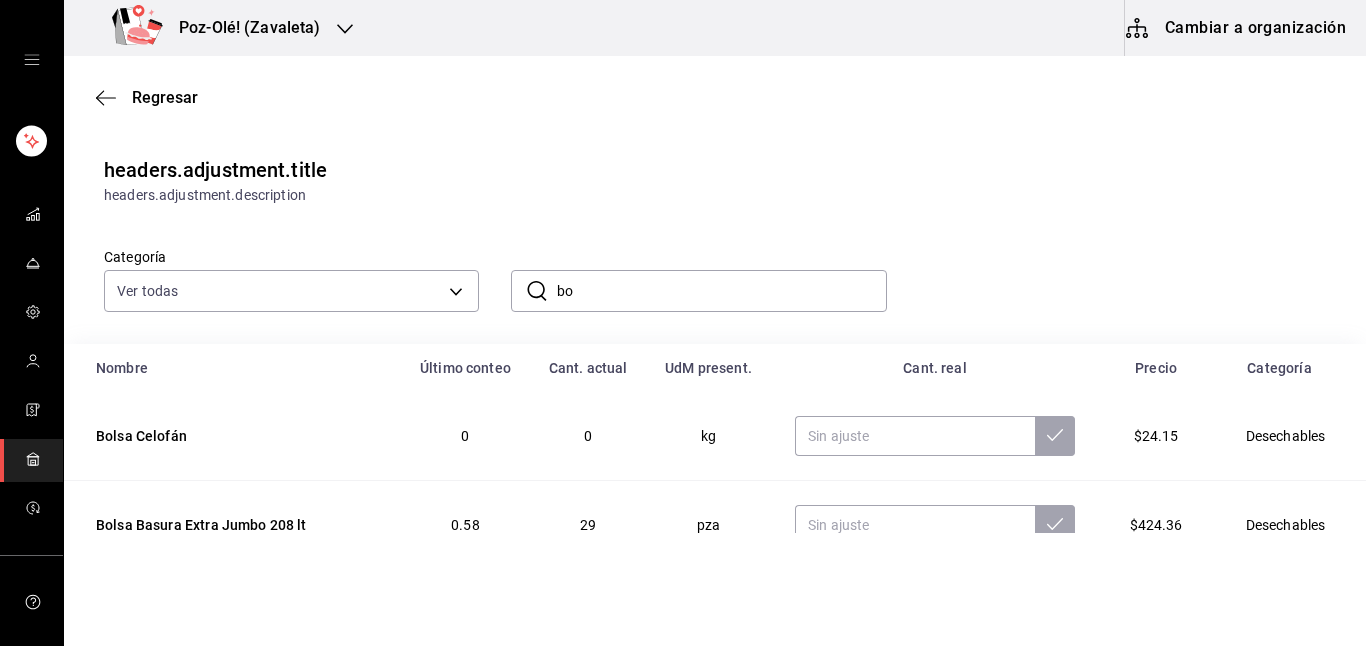 type on "b" 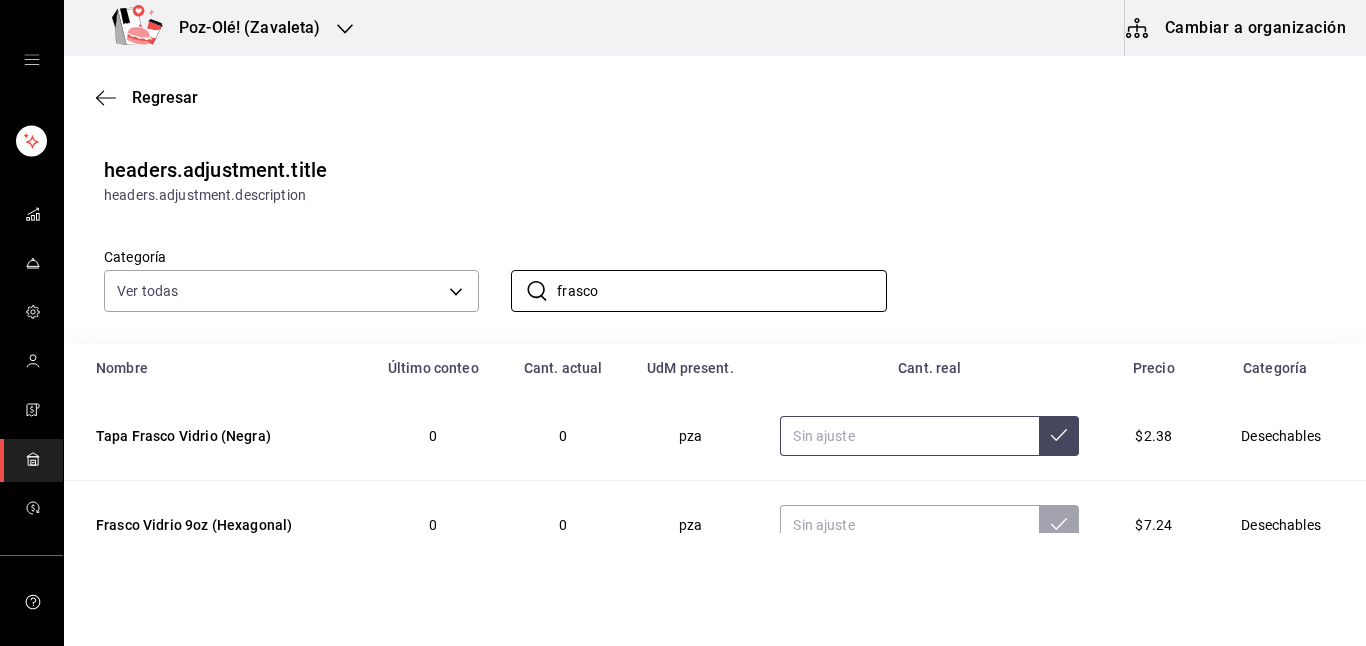 type on "frasco" 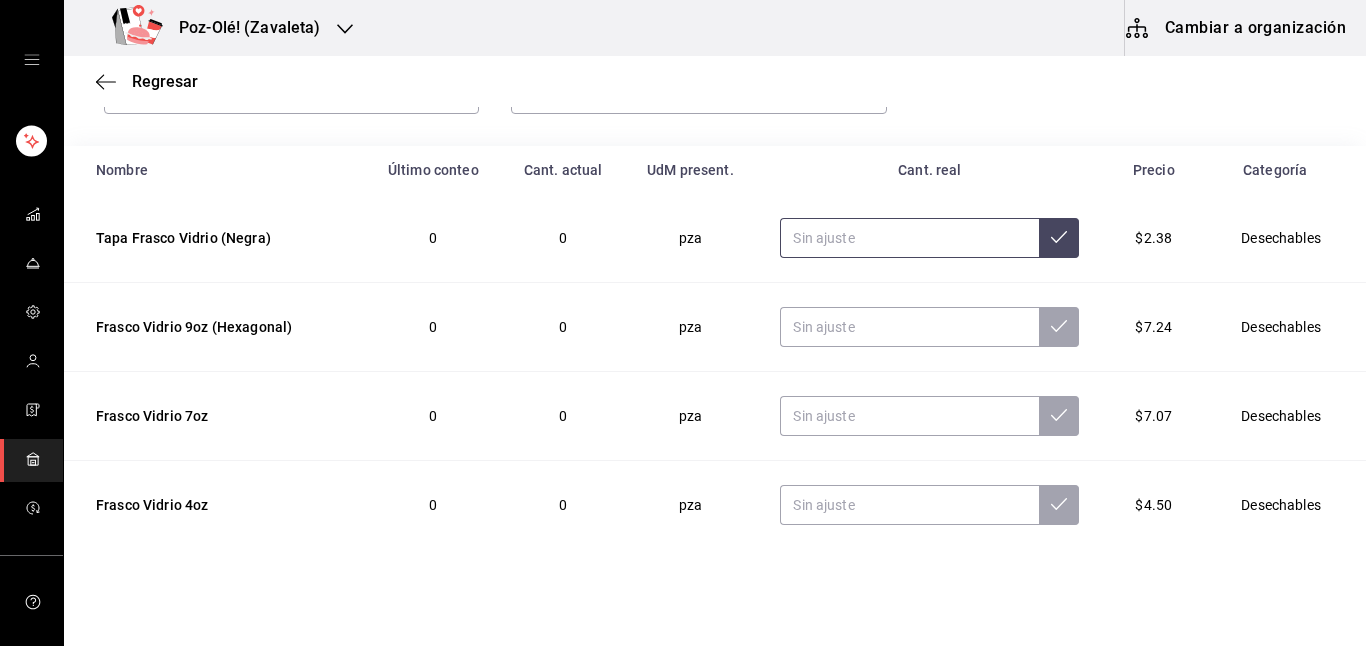 scroll, scrollTop: 222, scrollLeft: 0, axis: vertical 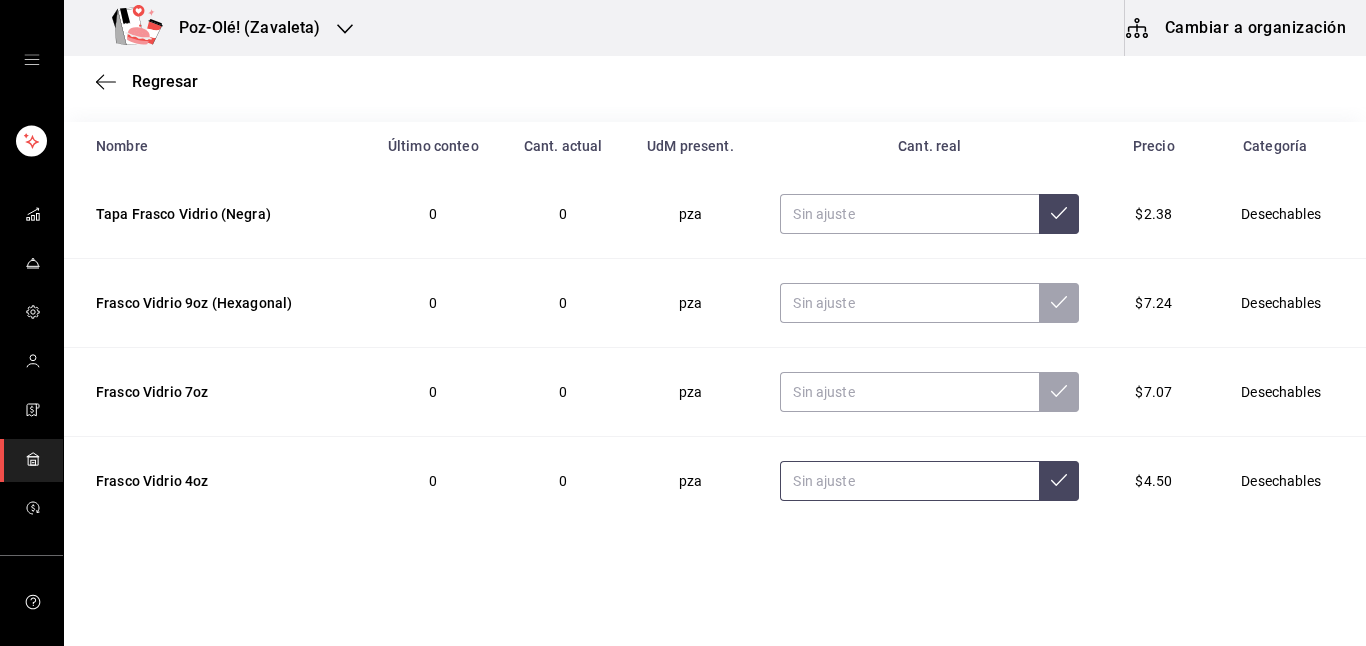 click at bounding box center (909, 481) 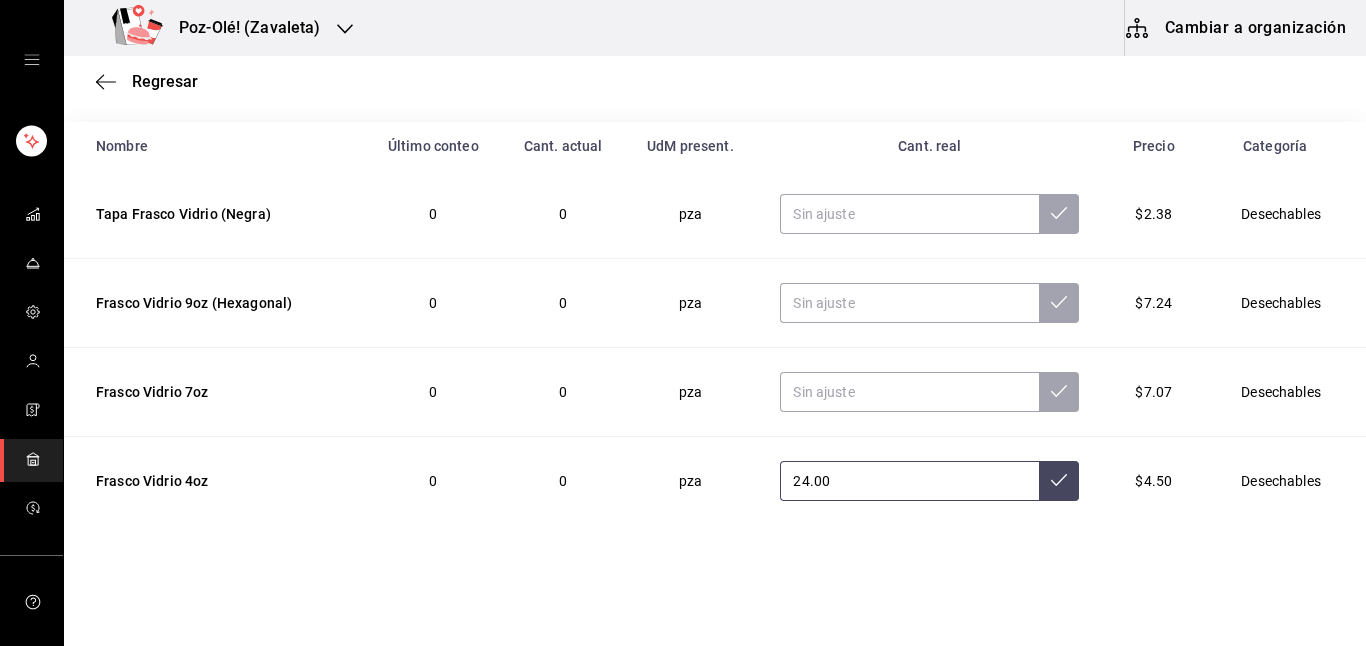type on "24.00" 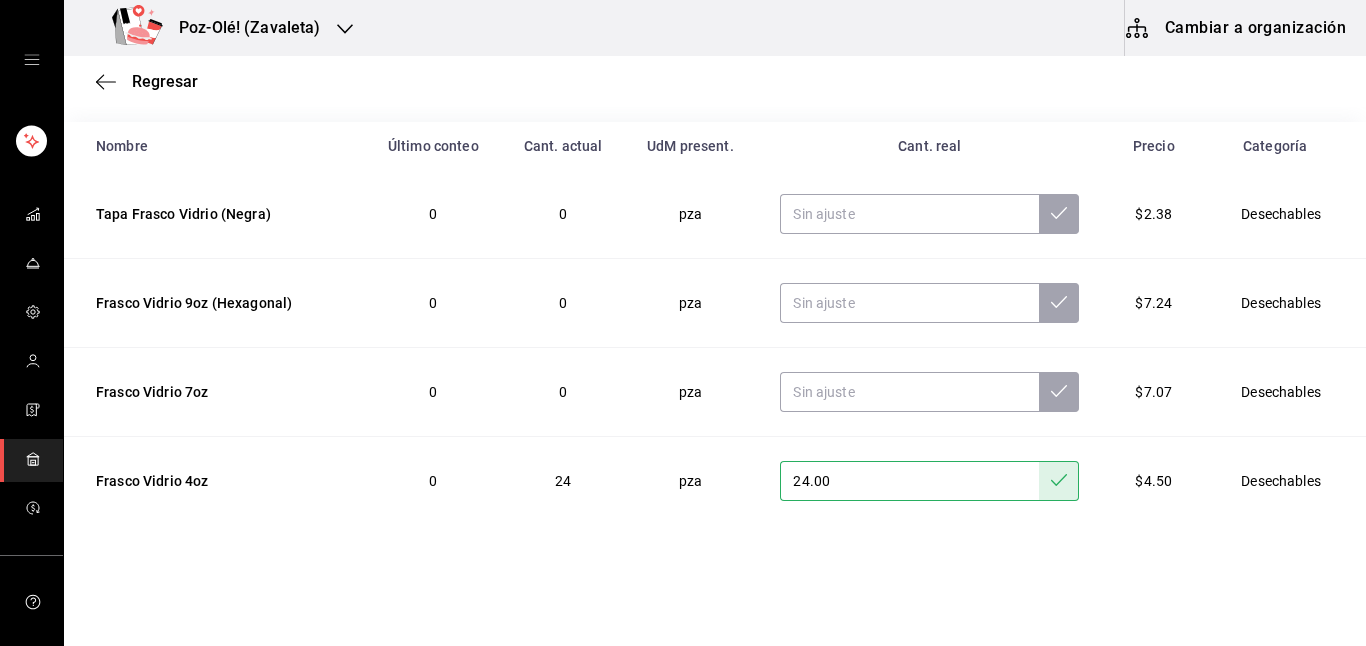 scroll, scrollTop: 0, scrollLeft: 0, axis: both 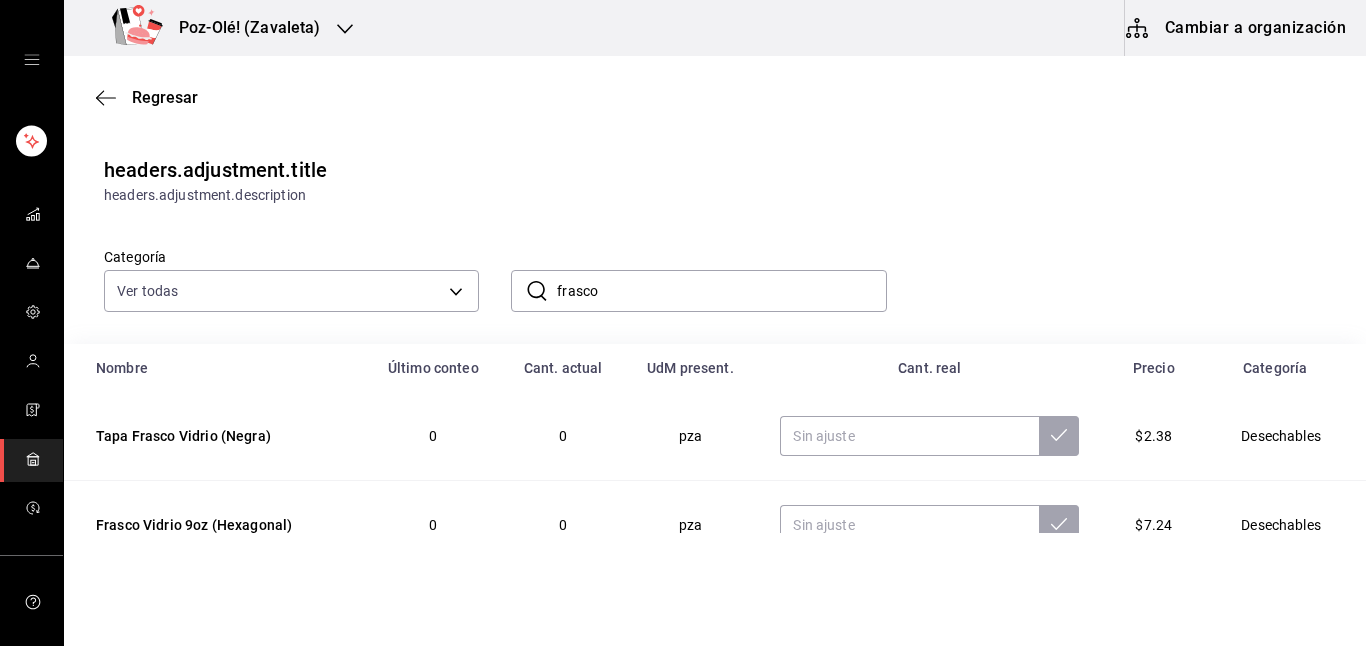 click on "frasco" at bounding box center (721, 291) 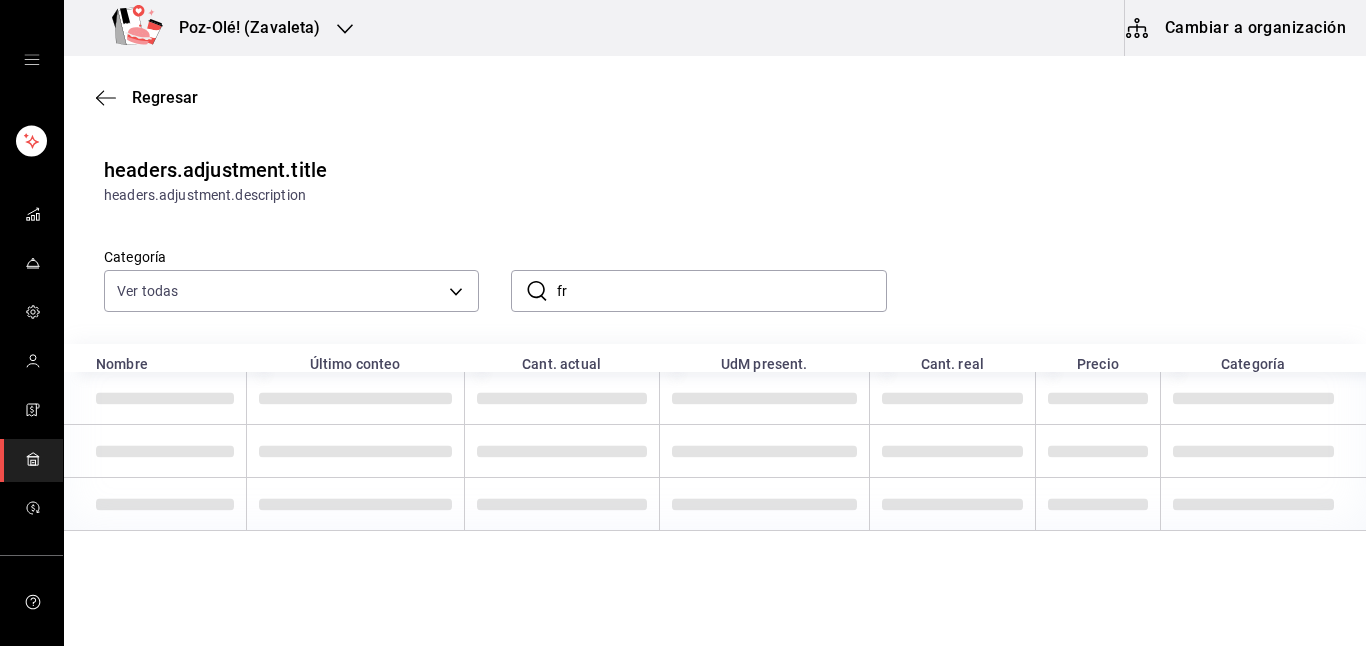 type on "f" 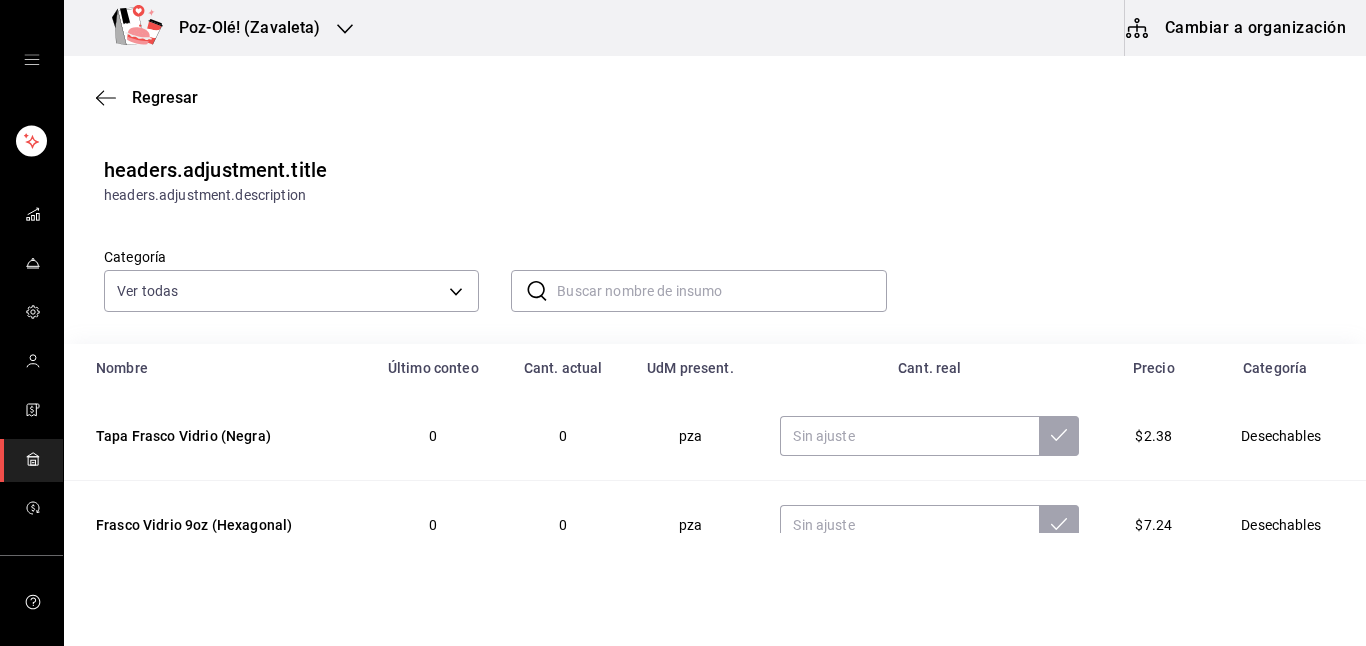 type on "p" 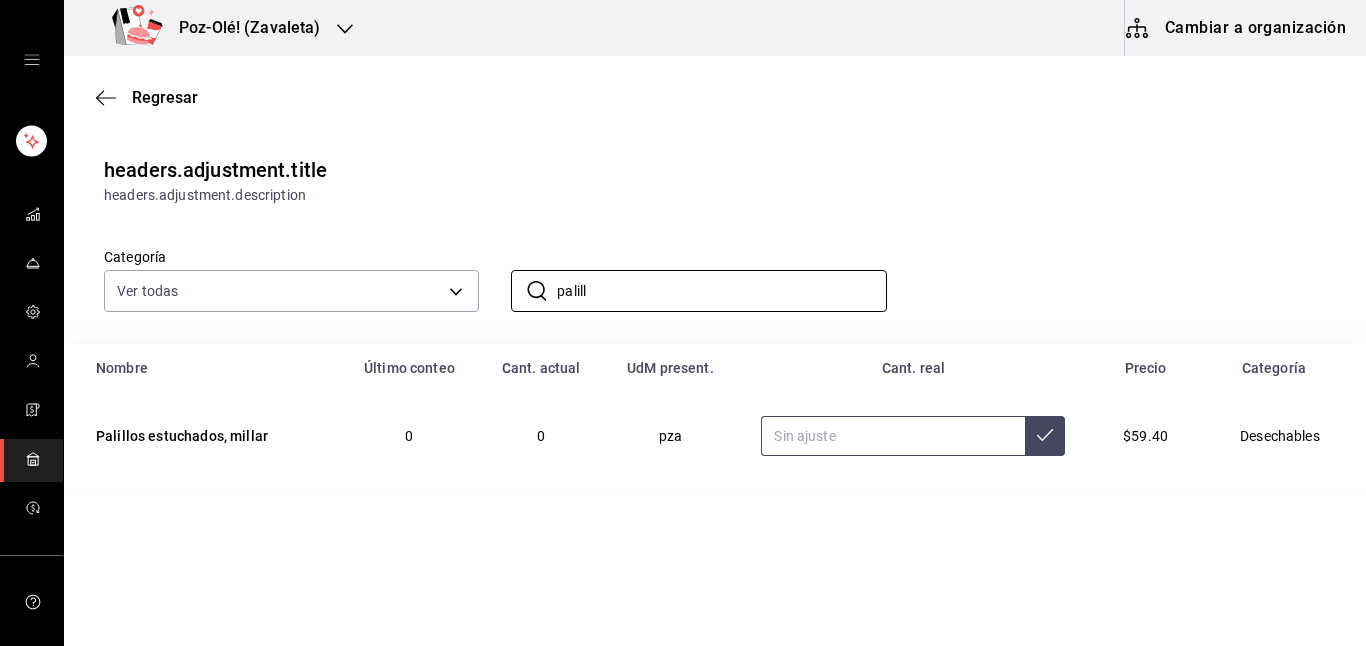 type on "palill" 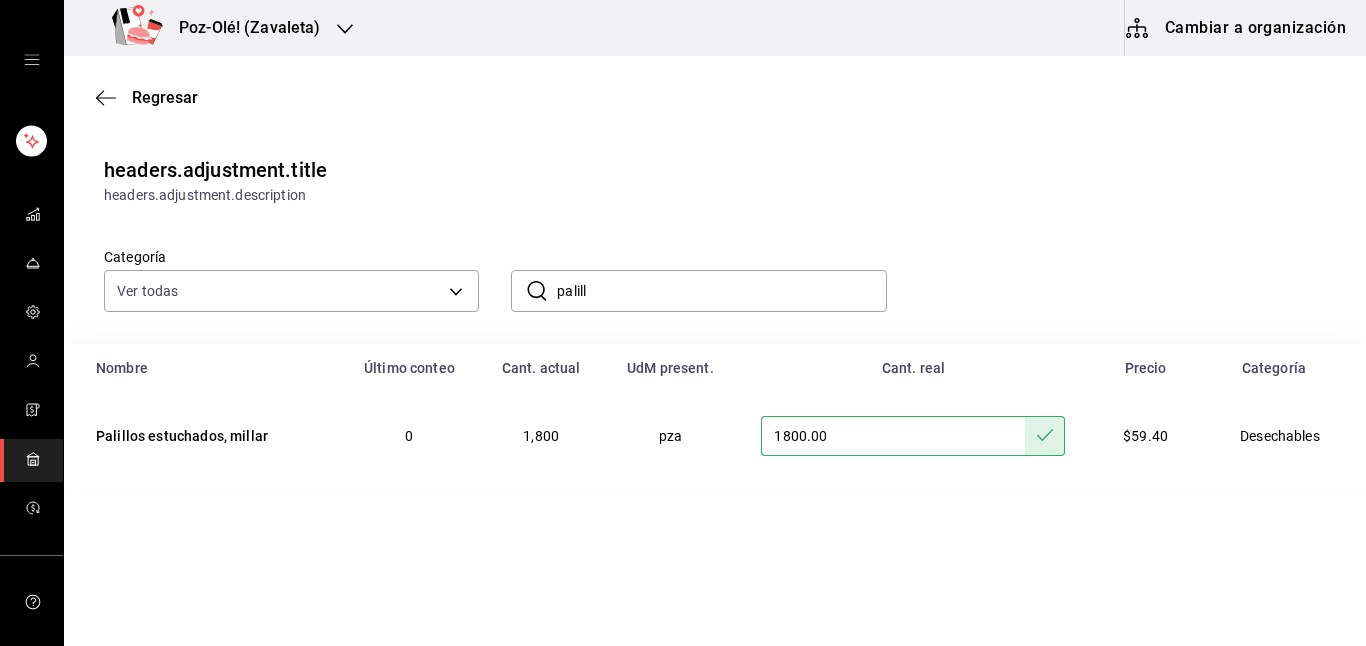 click on "palill" at bounding box center [721, 291] 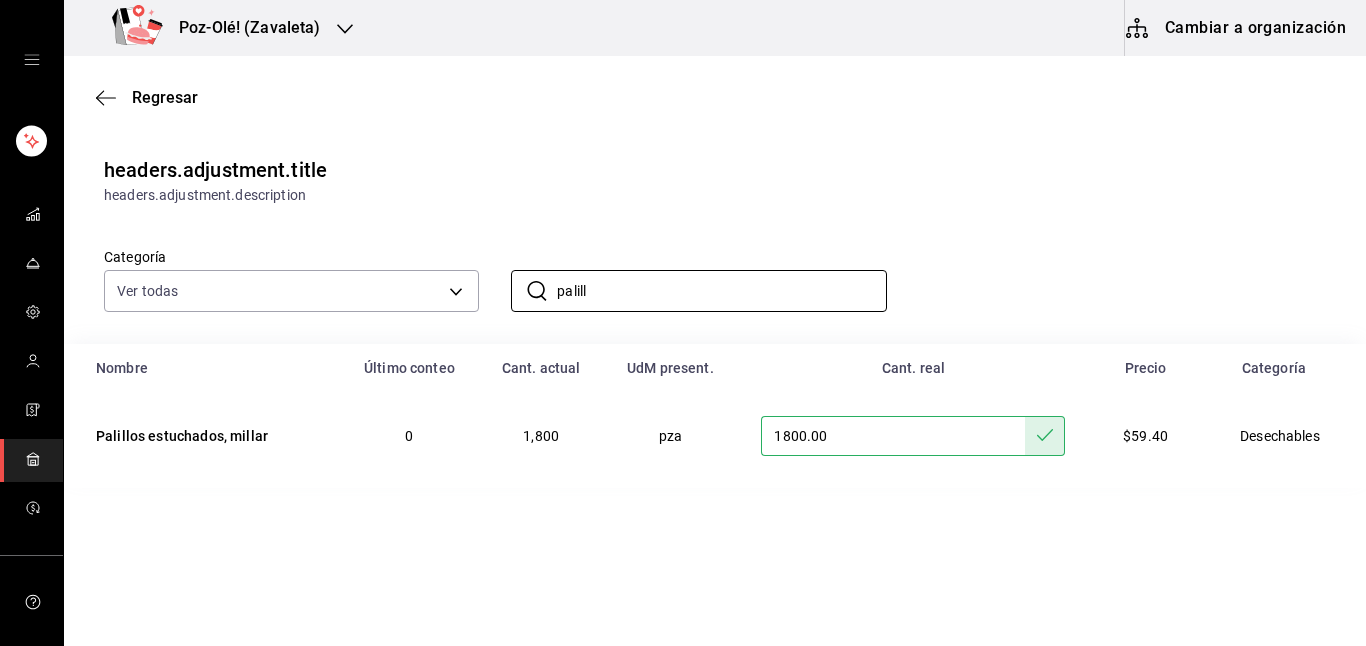 click on "1800.00" at bounding box center [893, 436] 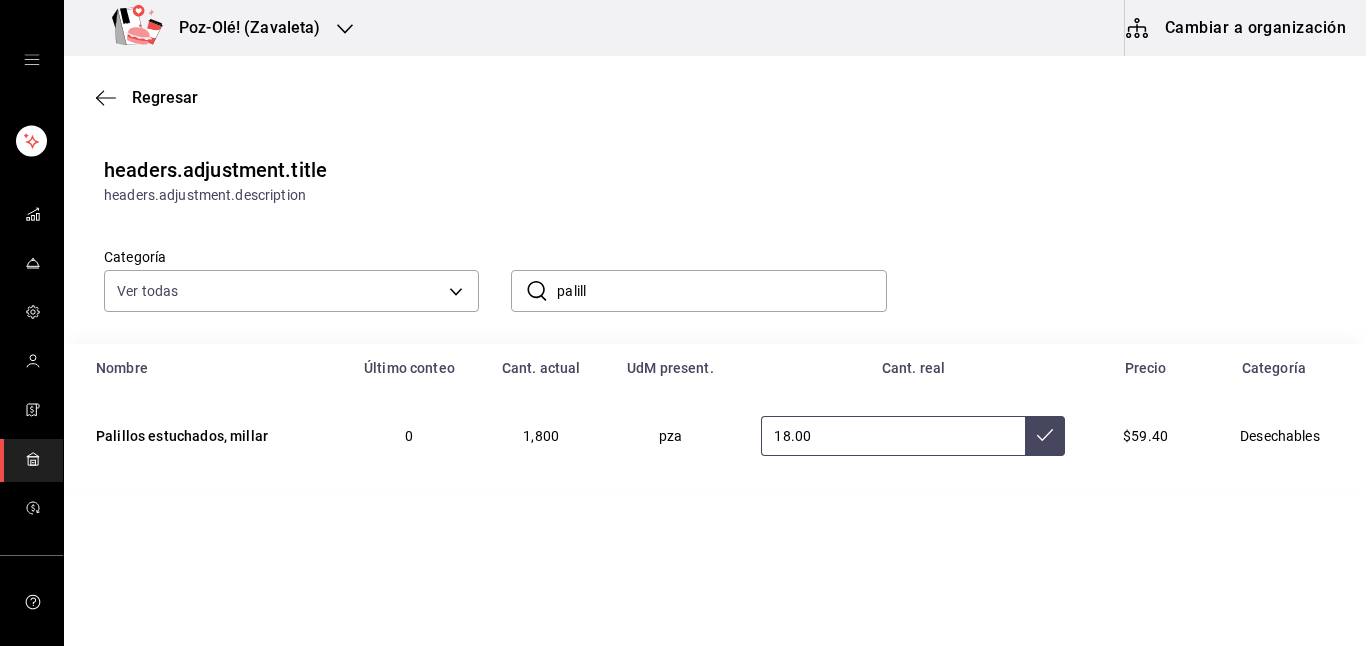 type on "1.00" 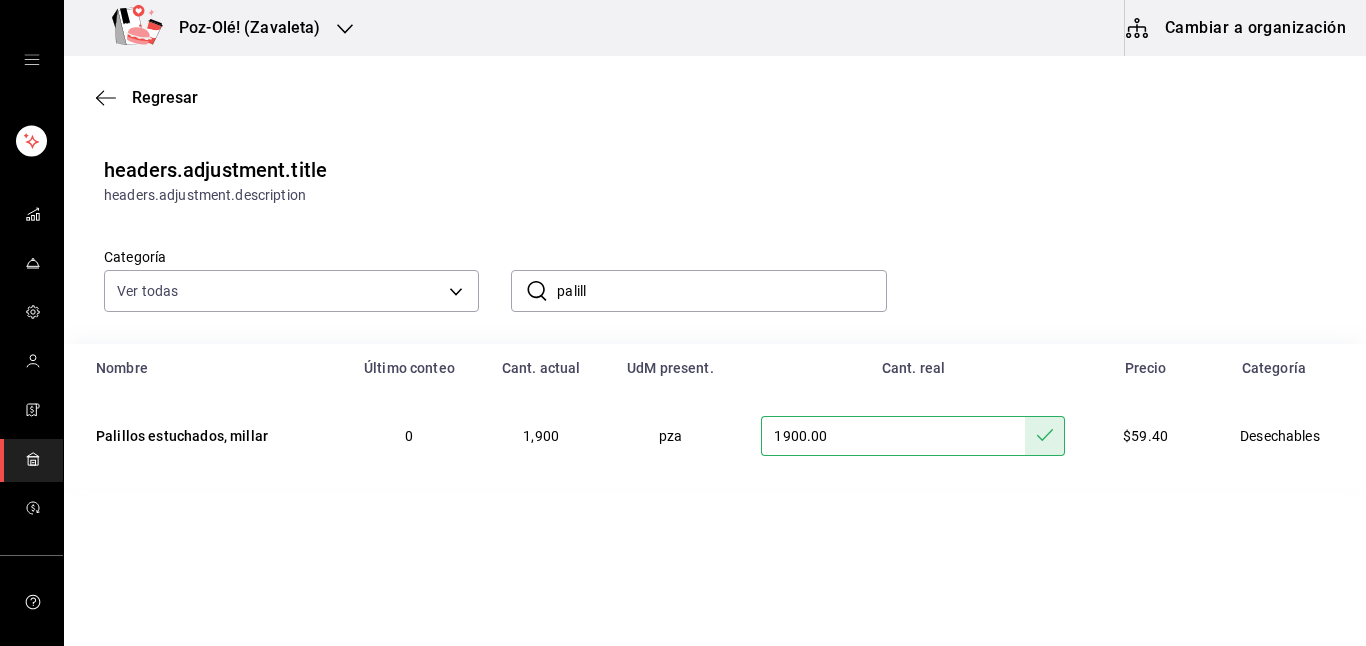 click on "1900.00" at bounding box center (893, 436) 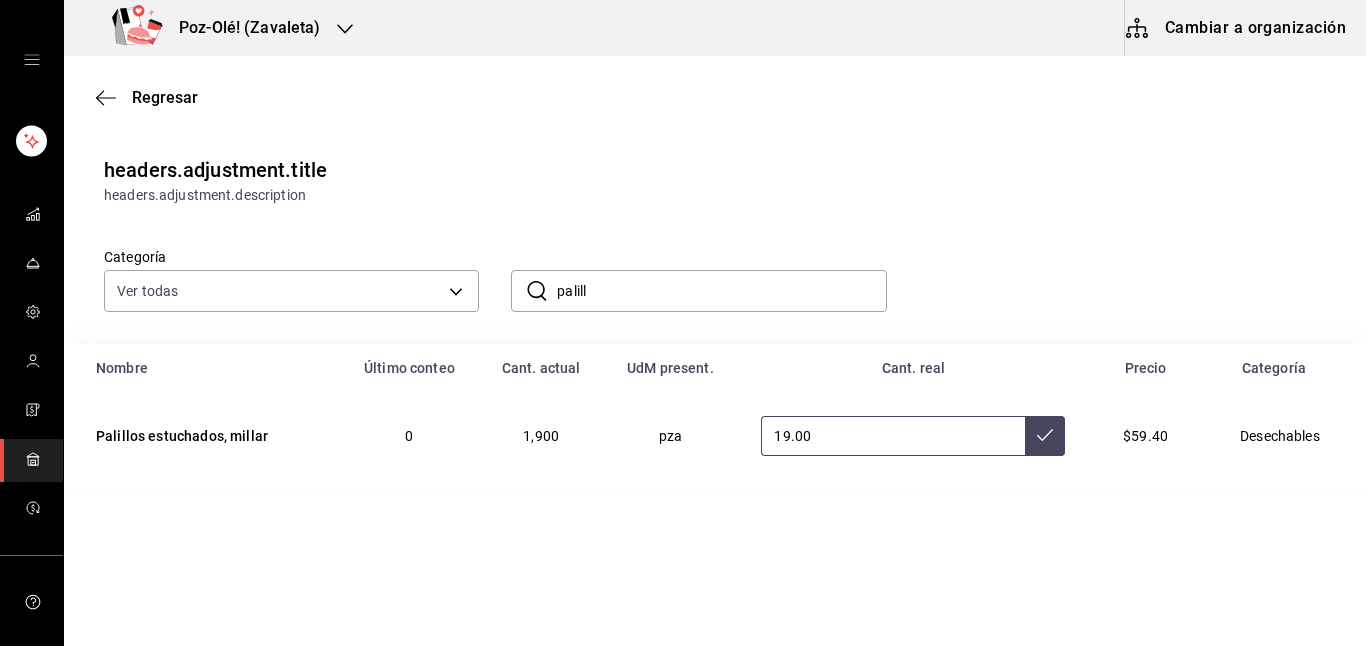 type on "1.00" 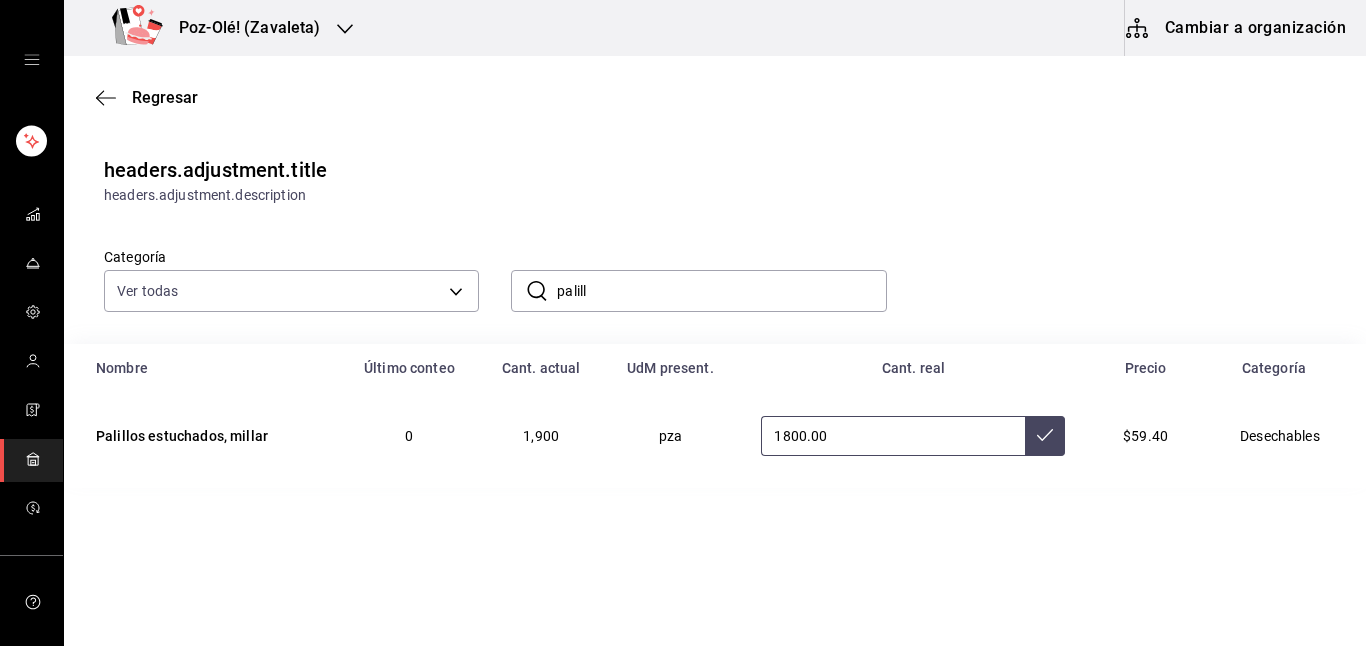 type on "1800.00" 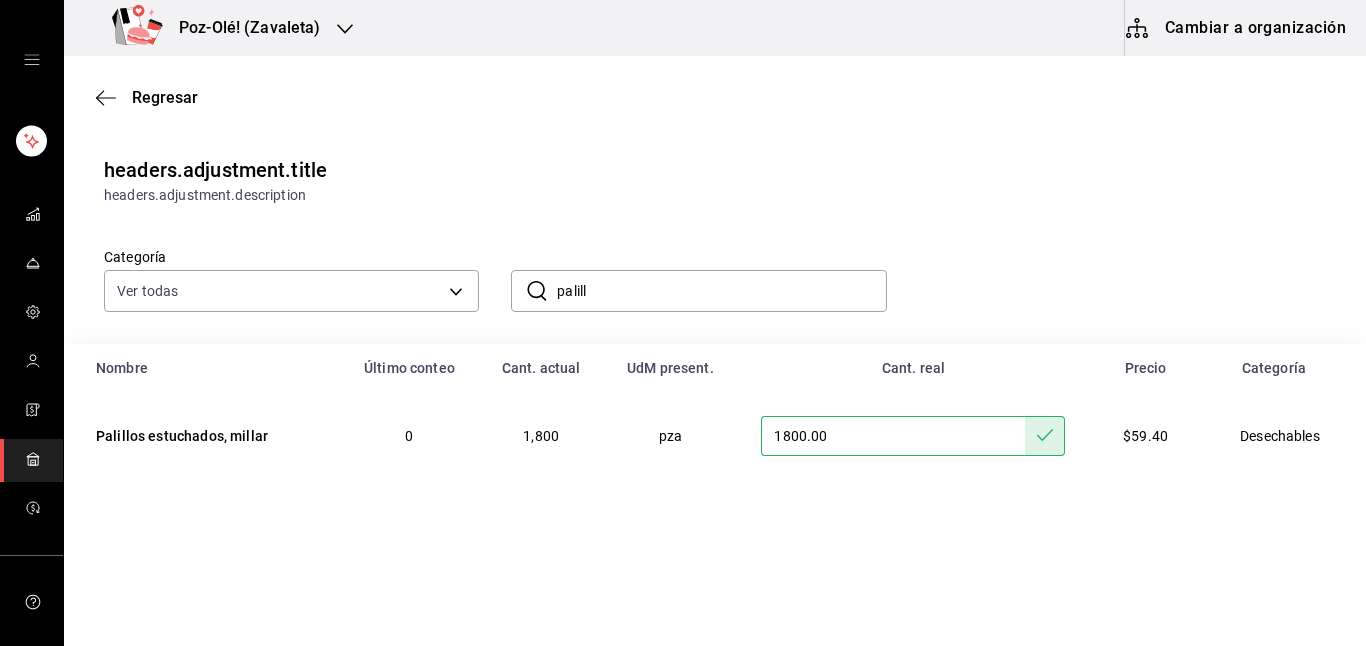 click on "palill" at bounding box center (721, 291) 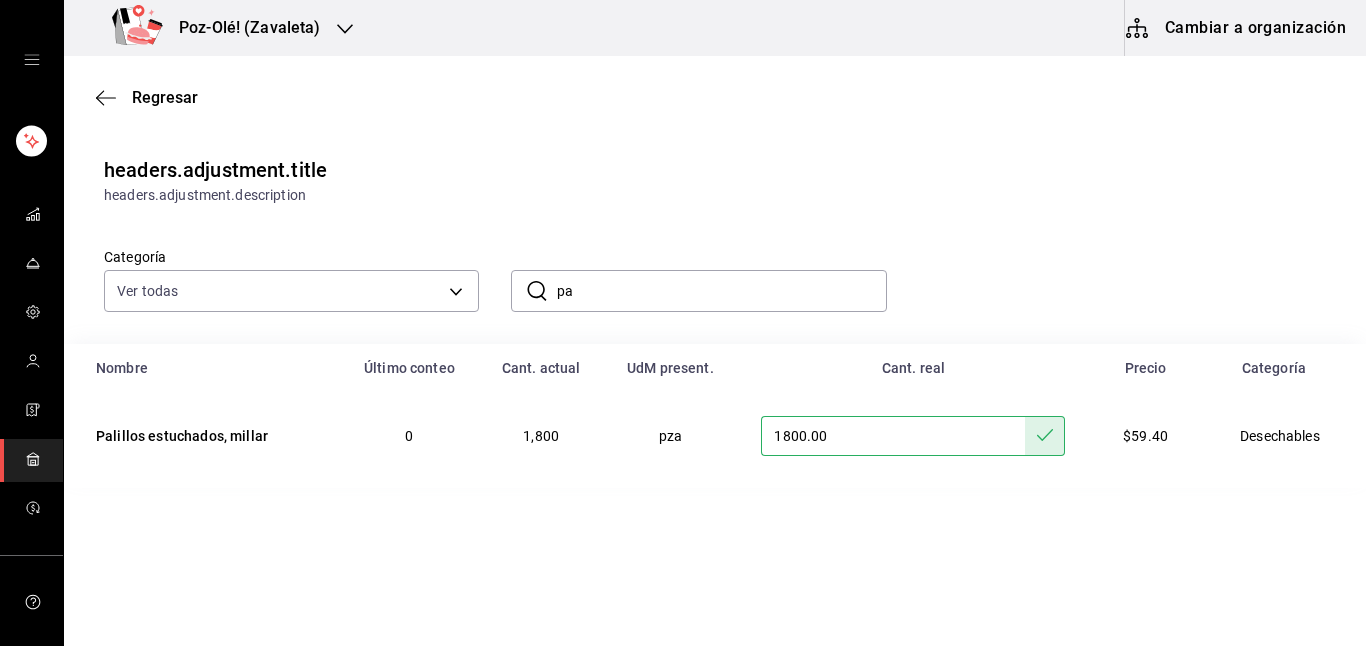 type on "p" 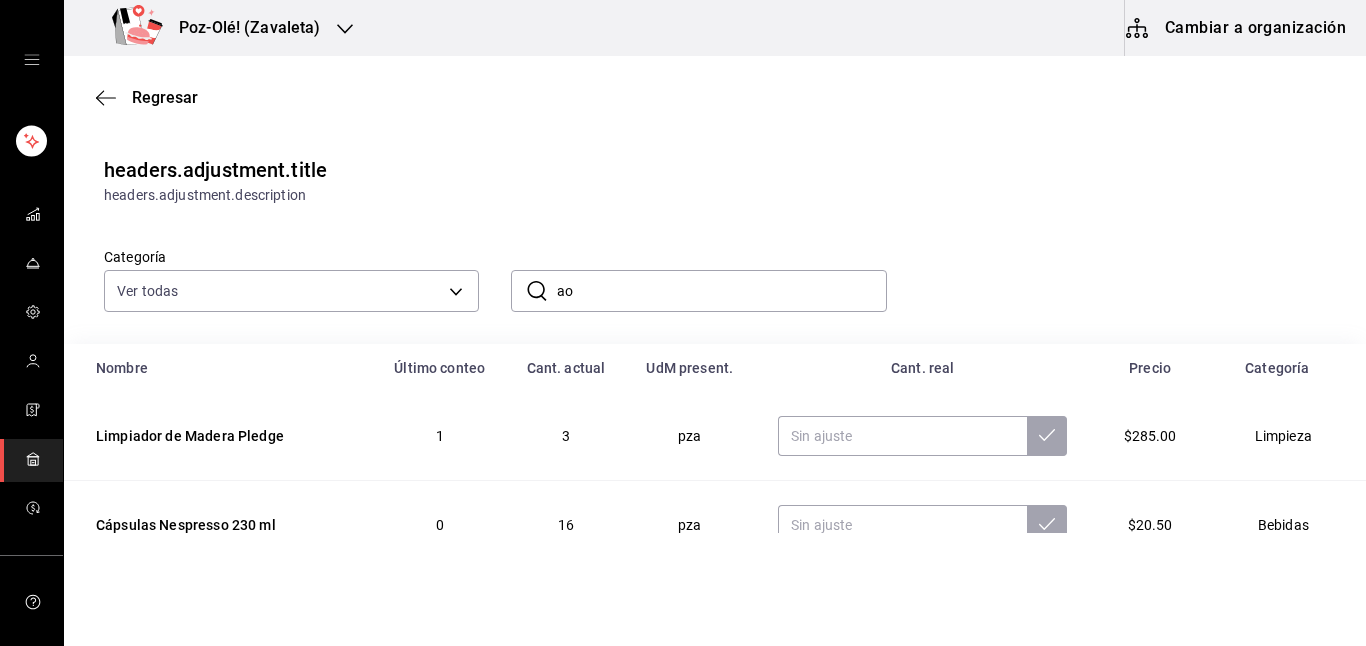 type on "a" 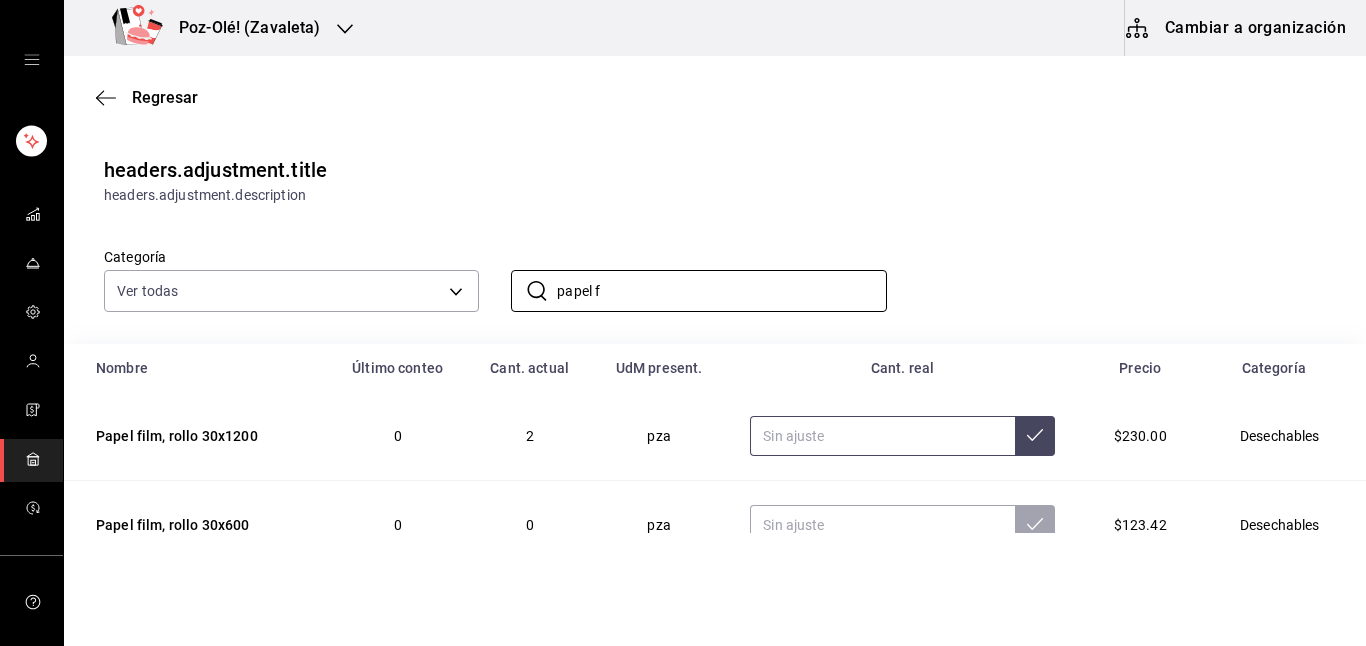 scroll, scrollTop: 13, scrollLeft: 0, axis: vertical 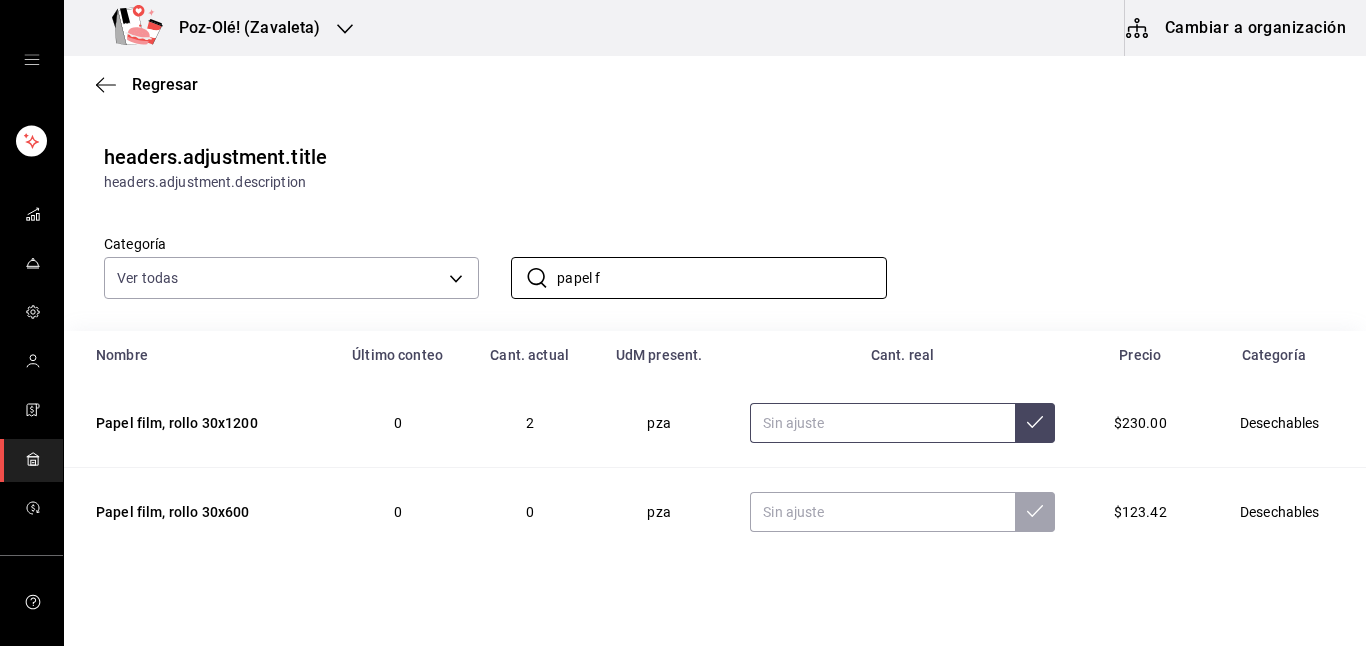 type on "papel f" 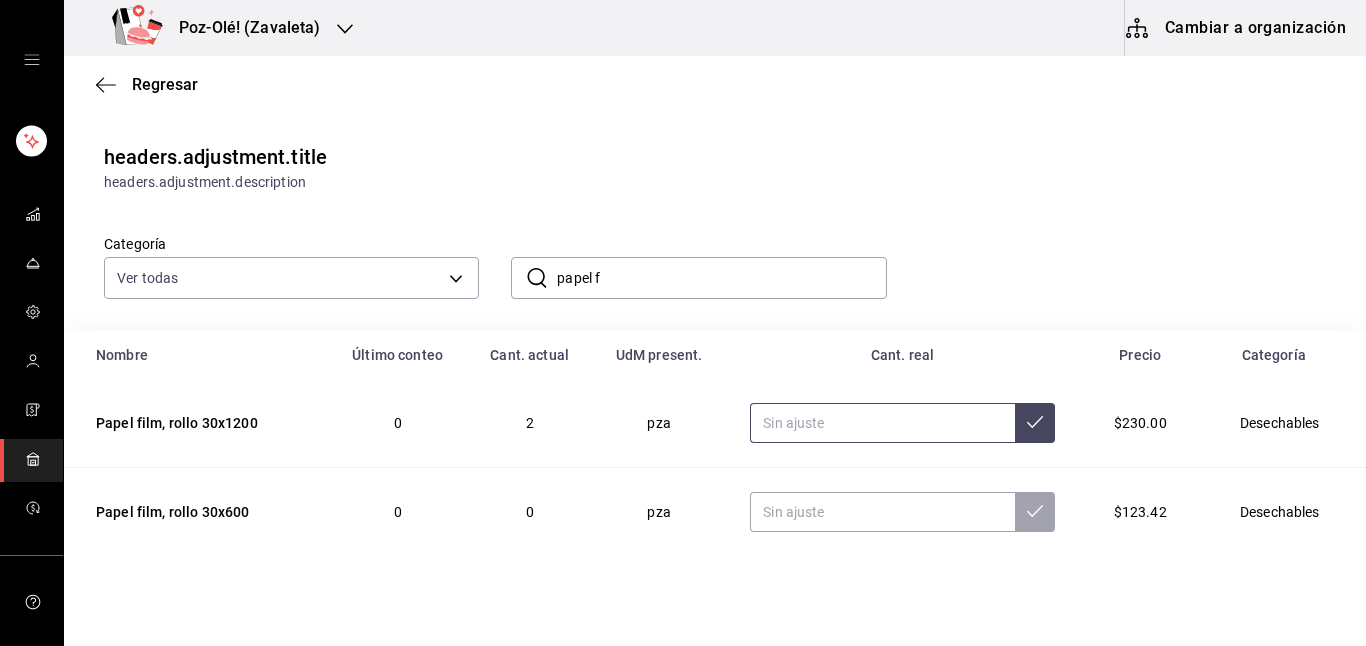 type on "0.00" 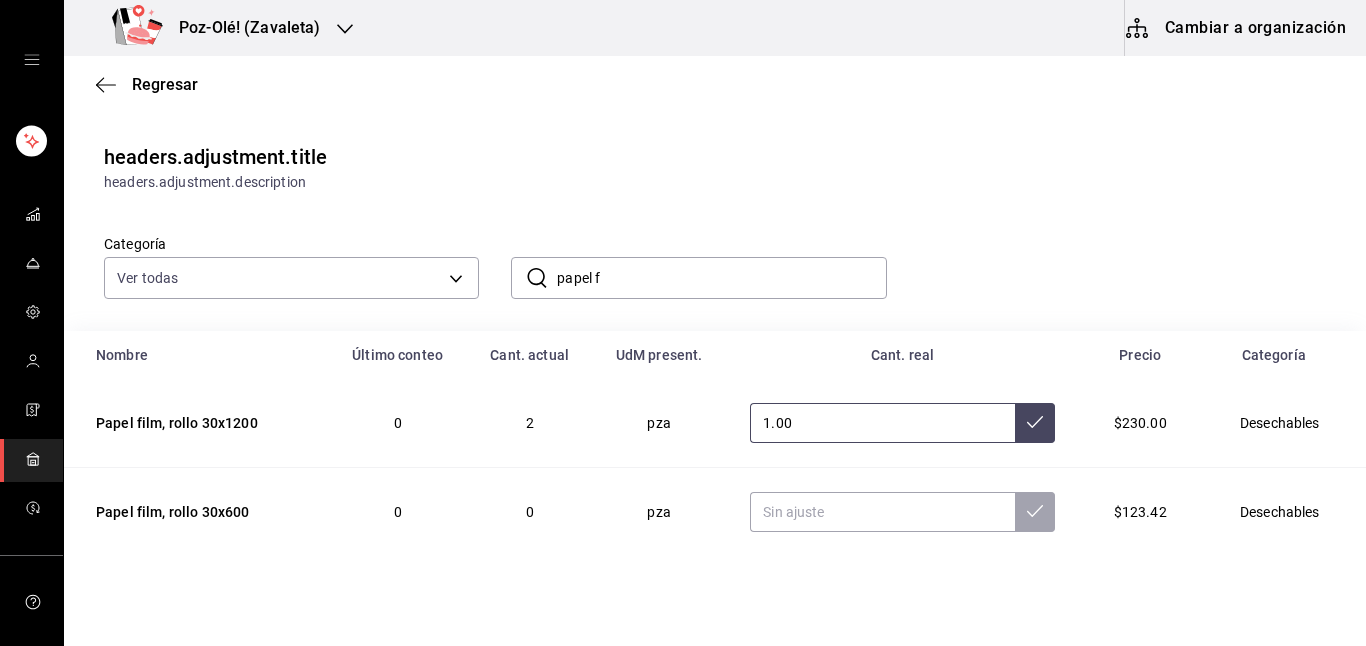 type on "1.00" 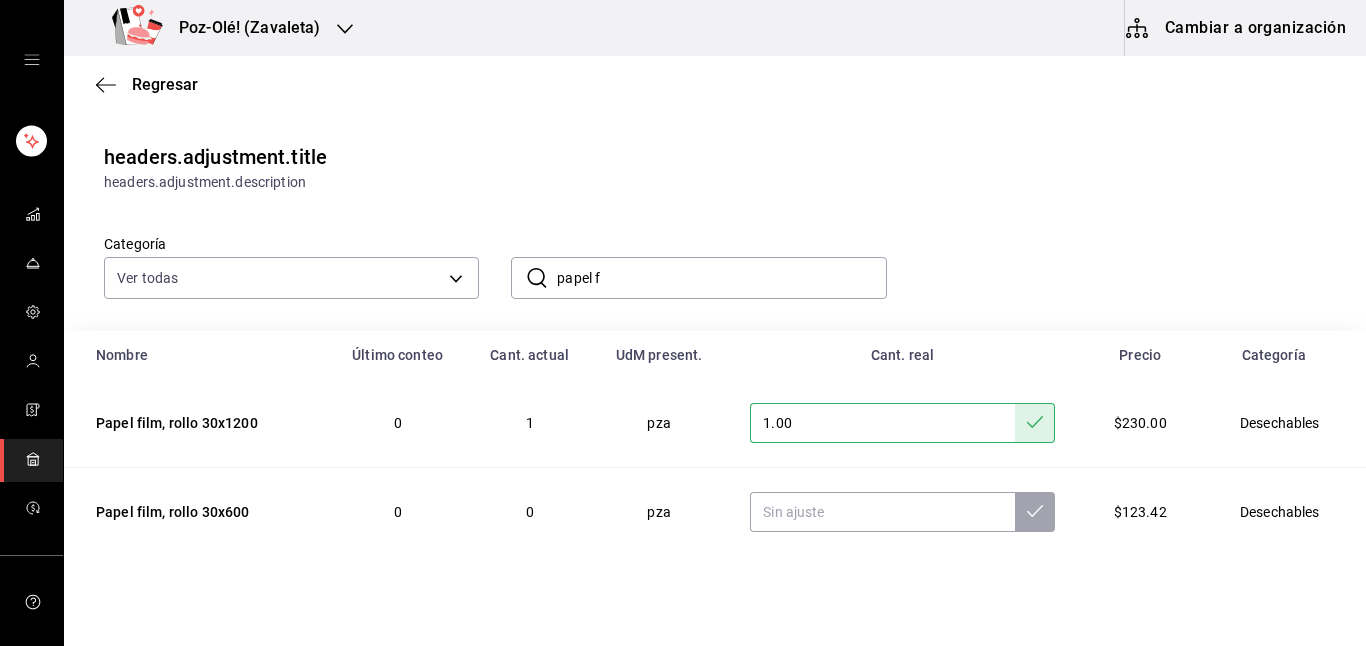 click on "papel f" at bounding box center (721, 278) 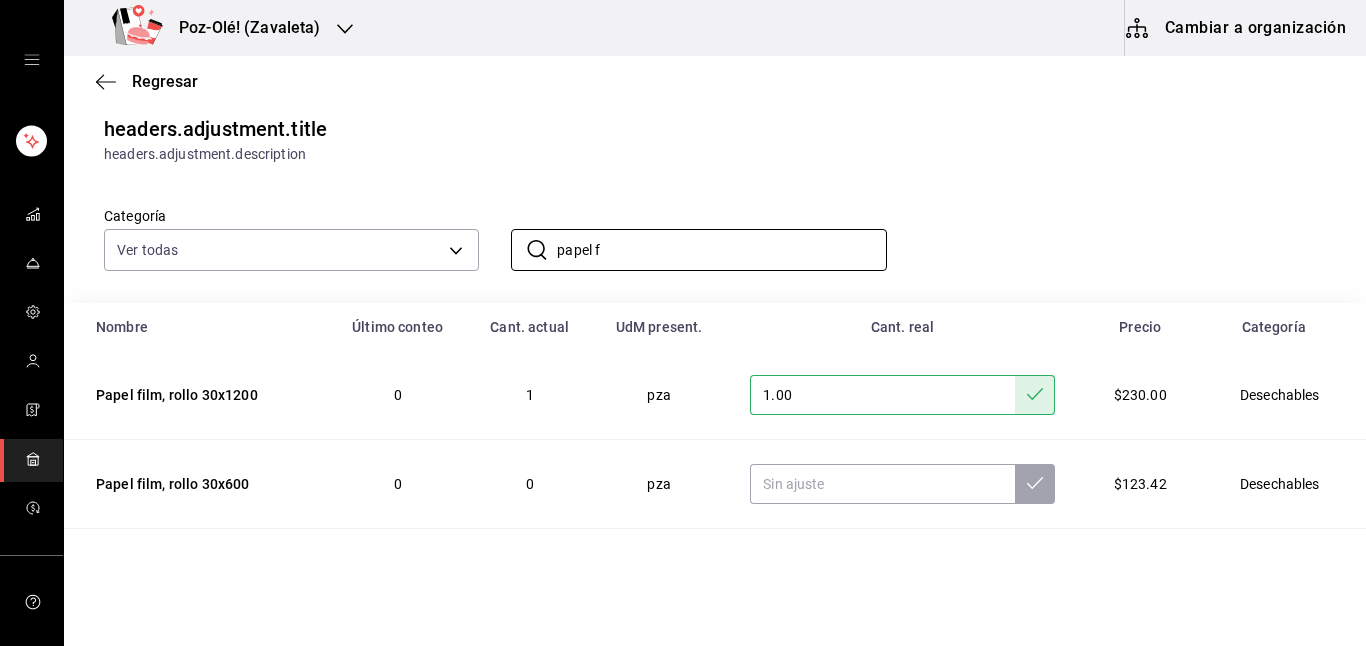 scroll, scrollTop: 53, scrollLeft: 0, axis: vertical 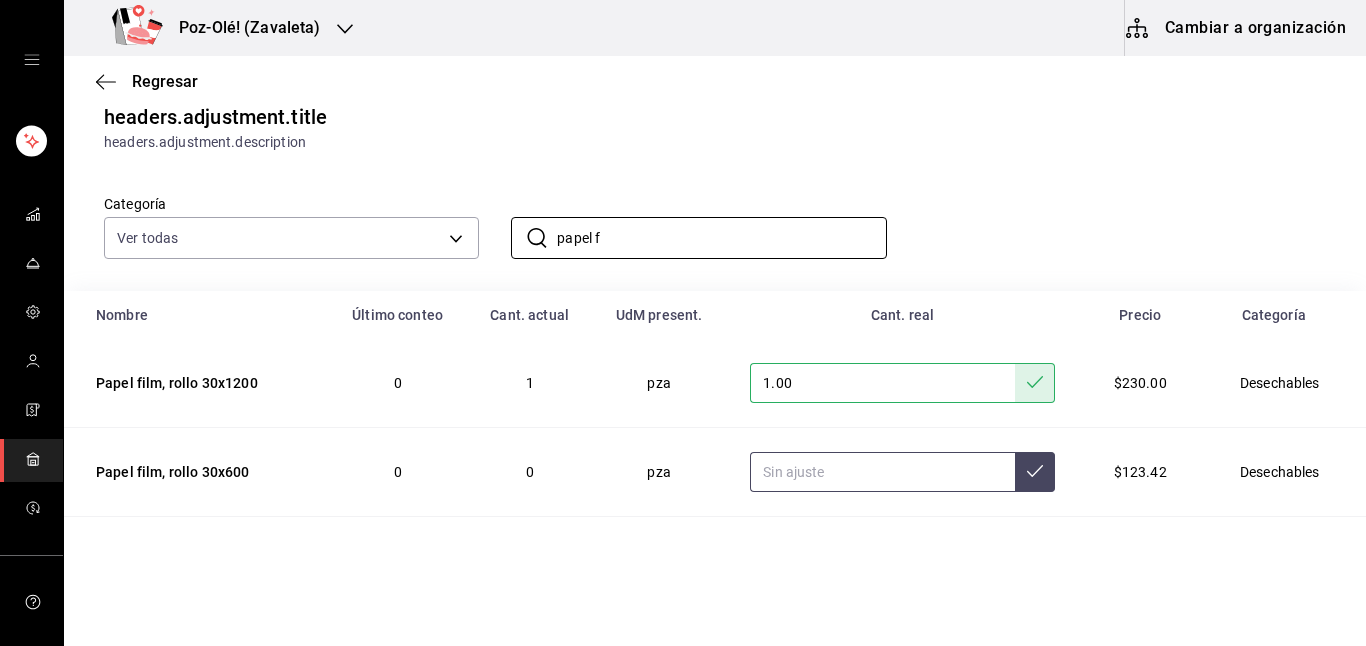 click at bounding box center [882, 472] 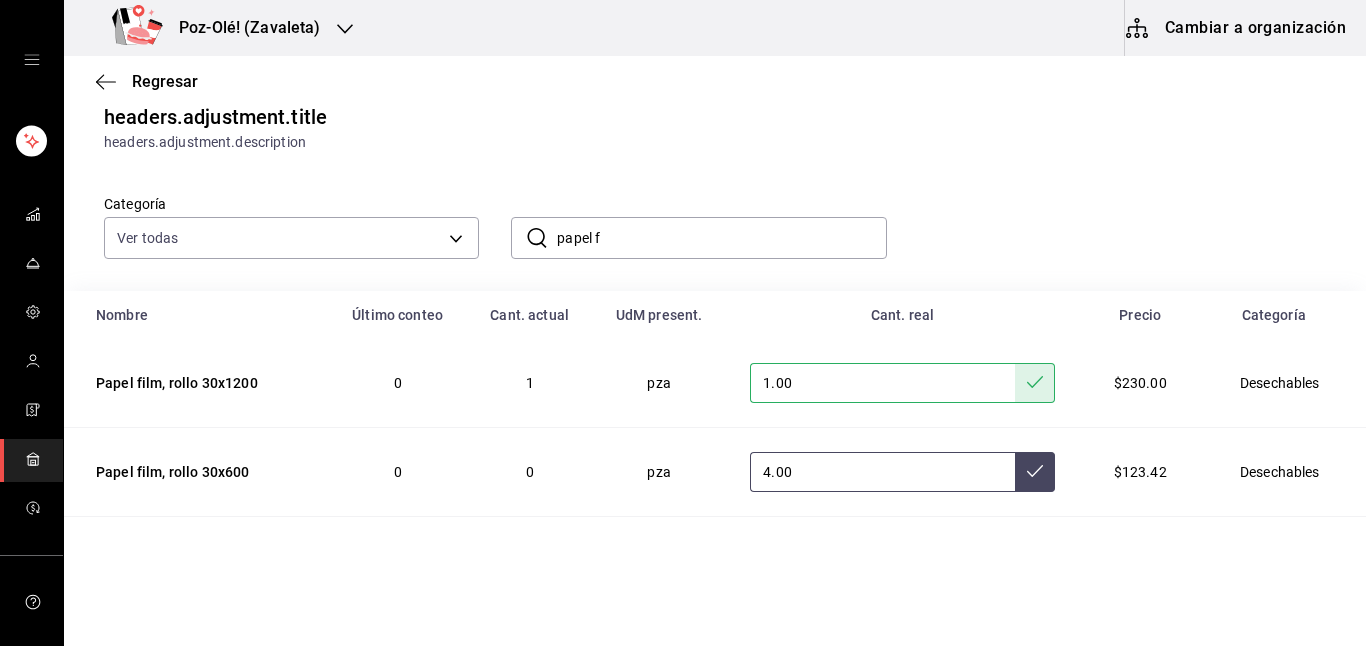 type on "4.00" 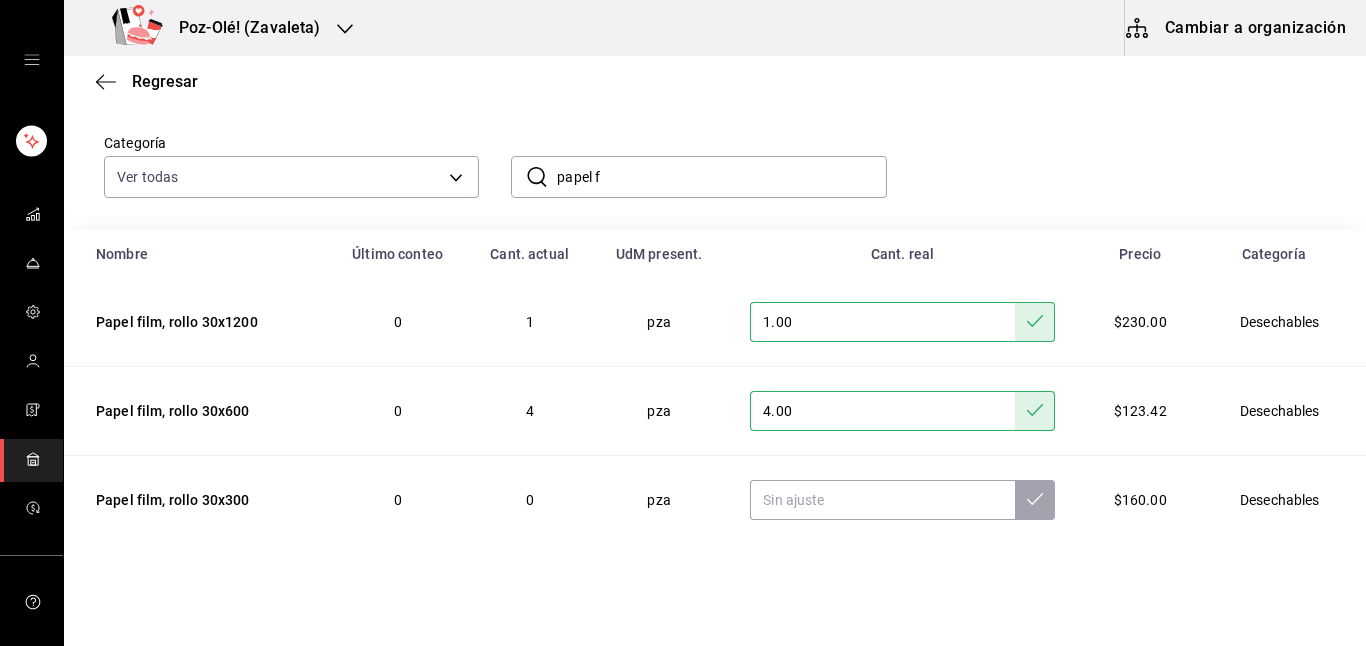 scroll, scrollTop: 133, scrollLeft: 0, axis: vertical 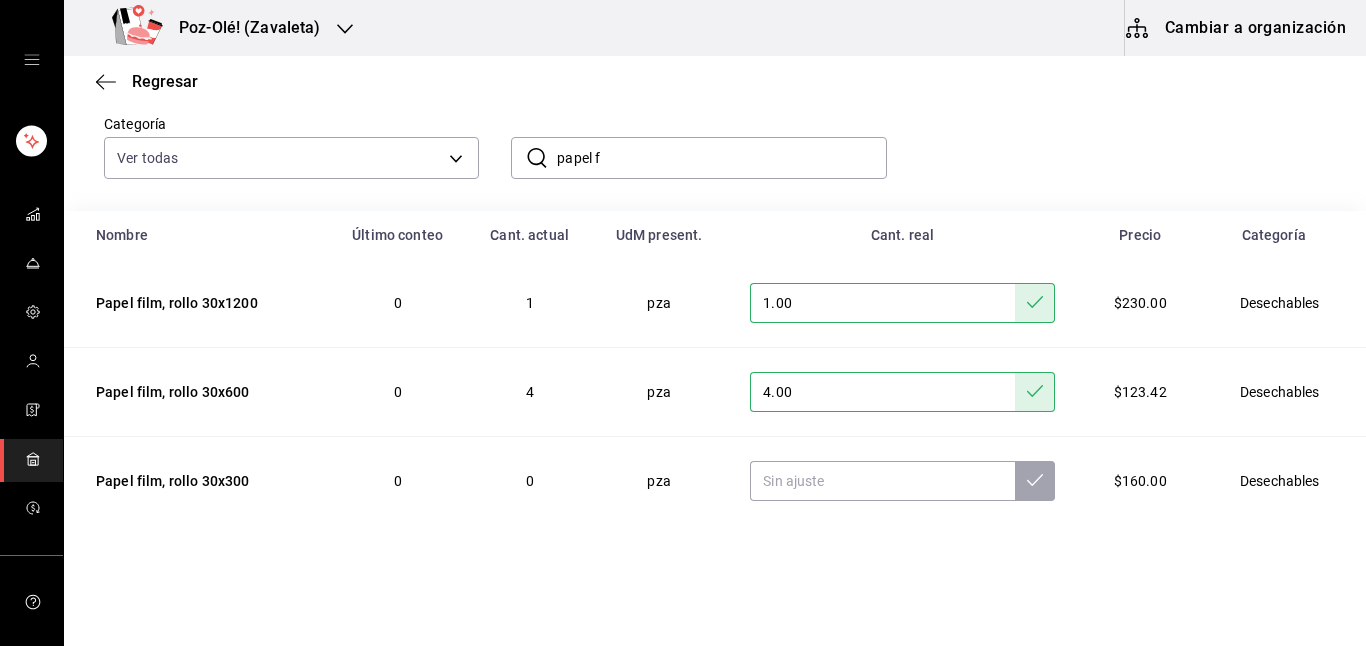 click on "papel f" at bounding box center [721, 158] 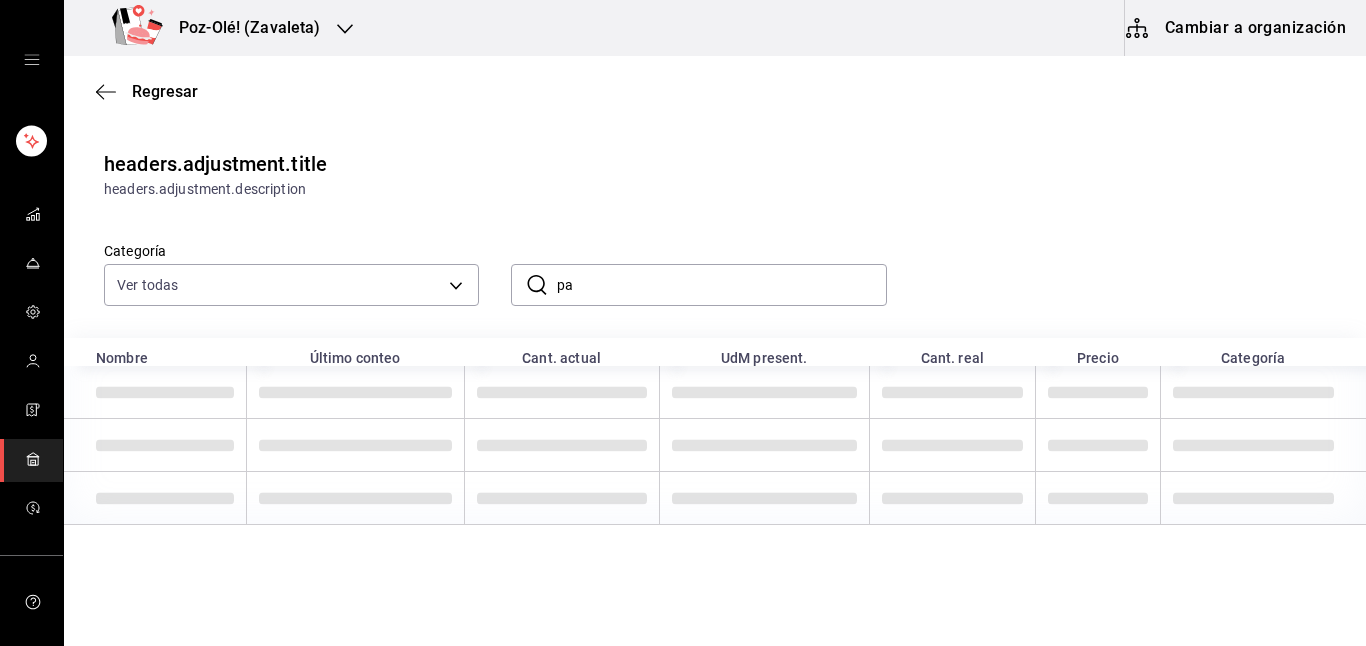 type on "p" 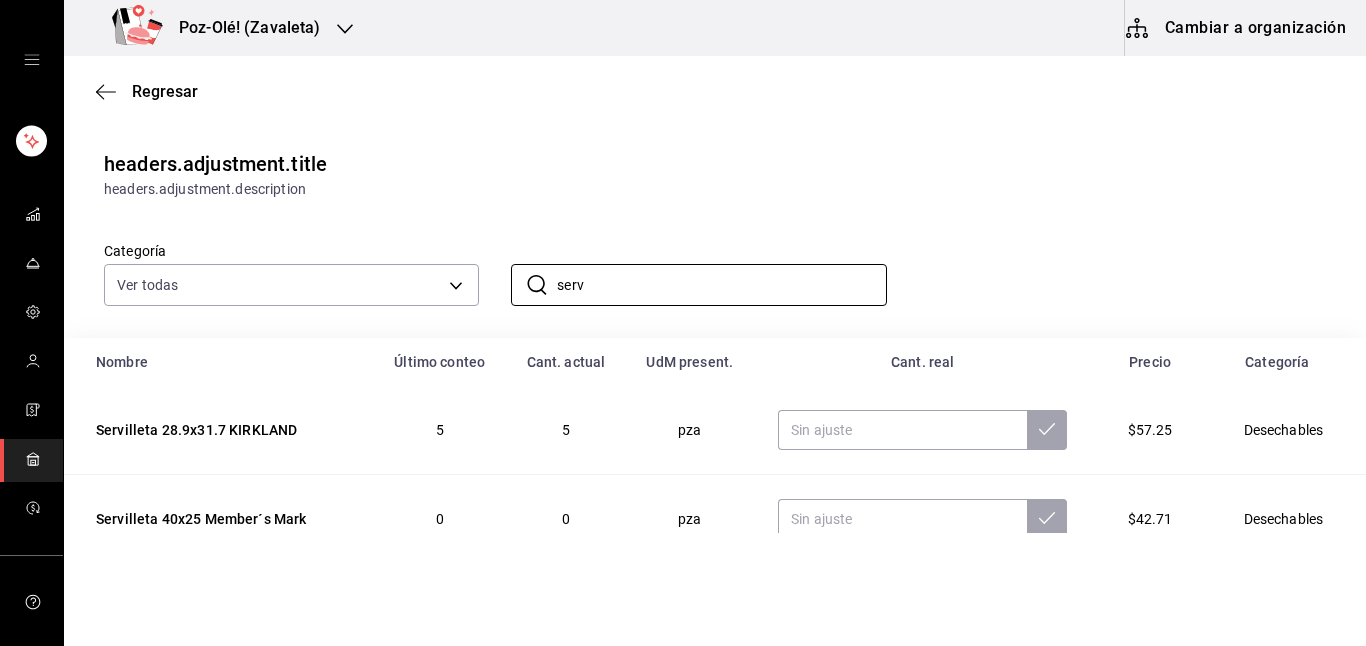 scroll, scrollTop: 133, scrollLeft: 0, axis: vertical 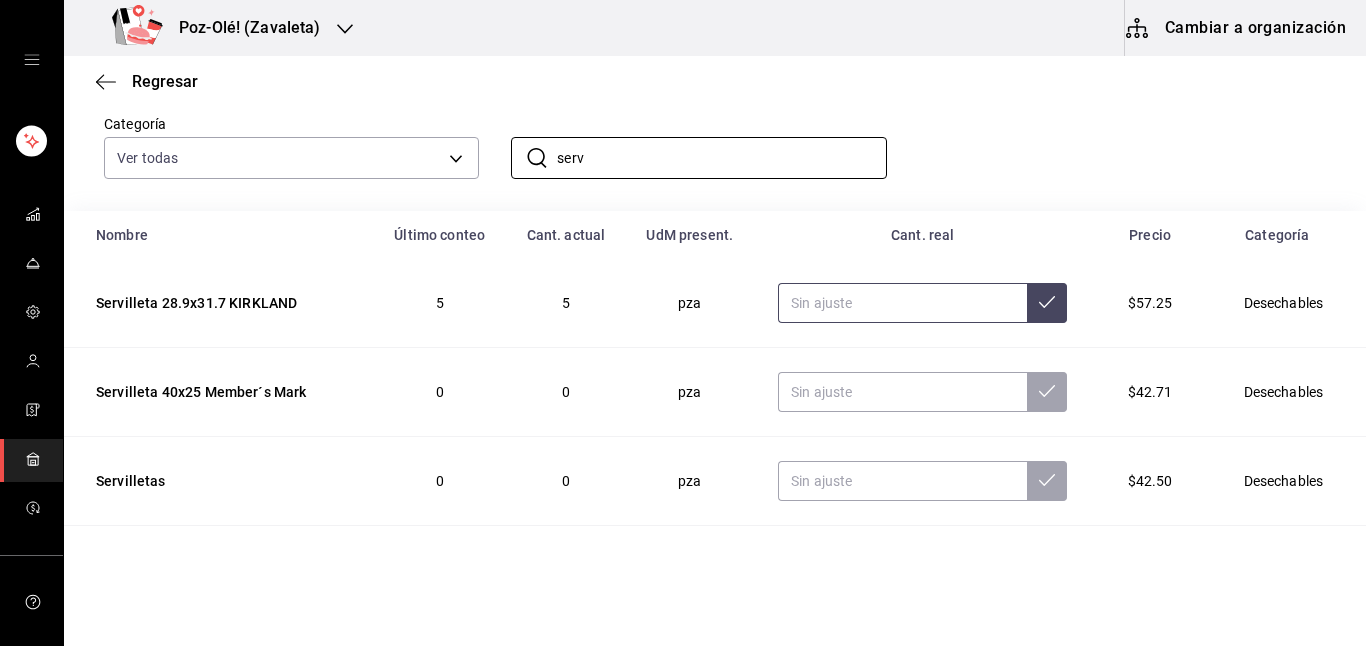 type on "serv" 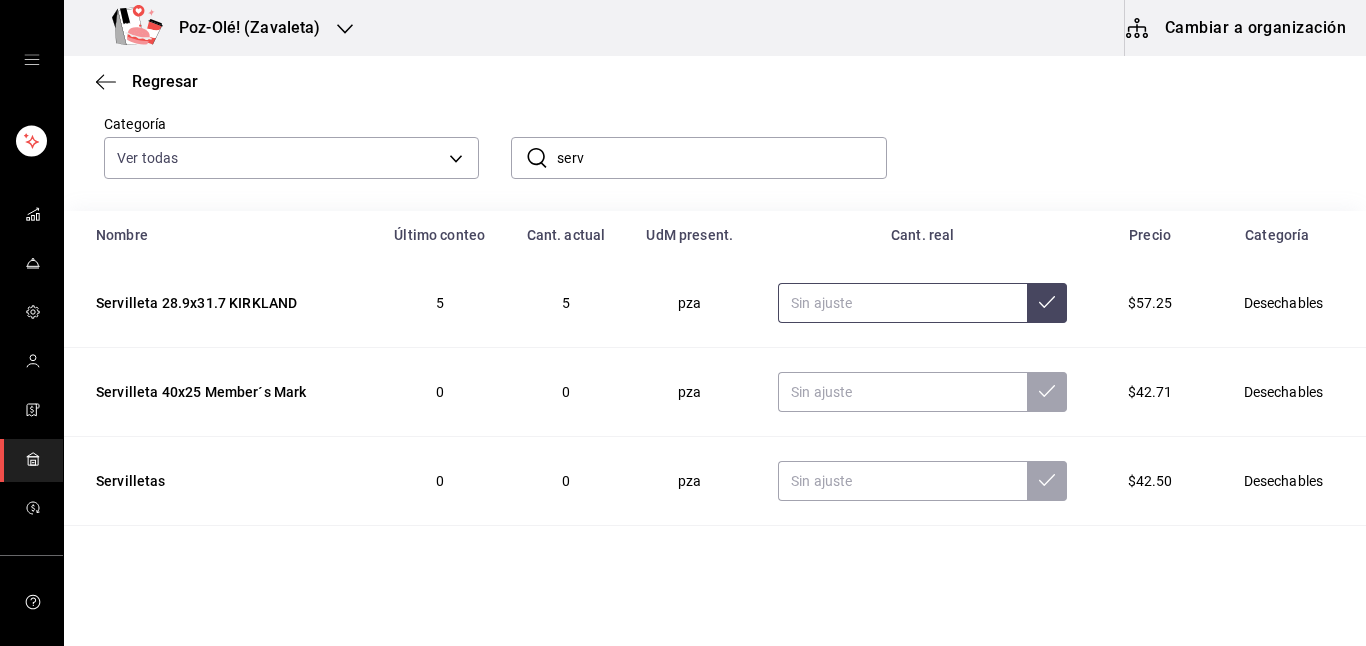 click at bounding box center [902, 303] 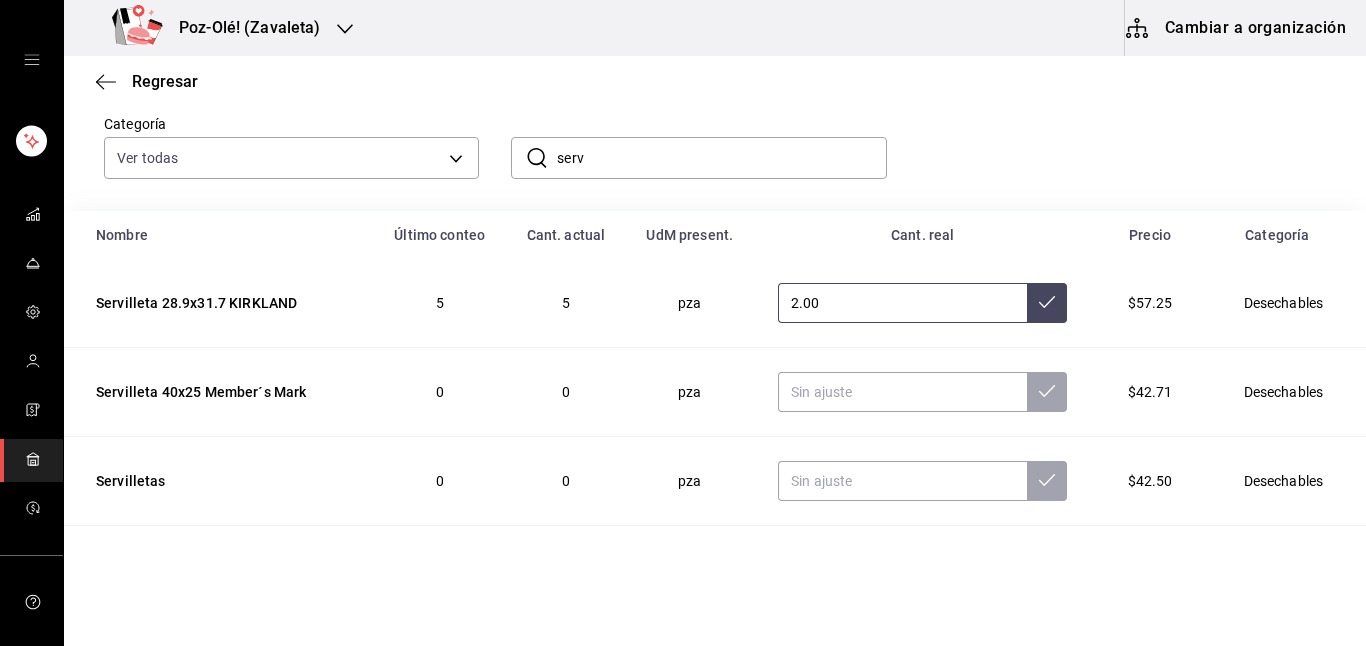 type on "2.00" 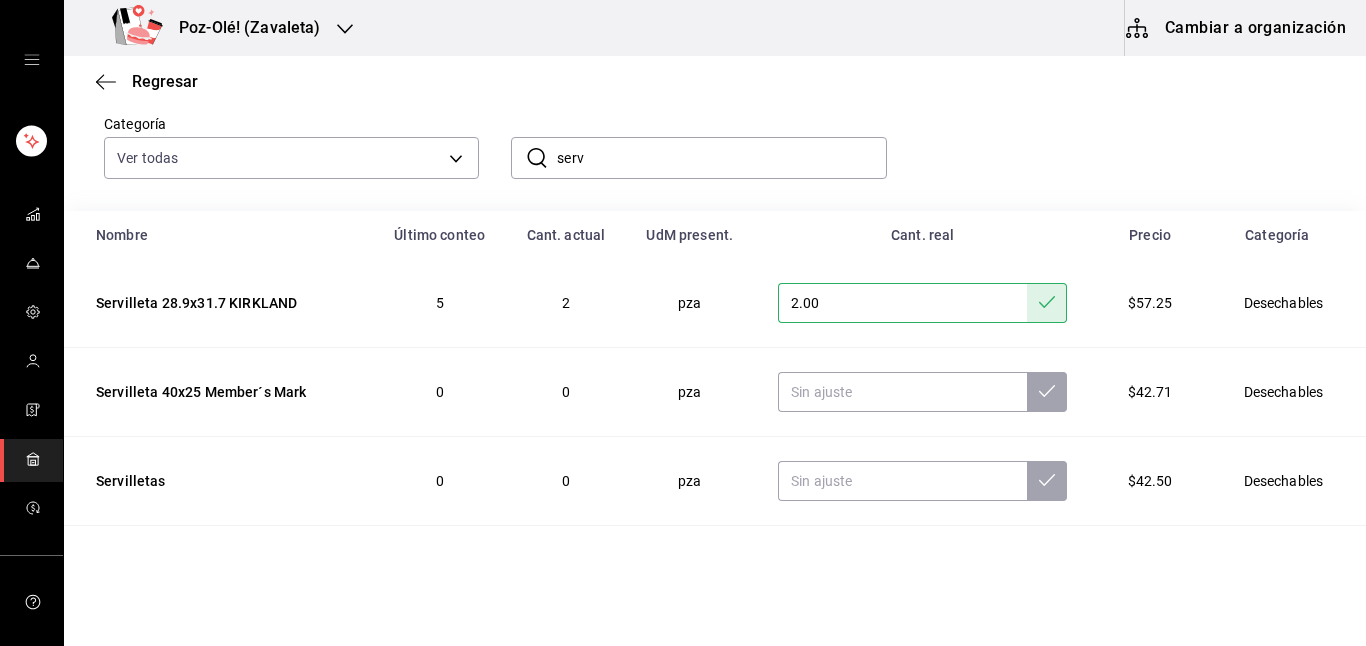 click on "serv" at bounding box center [721, 158] 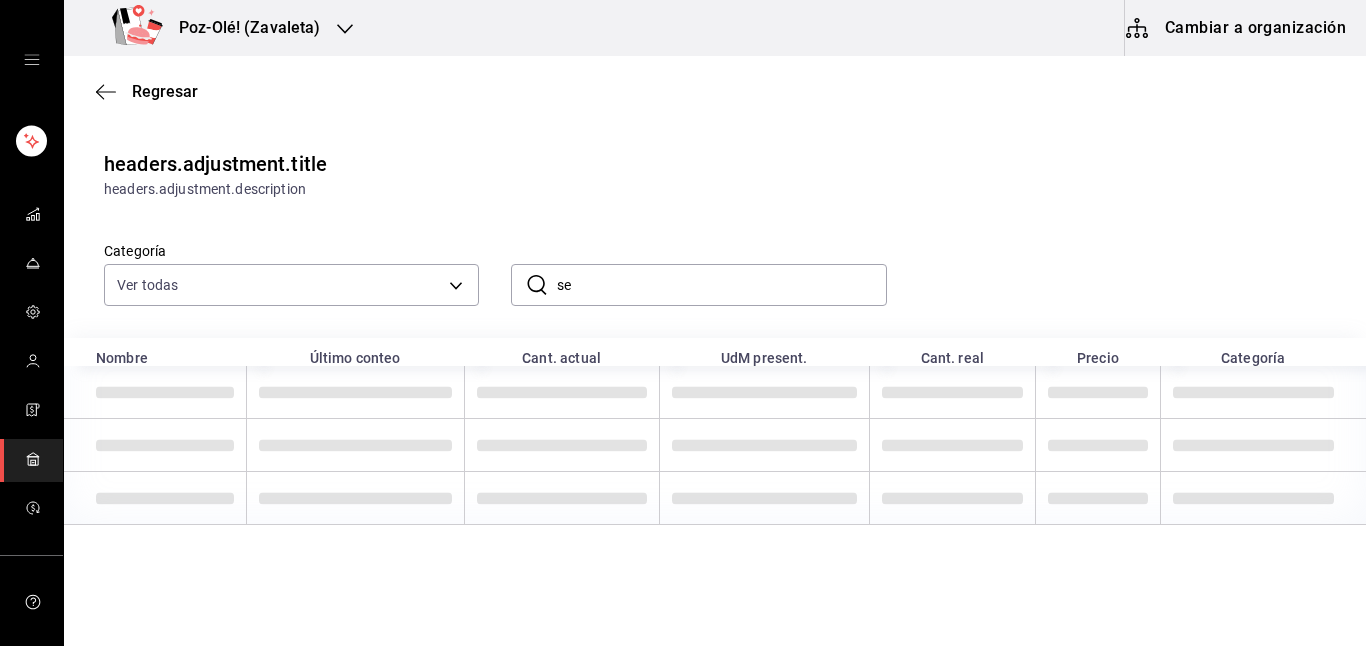 scroll, scrollTop: 6, scrollLeft: 0, axis: vertical 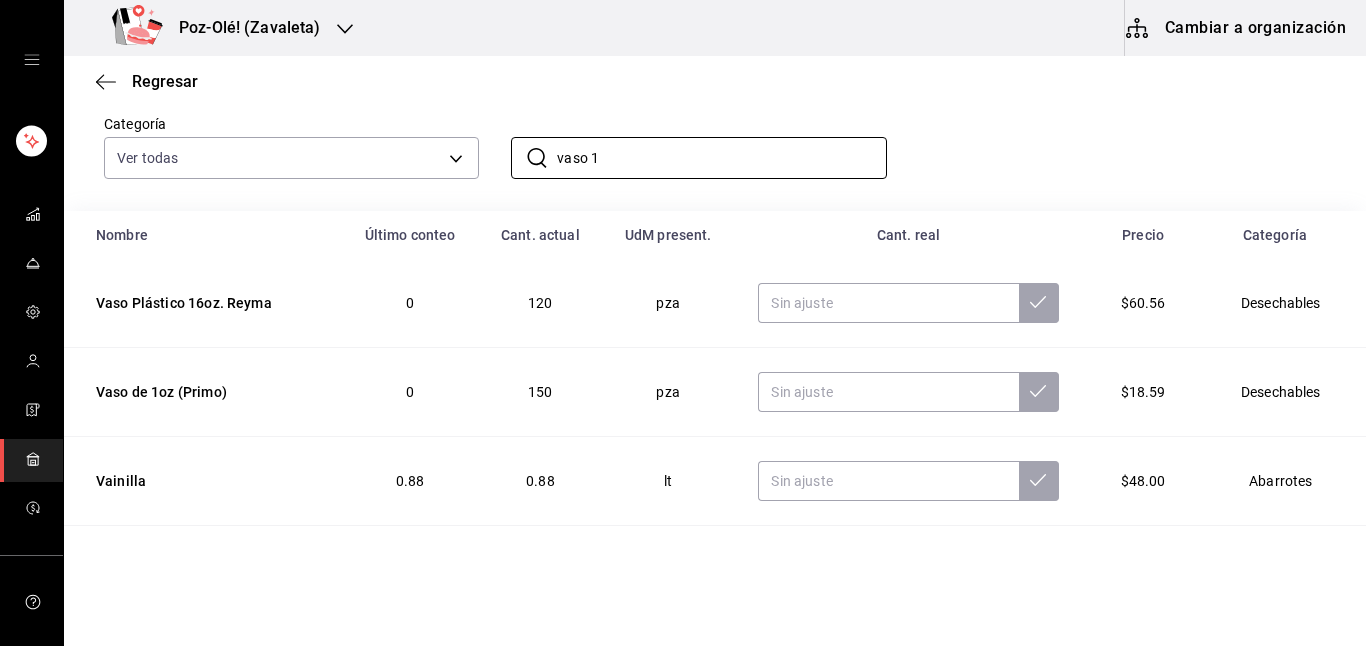 type on "vaso 1" 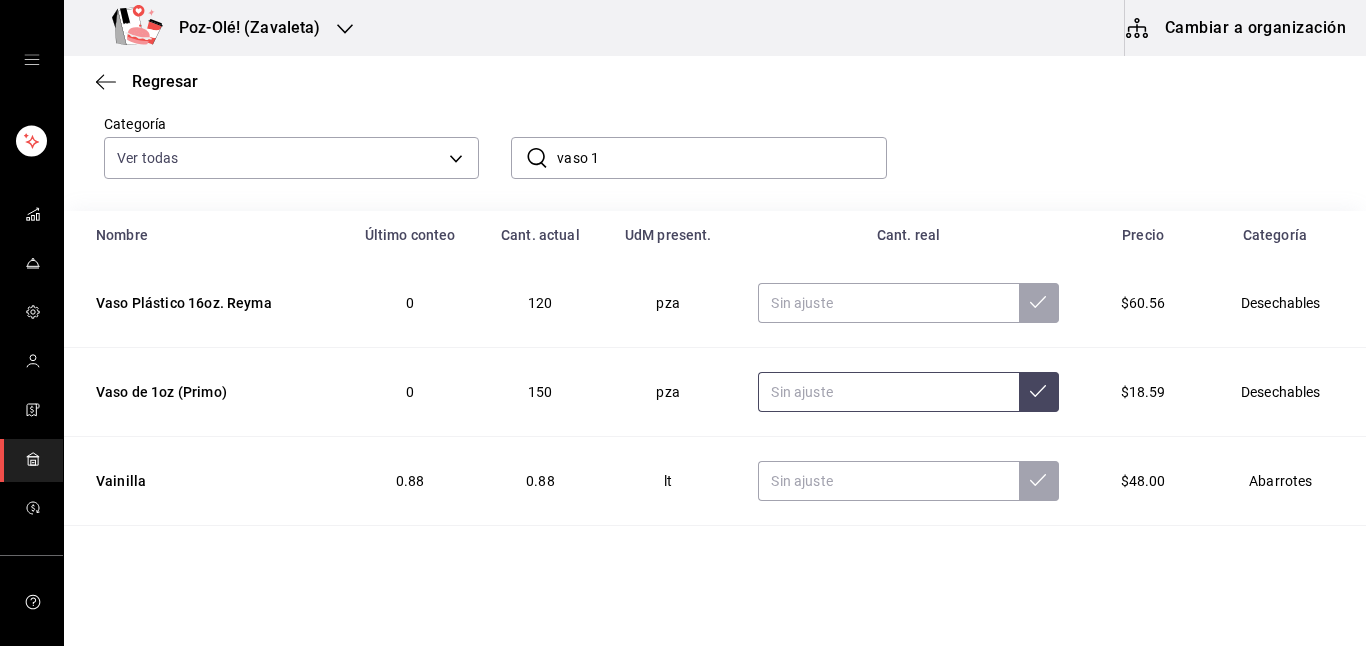click at bounding box center [888, 392] 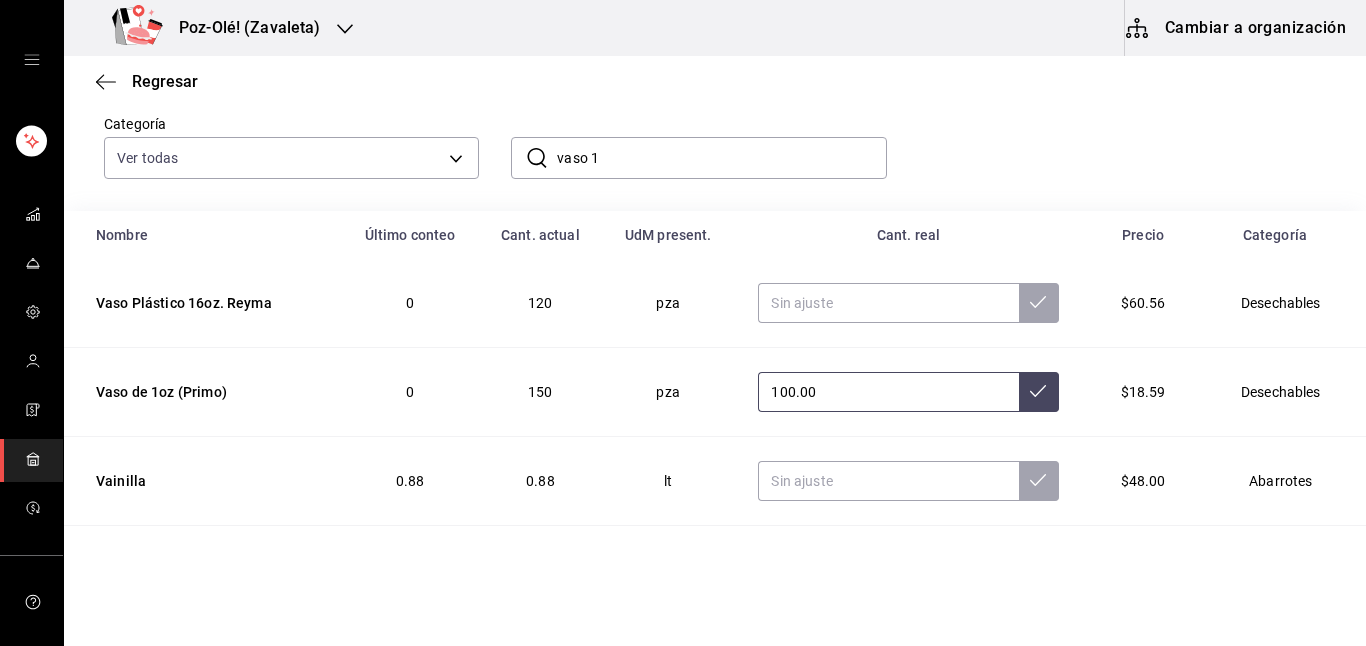 type on "100.00" 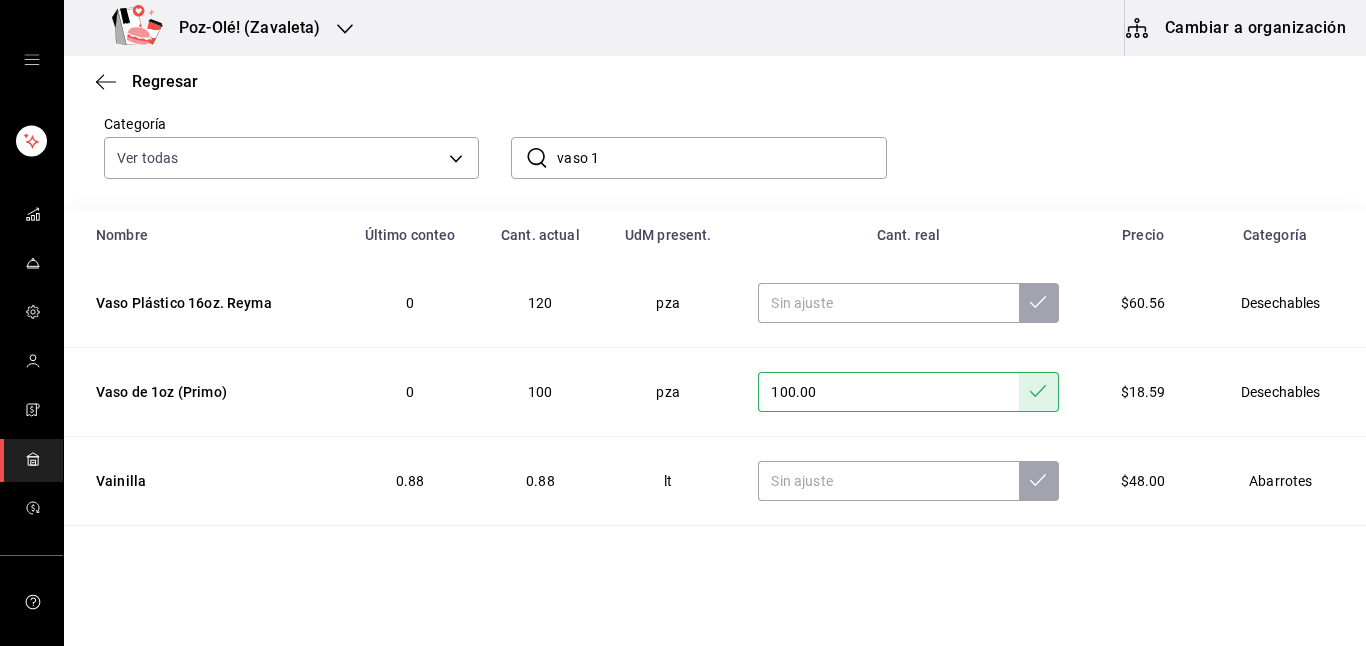 click on "vaso 1" at bounding box center (721, 158) 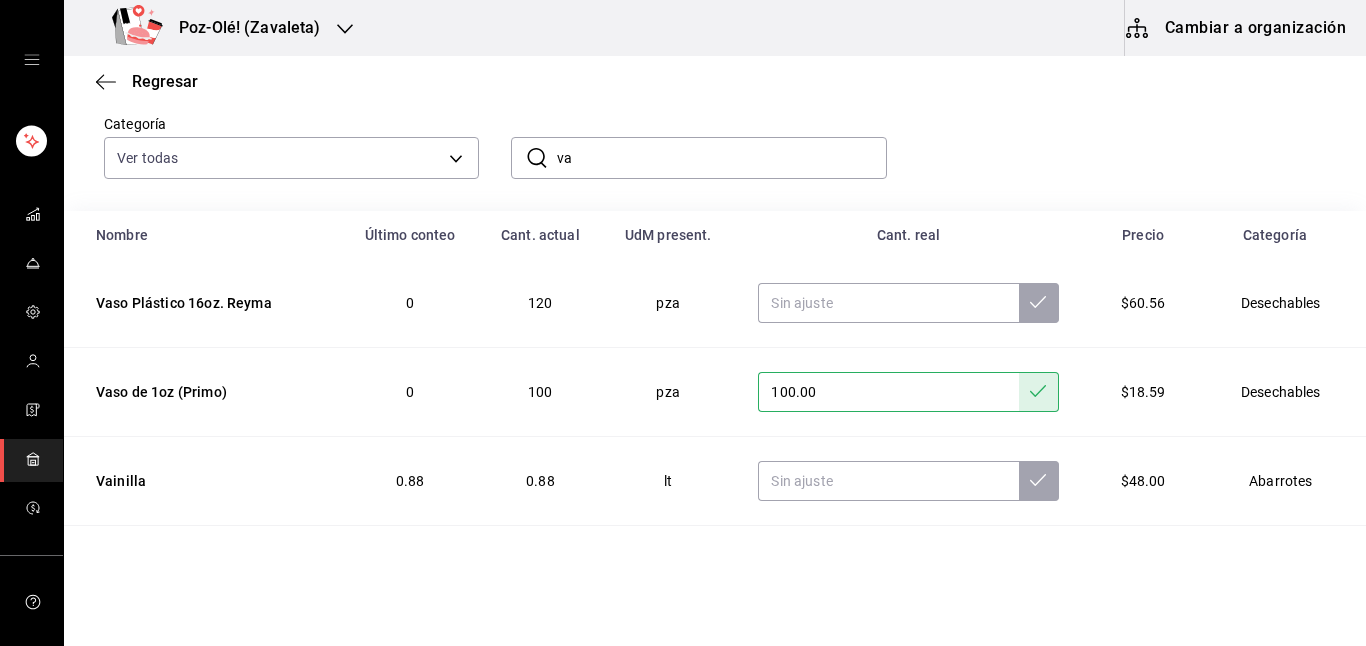 type on "v" 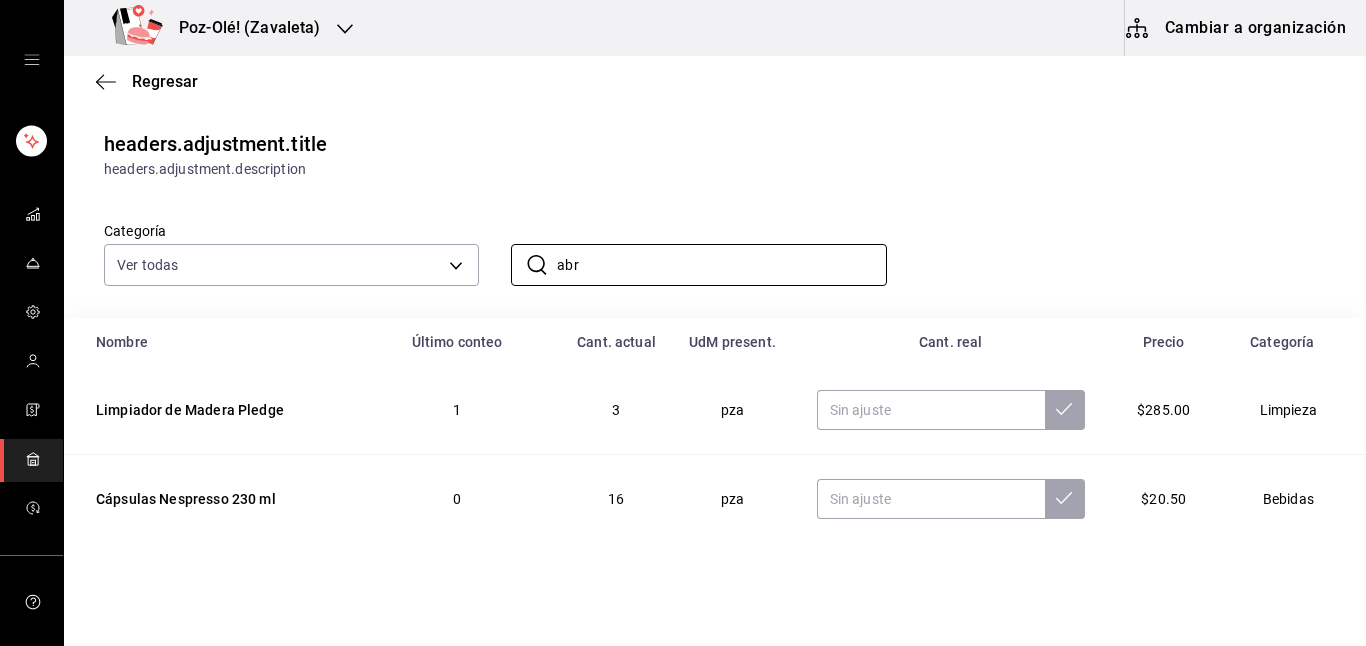 scroll, scrollTop: 133, scrollLeft: 0, axis: vertical 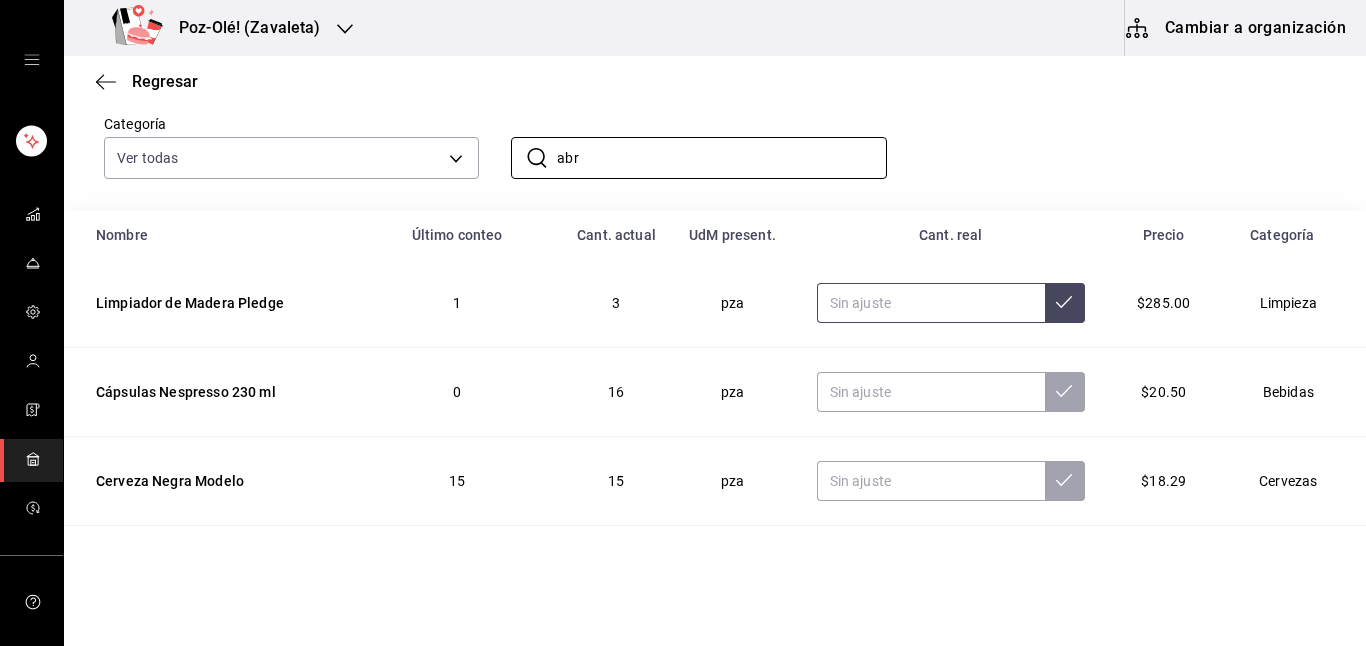 type on "abr" 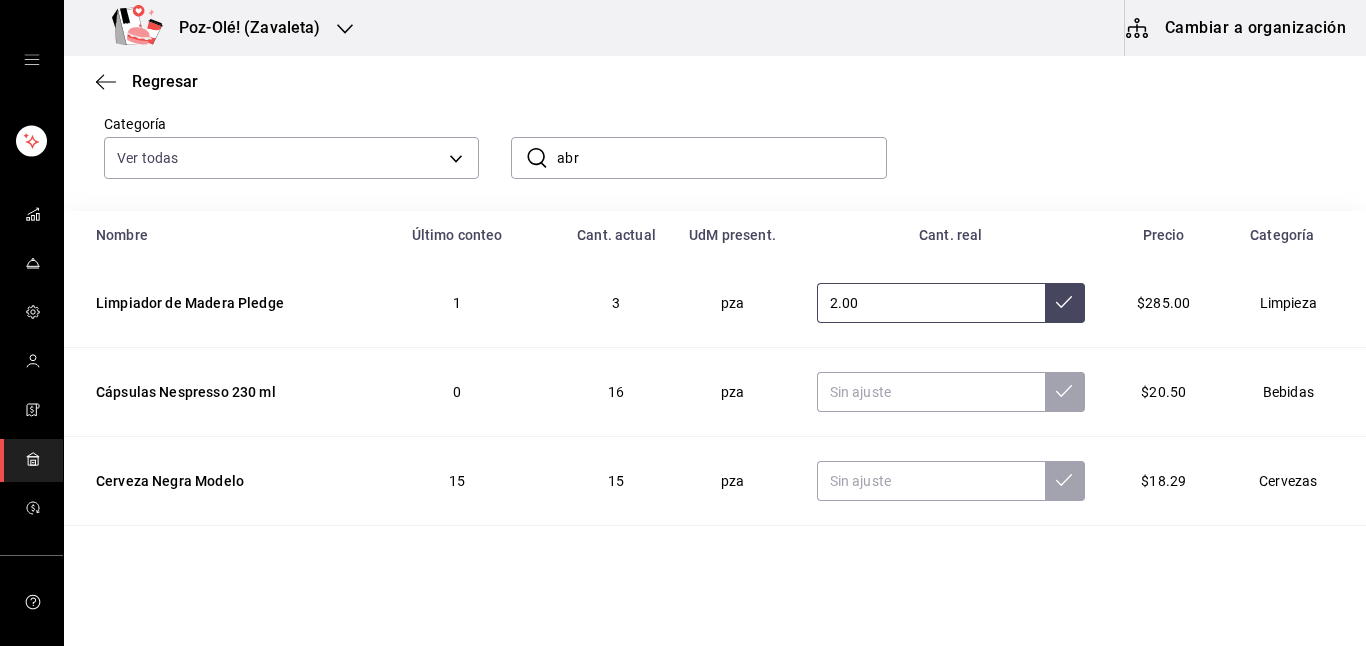 type on "2.00" 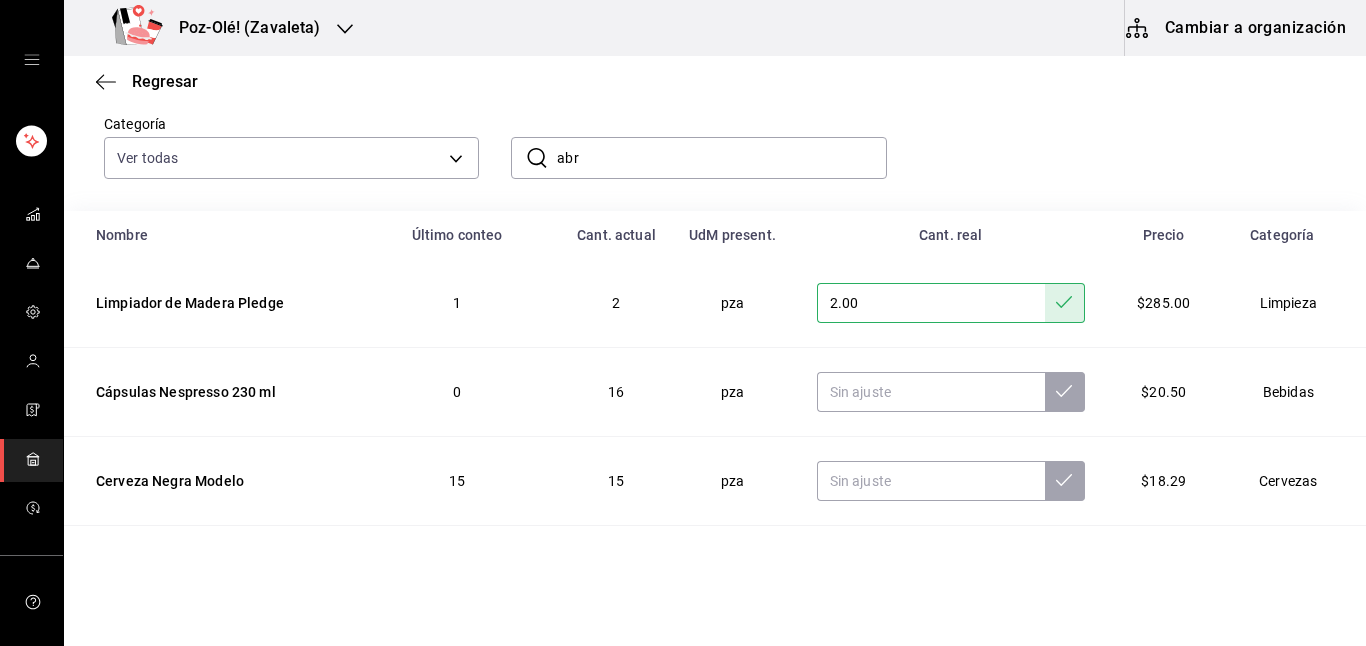 click on "abr" at bounding box center (721, 158) 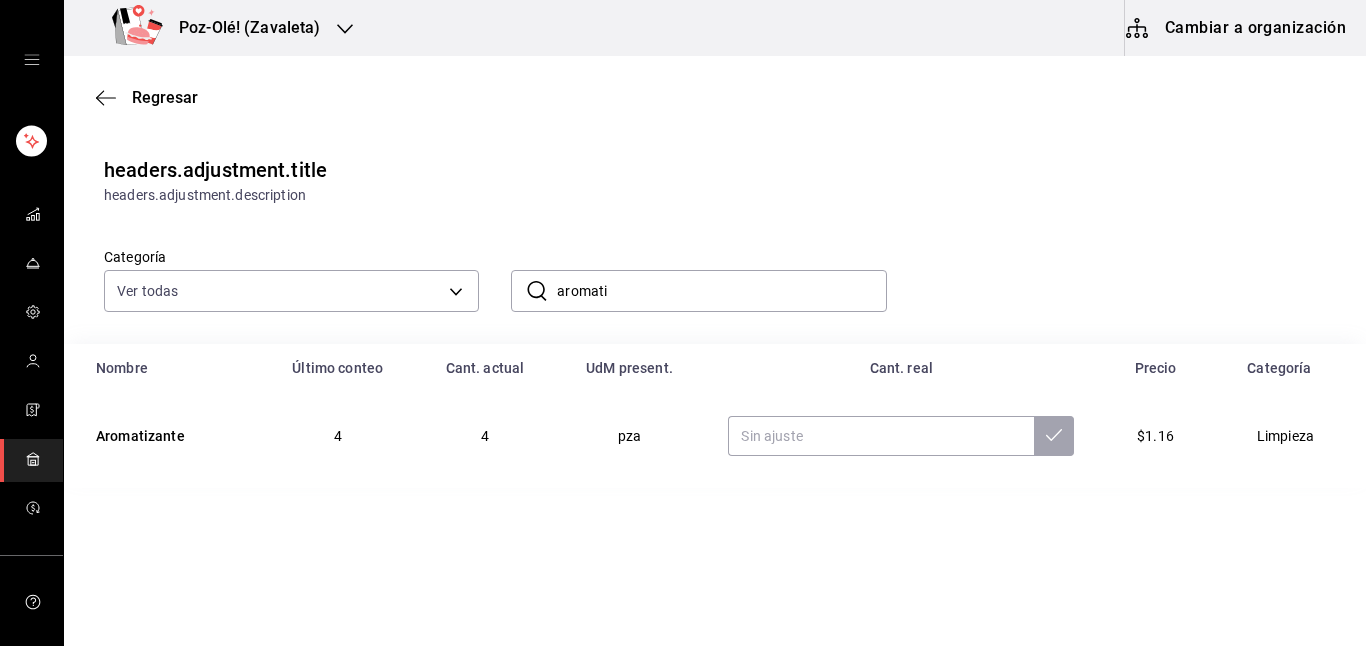 scroll, scrollTop: 0, scrollLeft: 0, axis: both 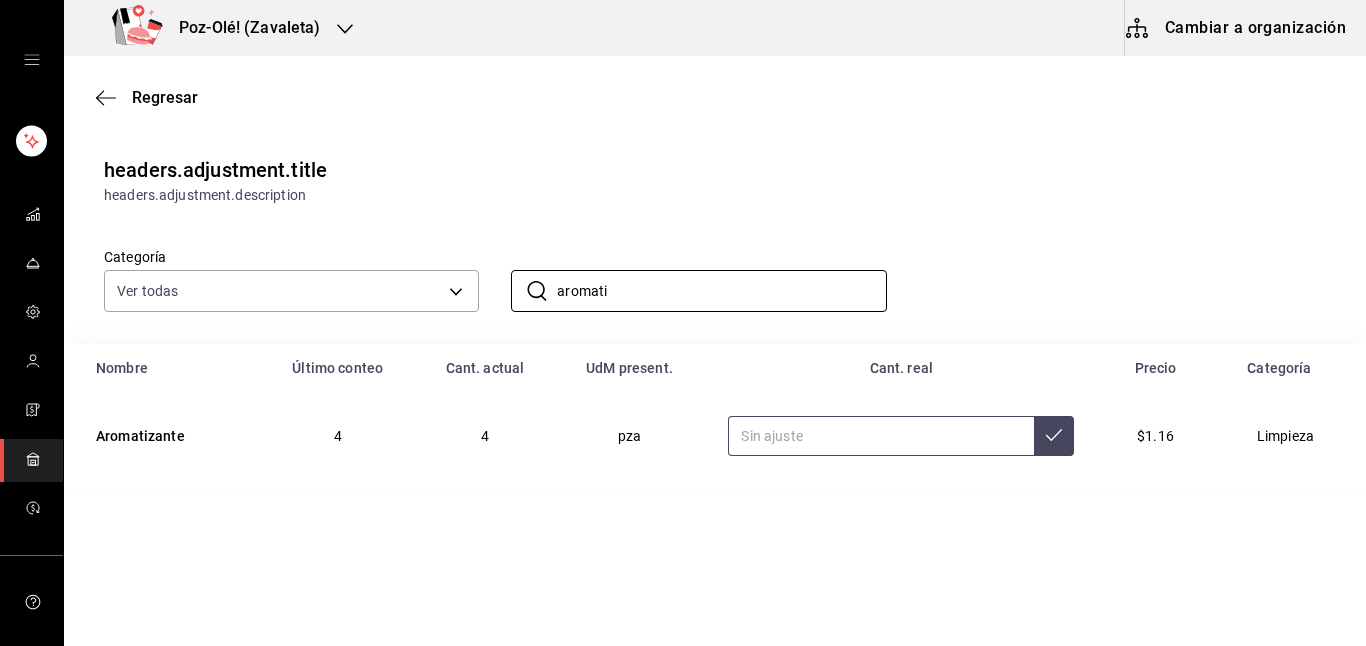 type on "aromati" 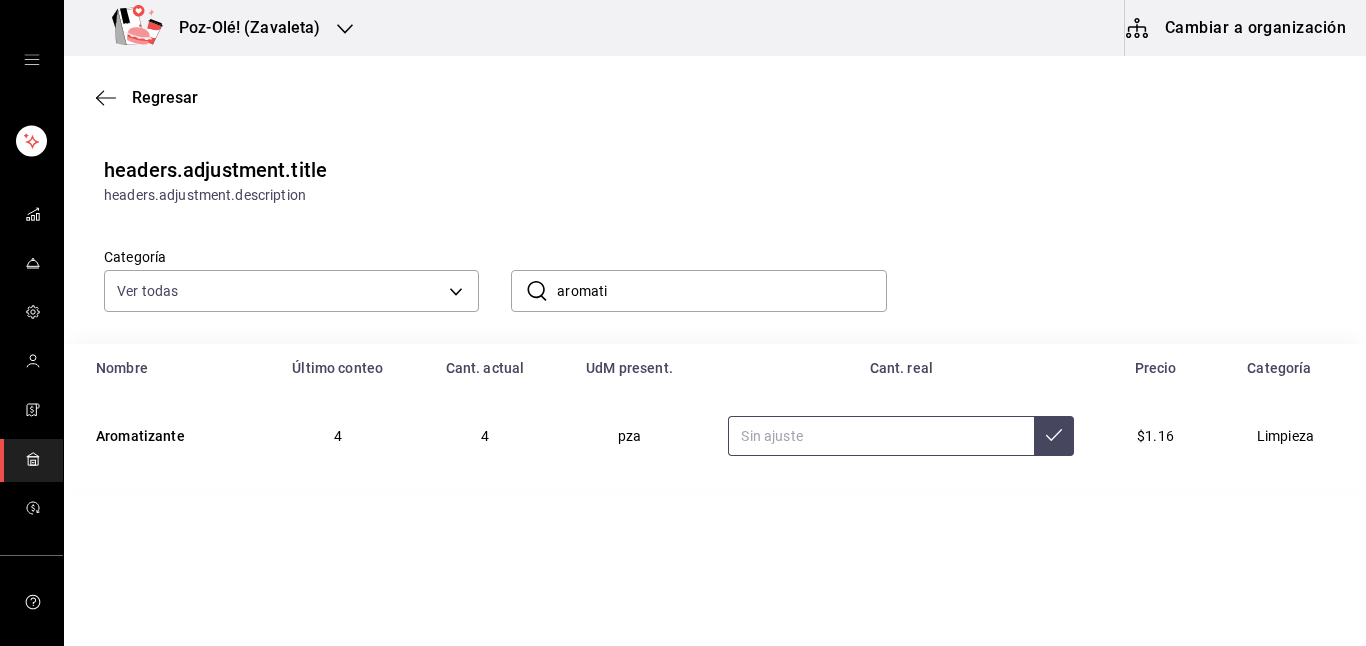 type on "1.00" 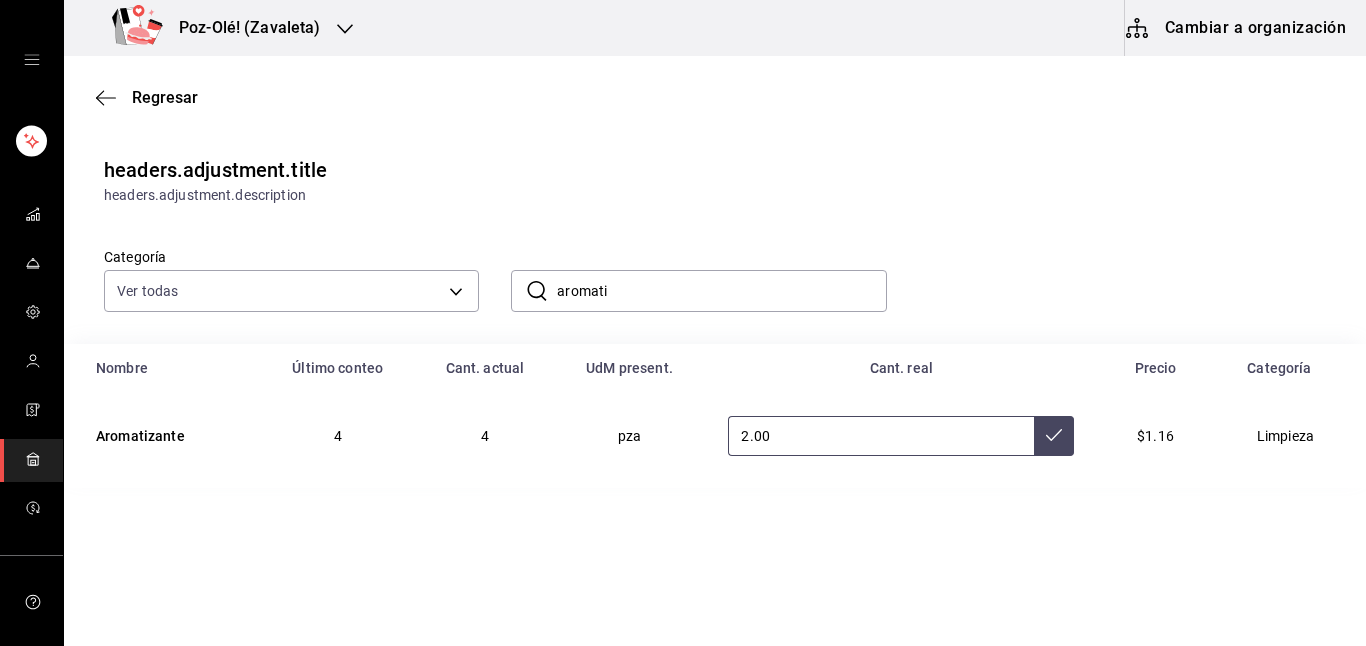 type on "2.00" 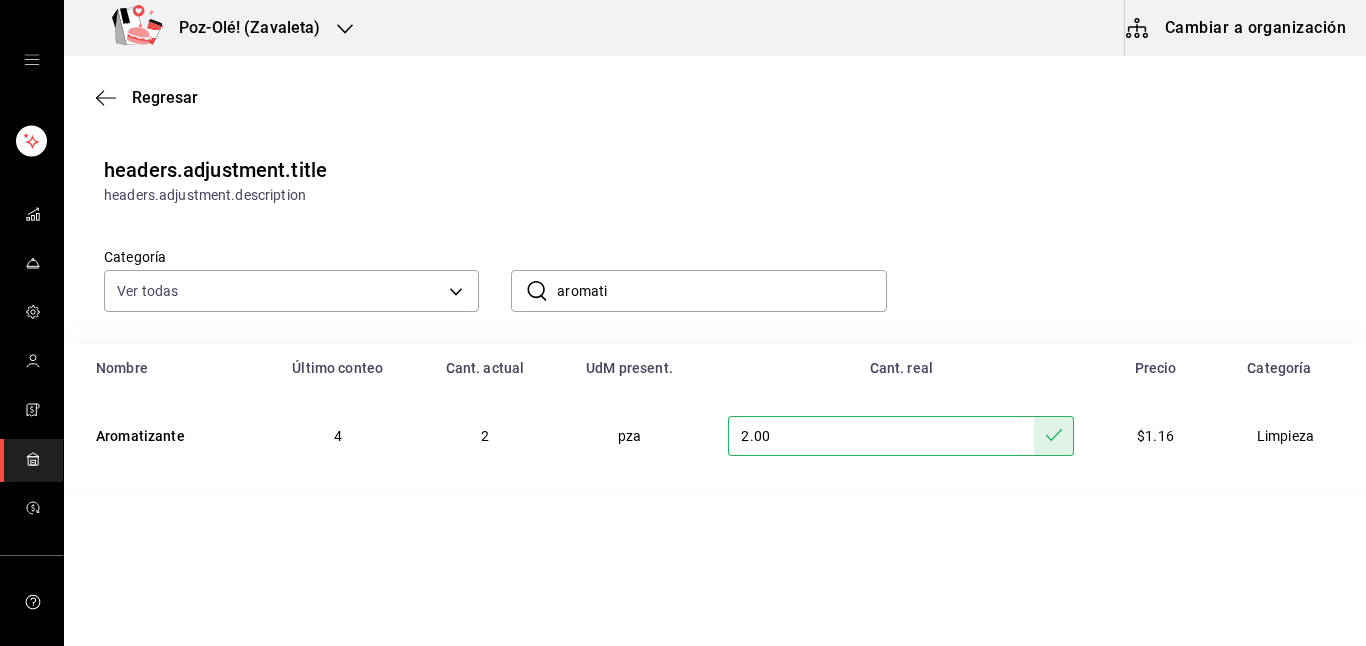 click on "aromati" at bounding box center (721, 291) 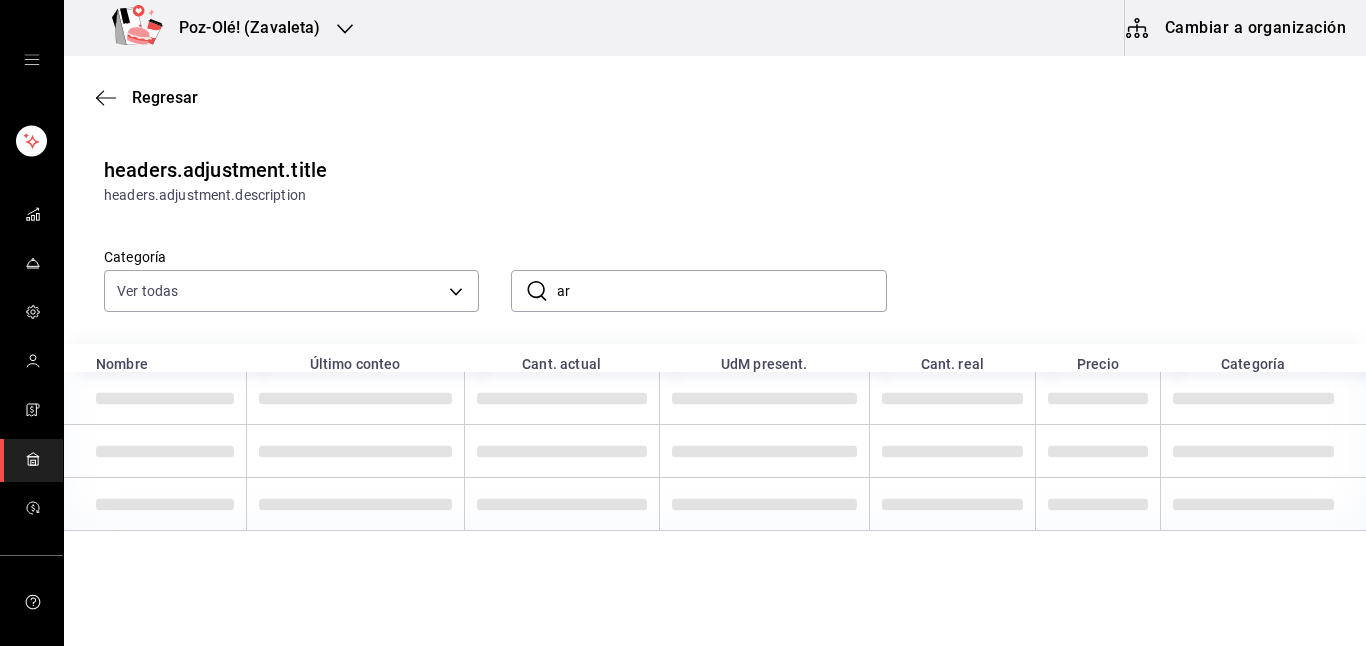 type on "a" 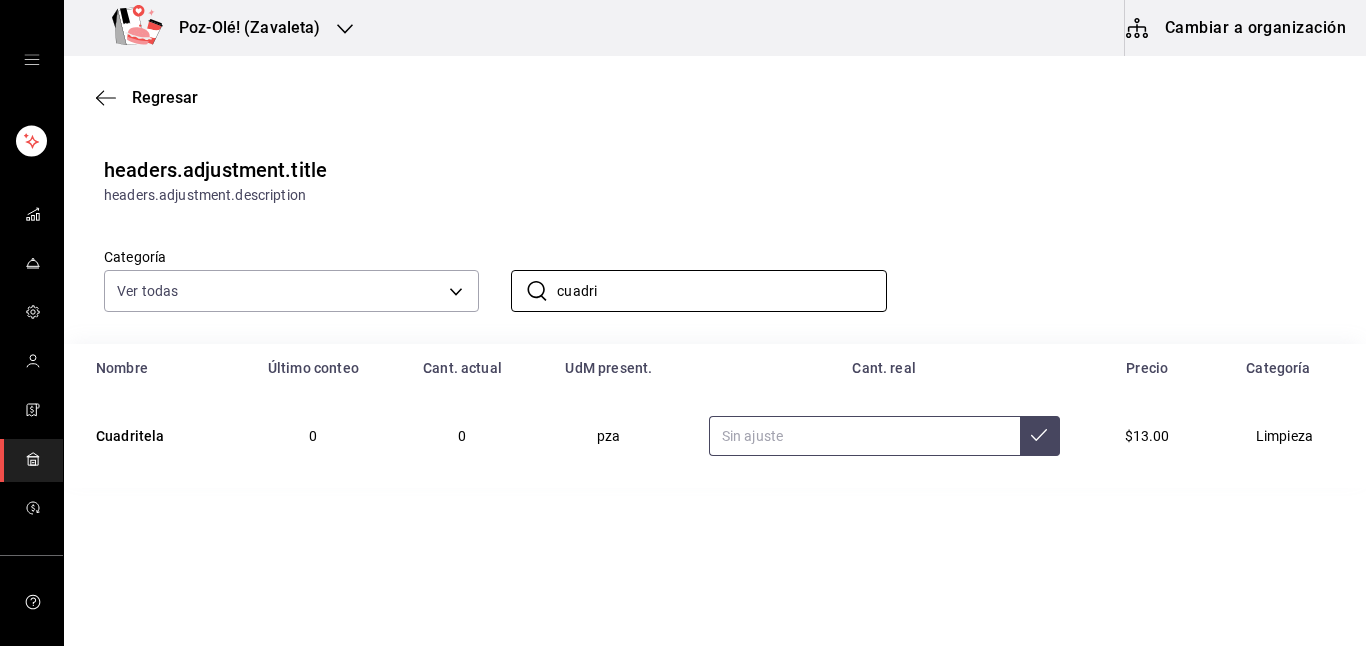 type on "cuadri" 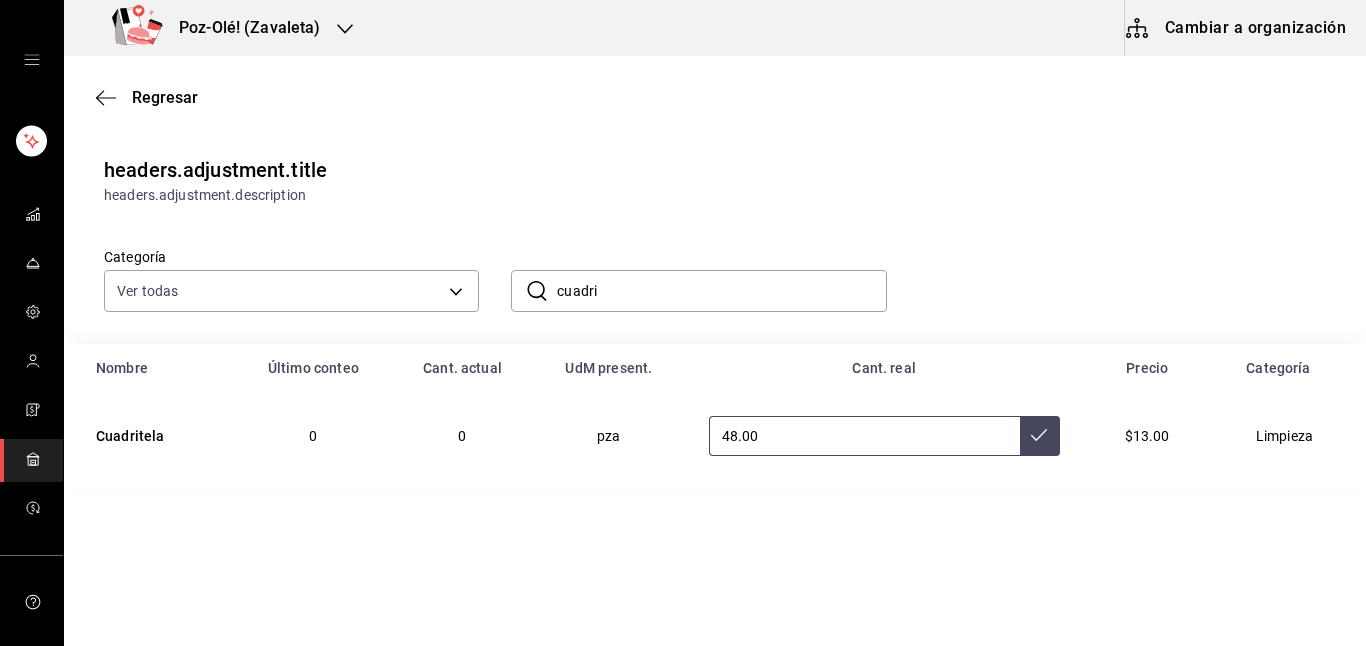 type on "48.00" 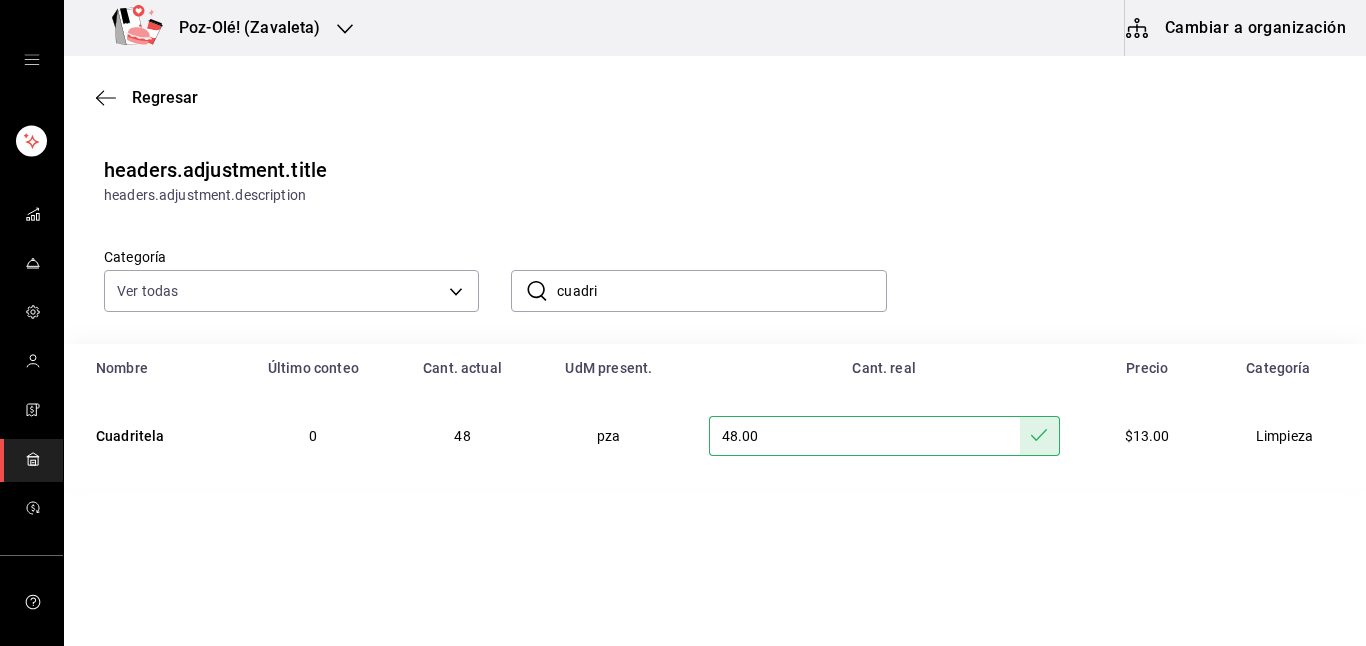 click on "cuadri" at bounding box center (721, 291) 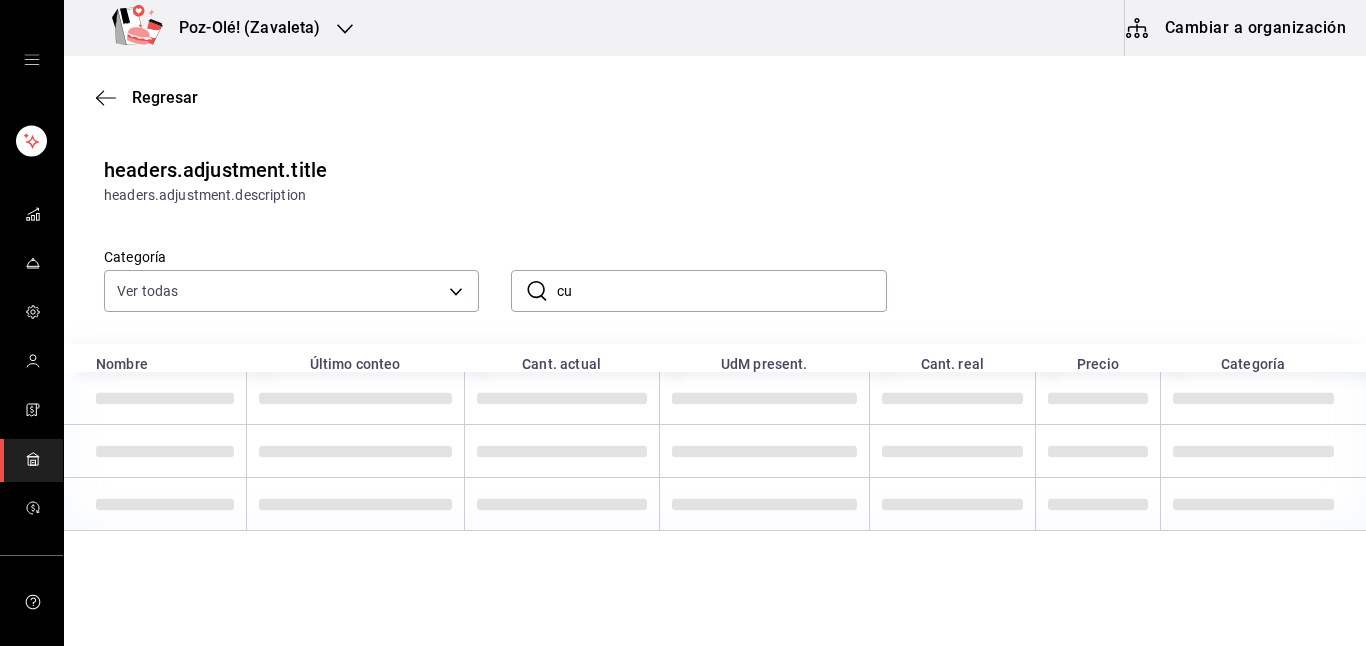 type on "c" 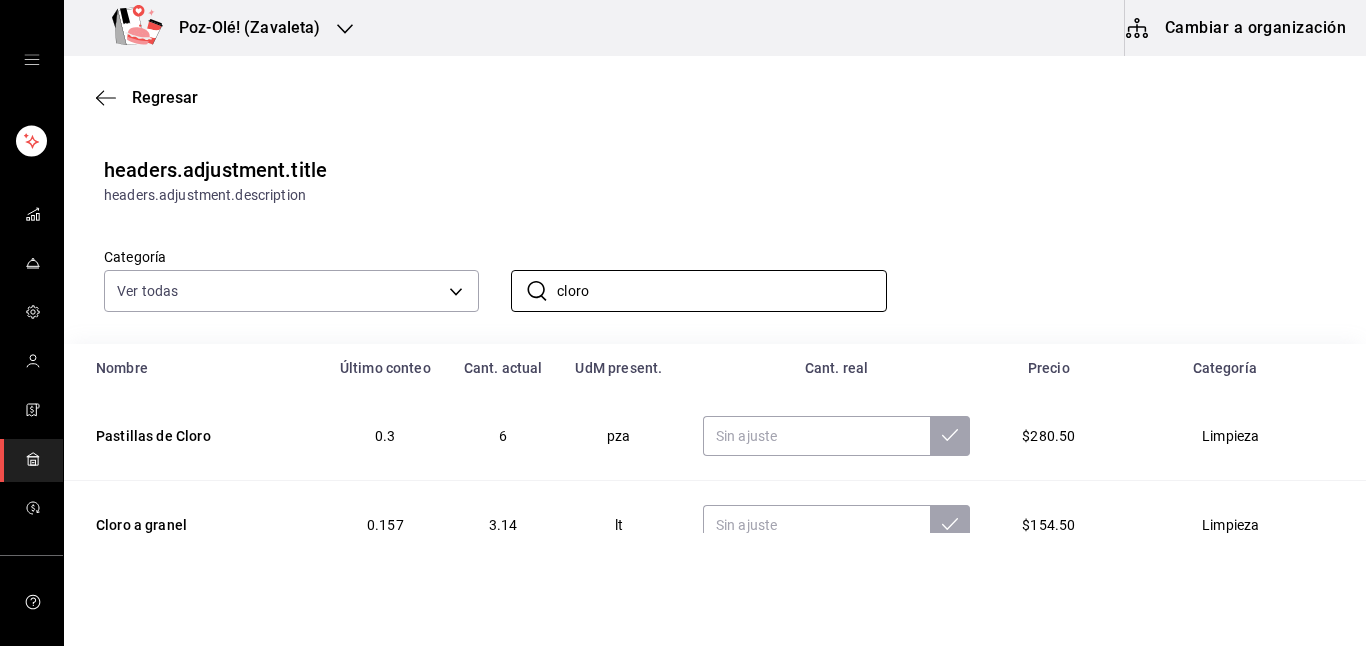 type on "cloro" 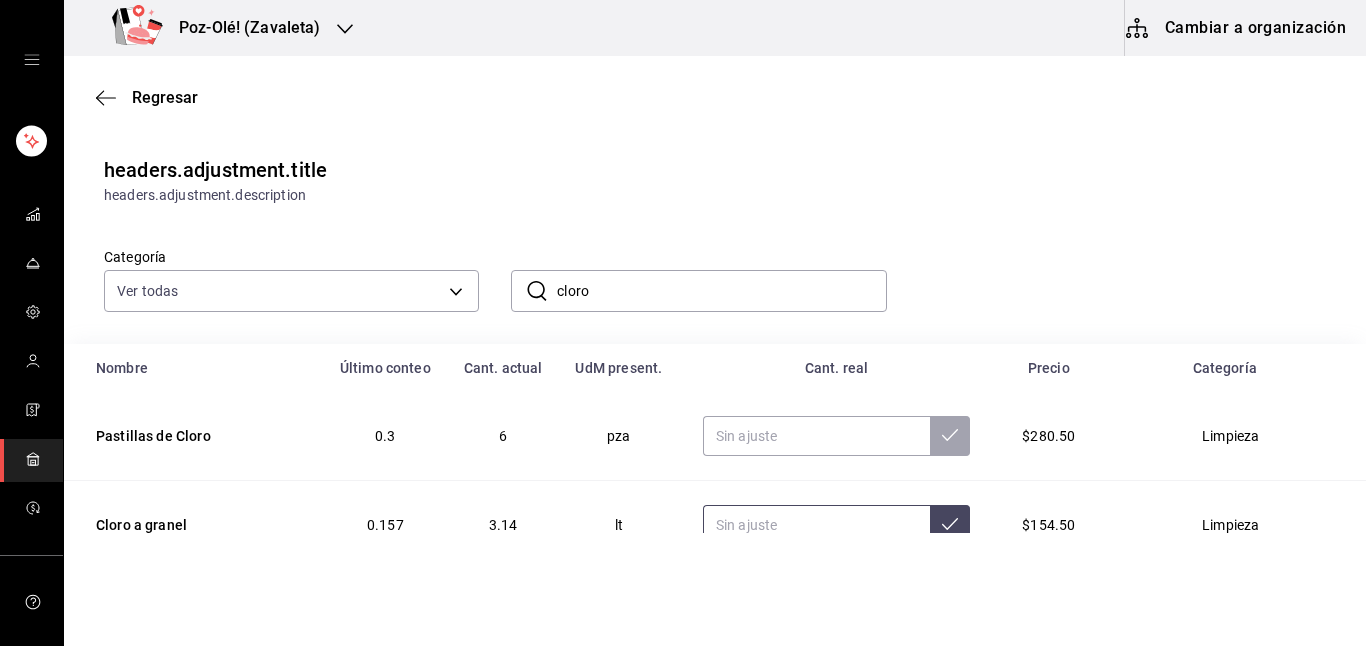 click at bounding box center (816, 525) 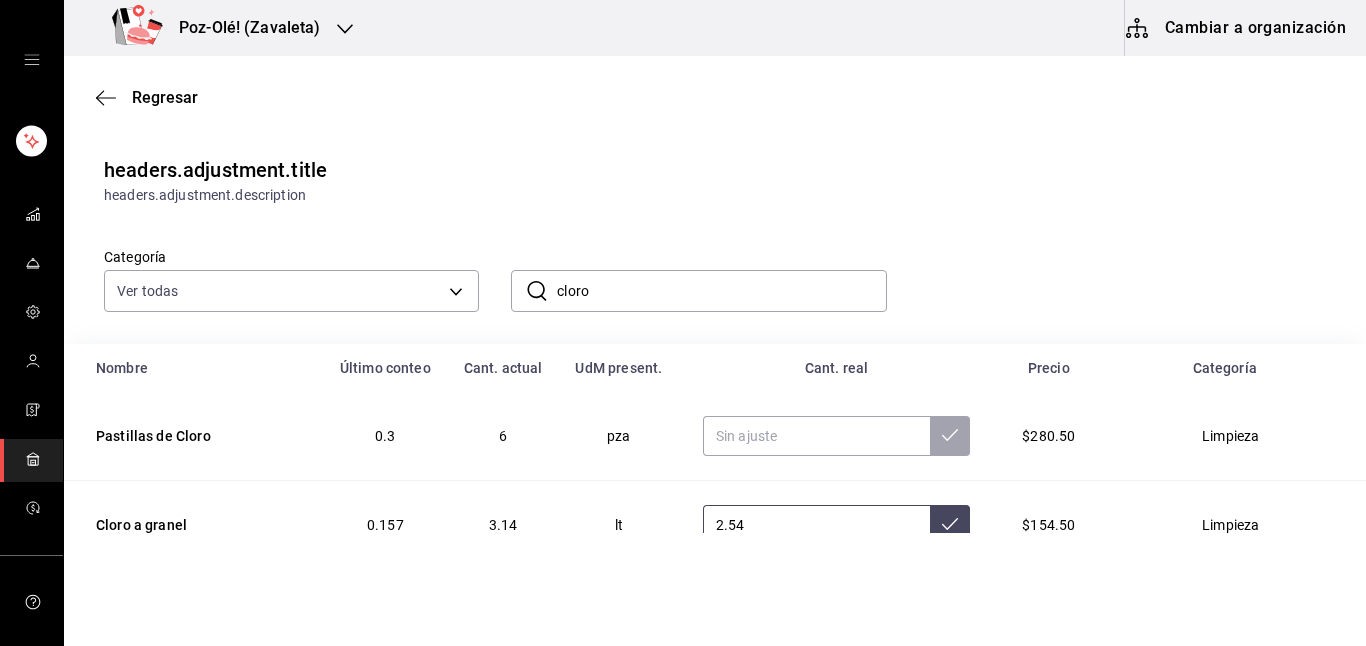 type on "2.54" 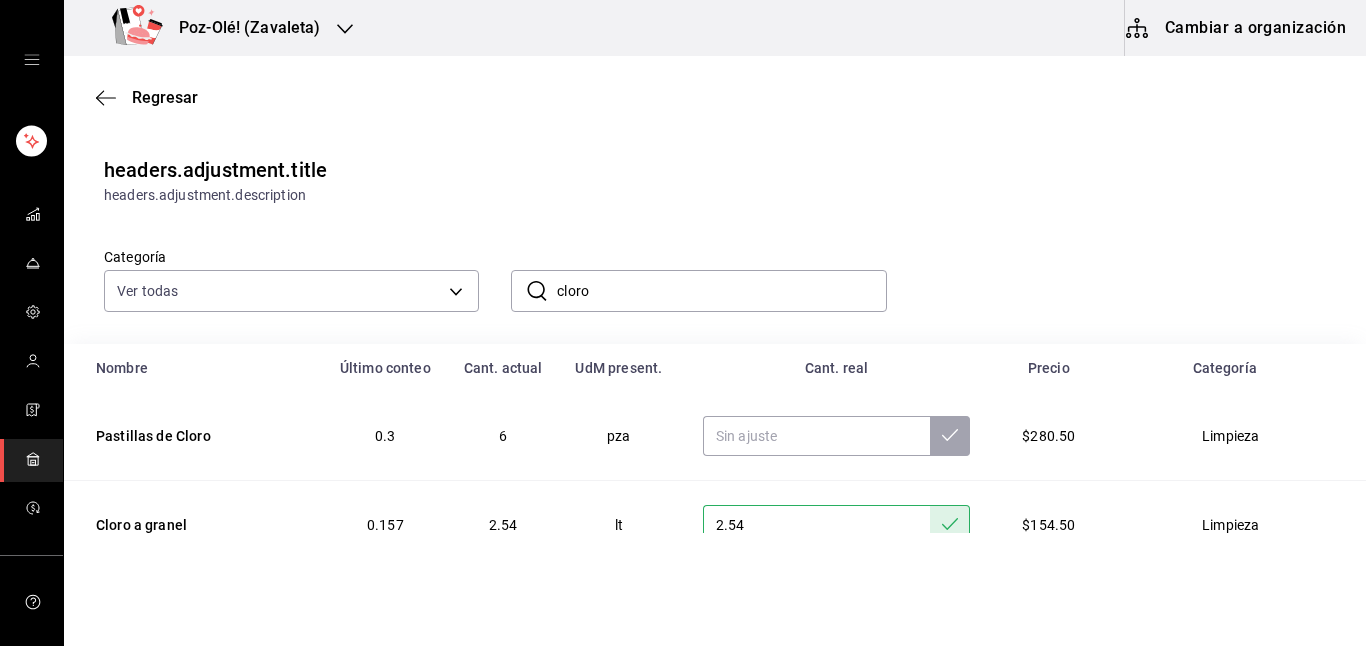 click on "cloro" at bounding box center [721, 291] 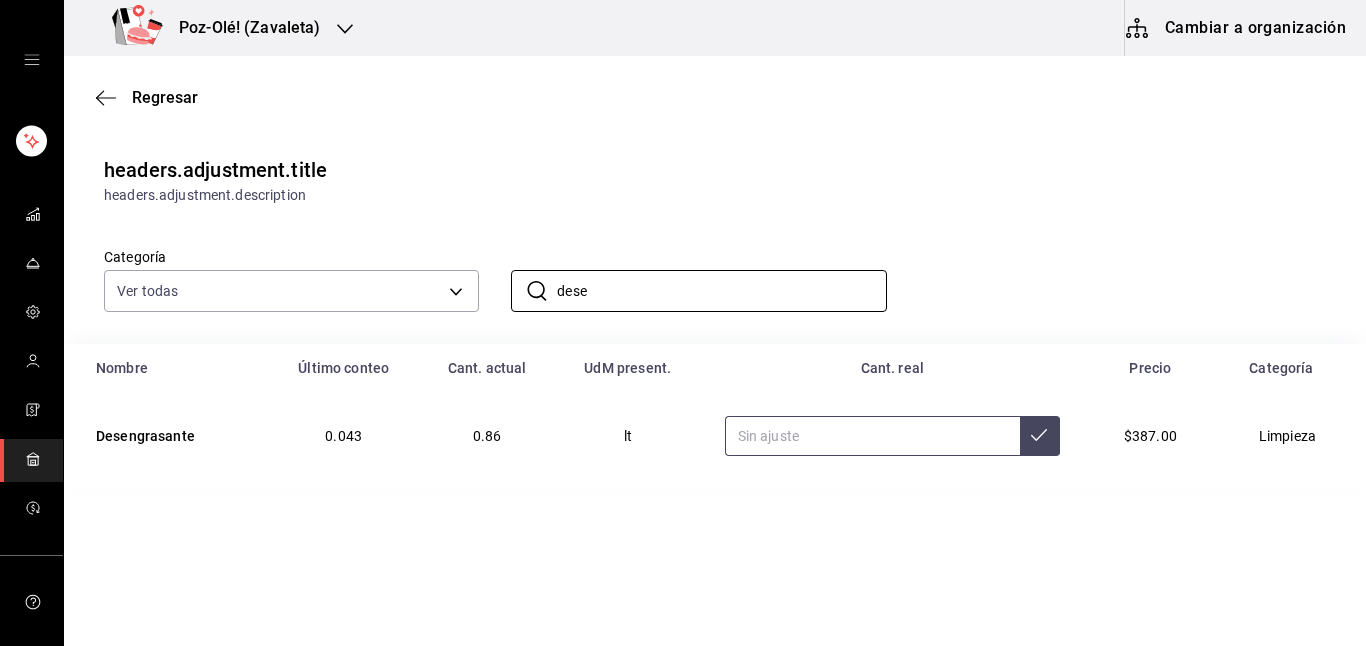 type on "dese" 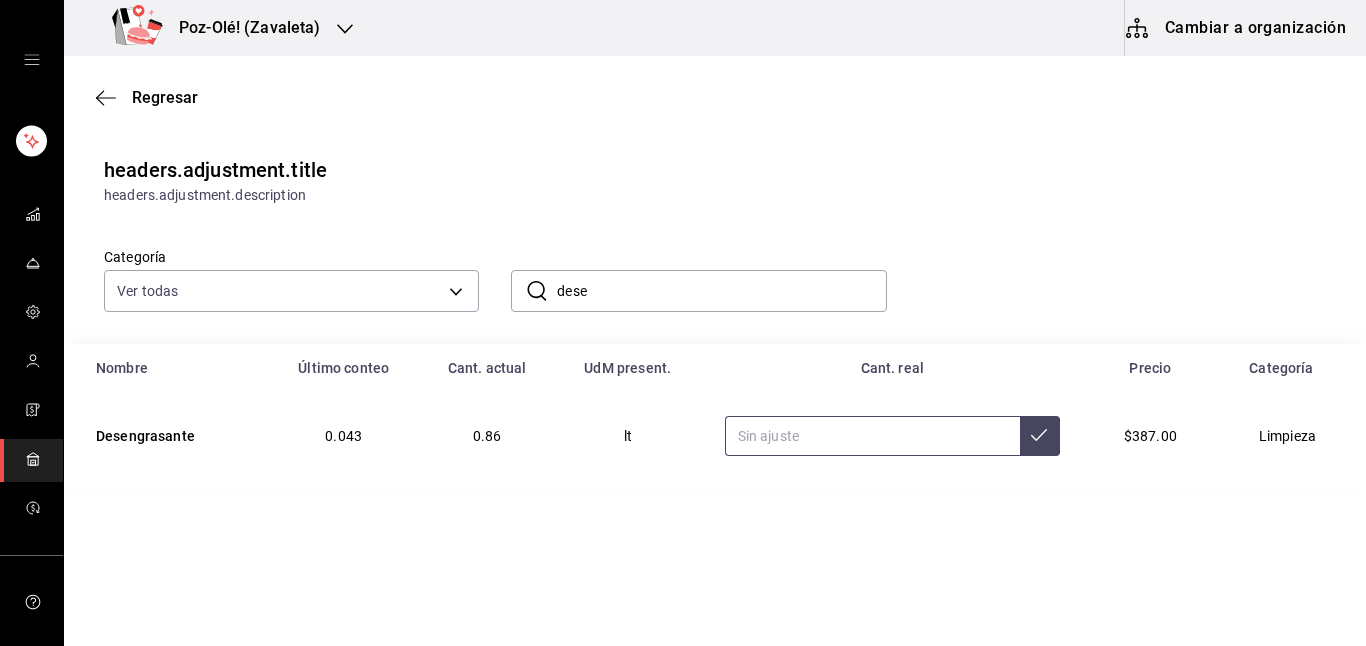 click at bounding box center (872, 436) 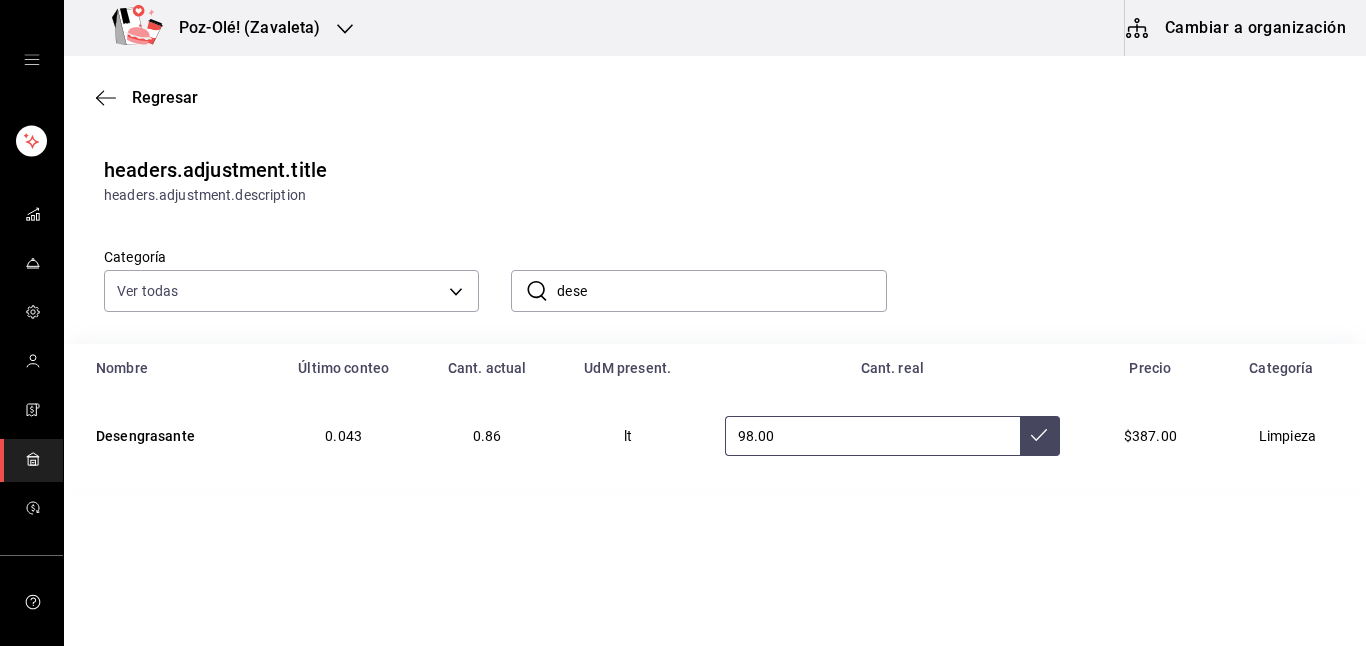 type on "9.00" 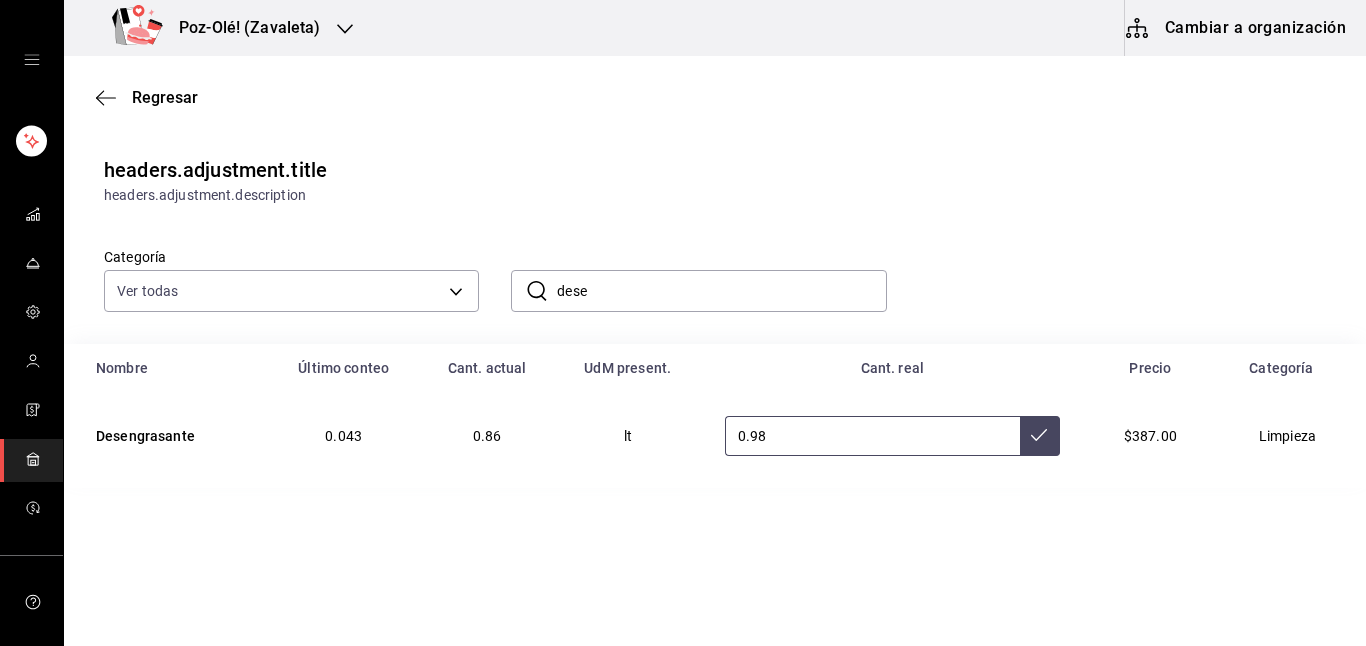 type on "0.98" 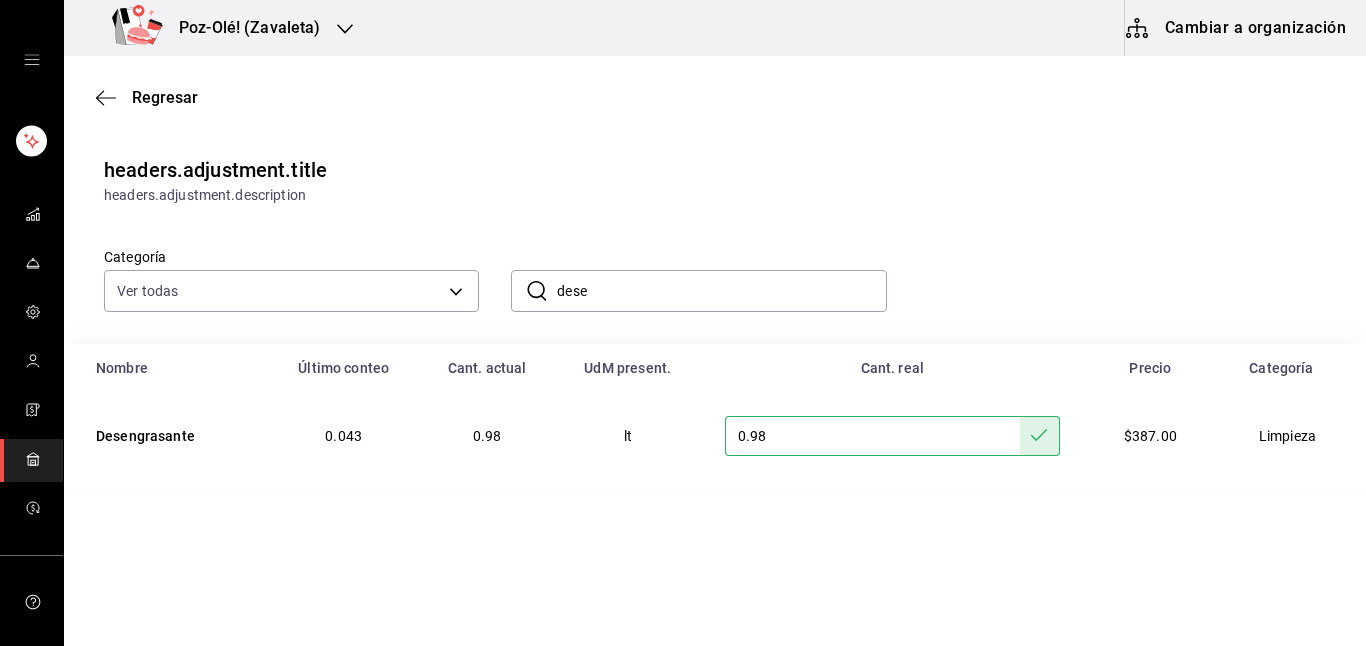 click on "dese" at bounding box center [721, 291] 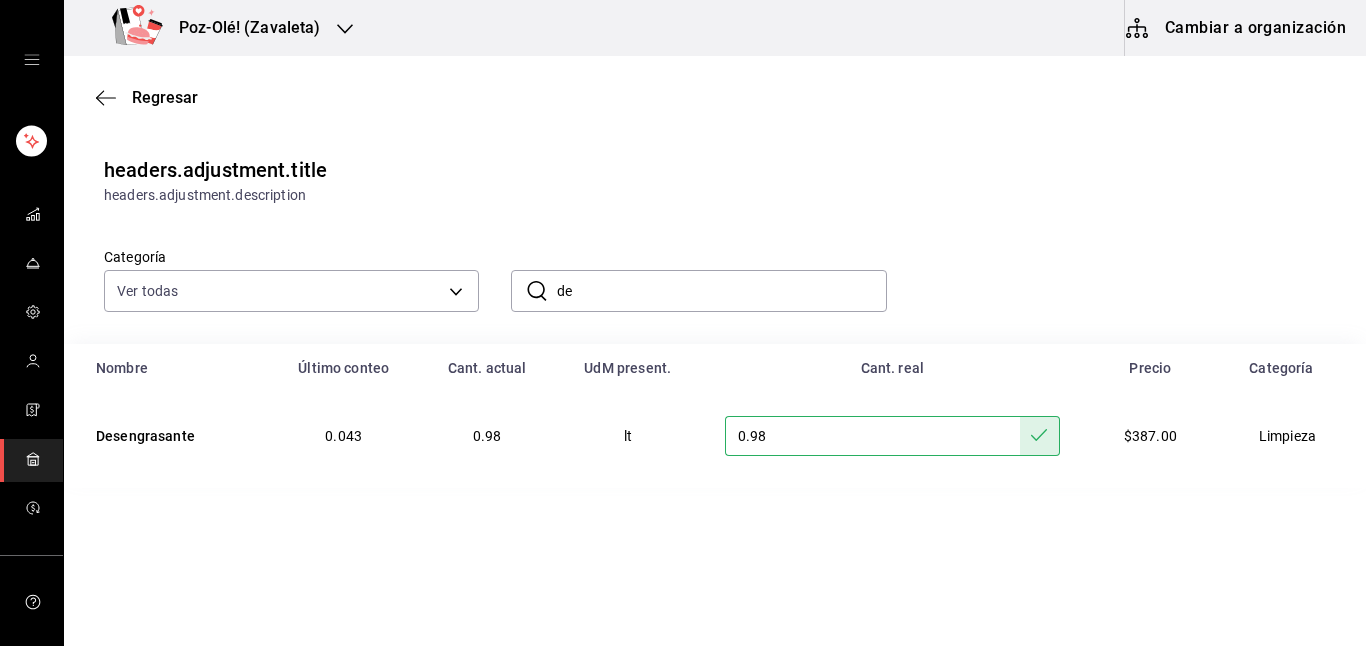 type on "d" 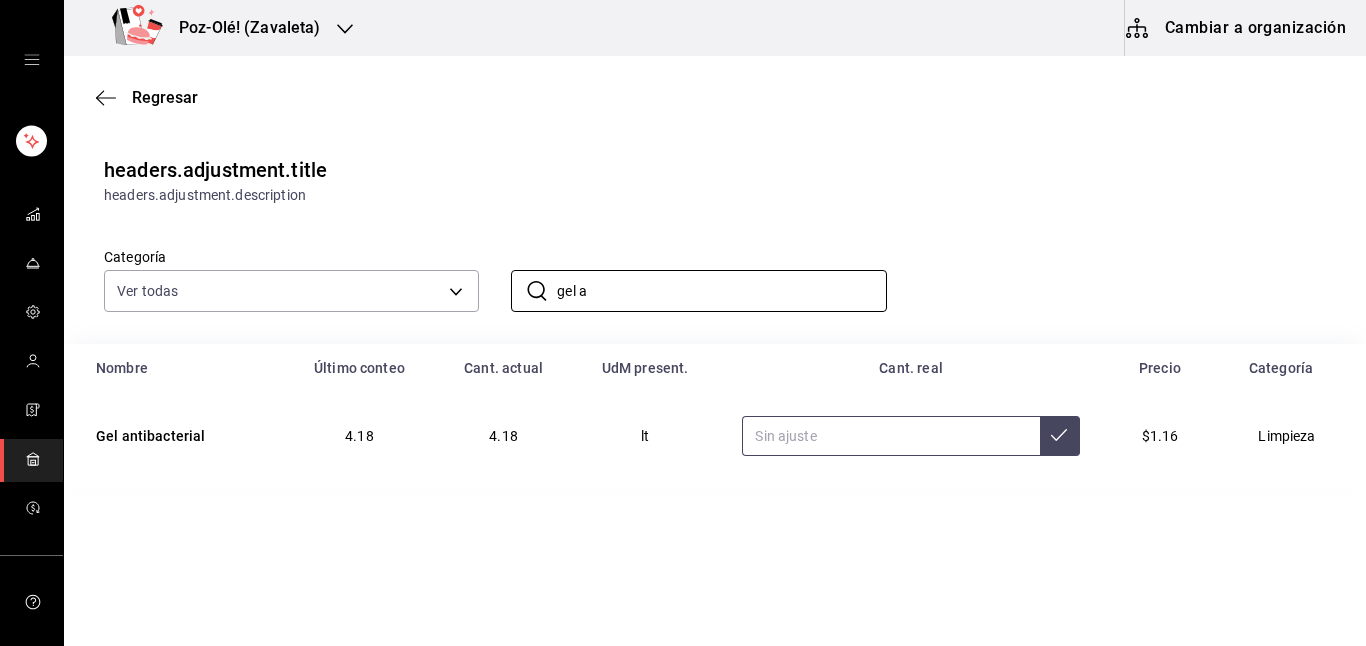 type on "gel a" 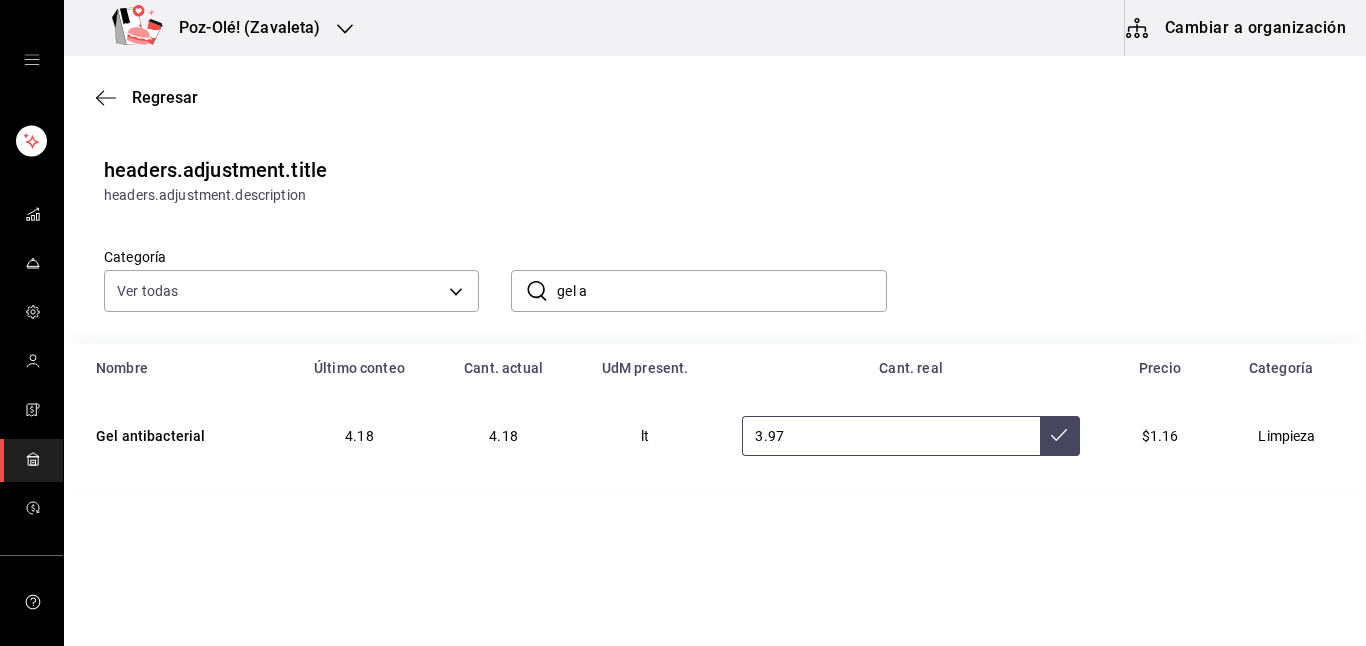 type on "3.97" 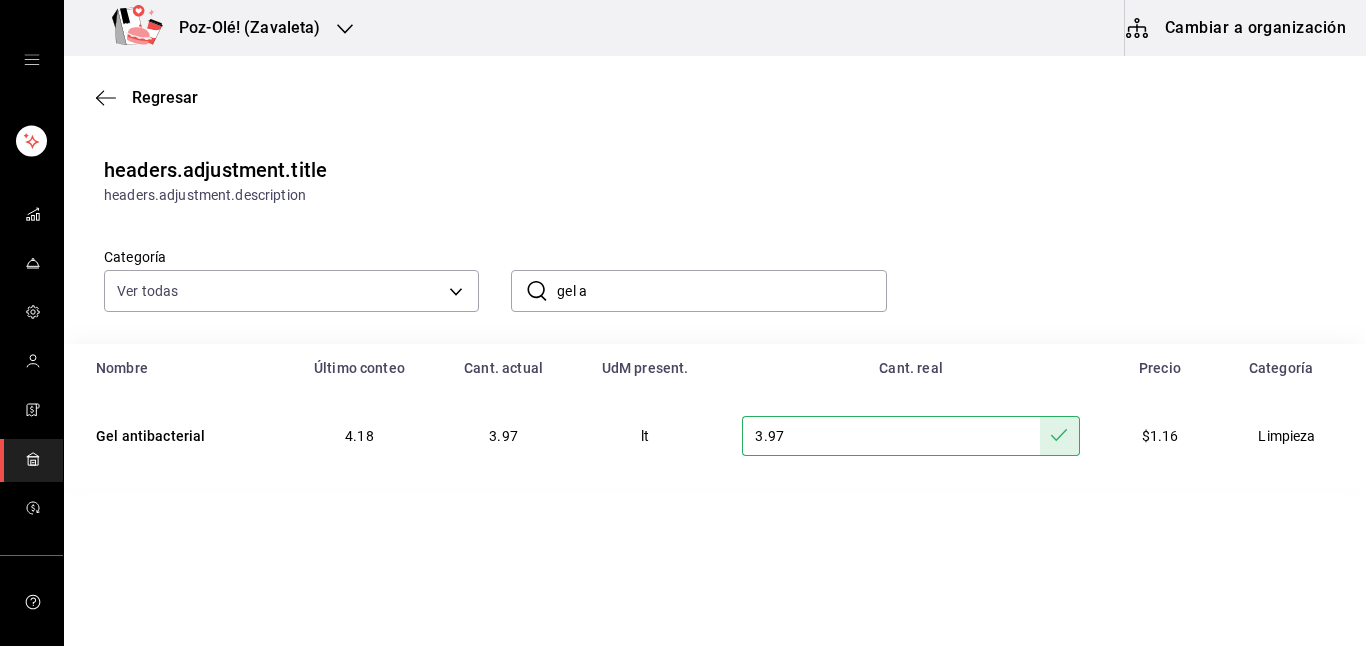 click on "gel a" at bounding box center (721, 291) 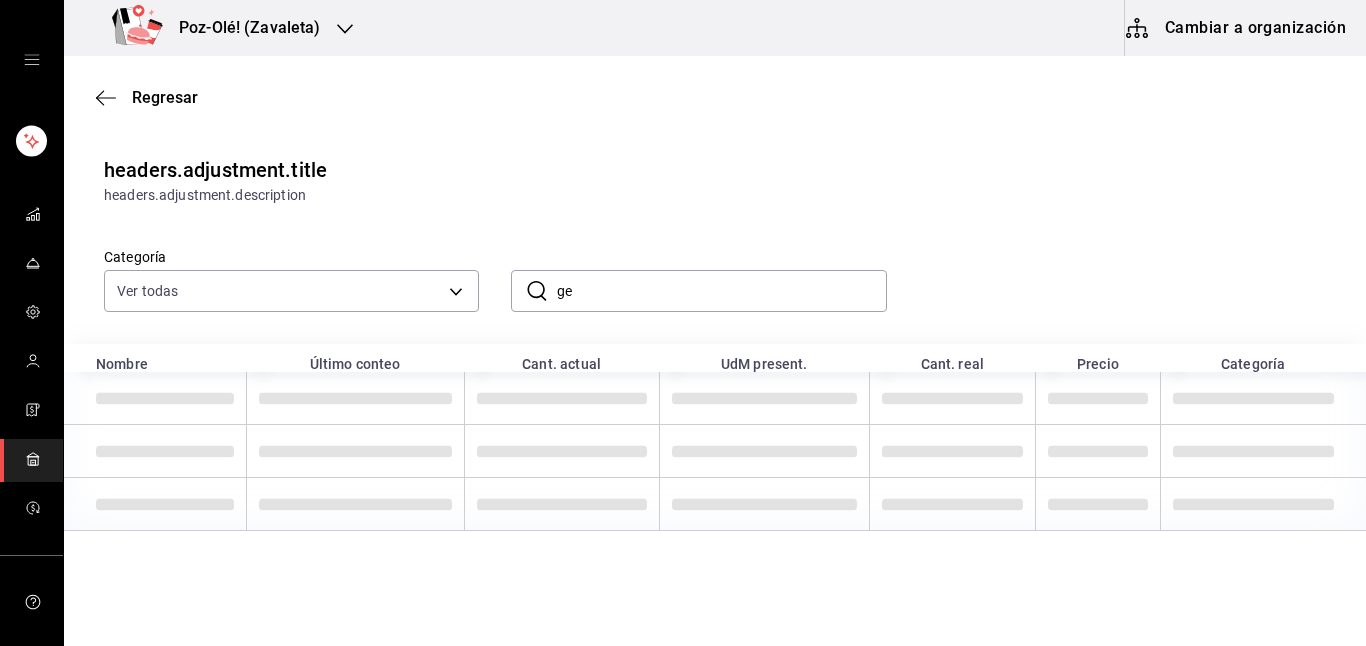 type on "g" 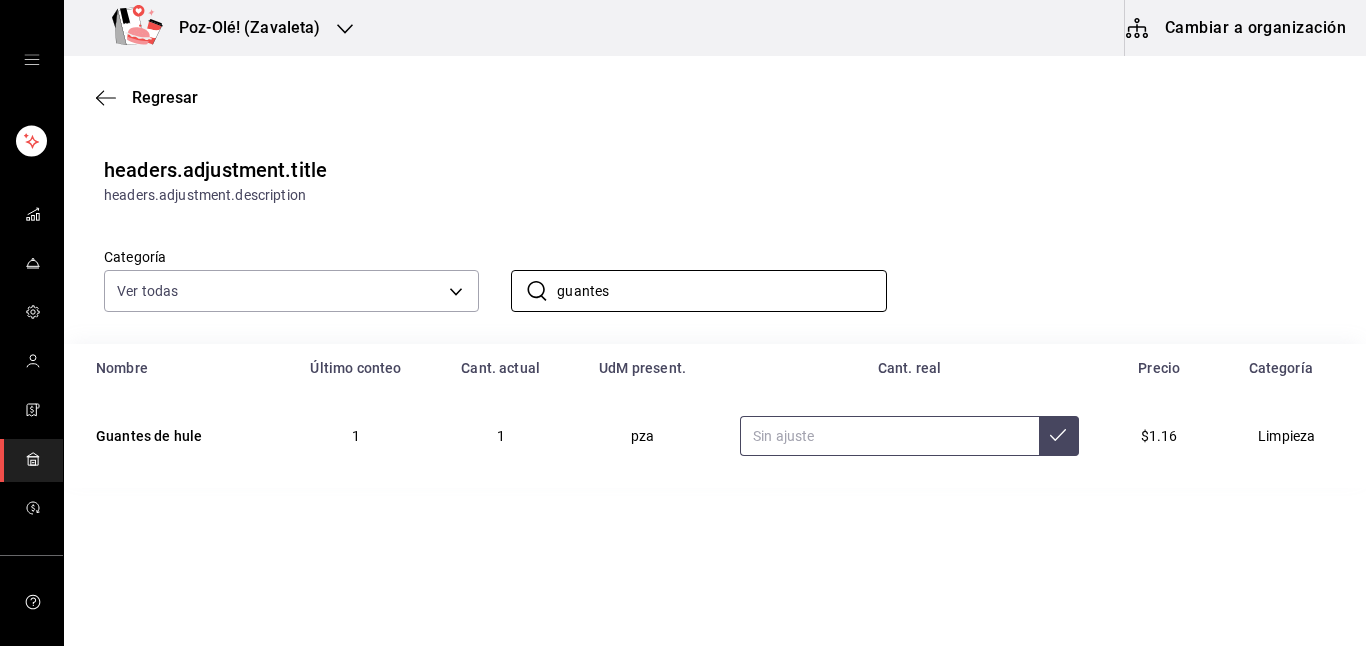 type on "guantes" 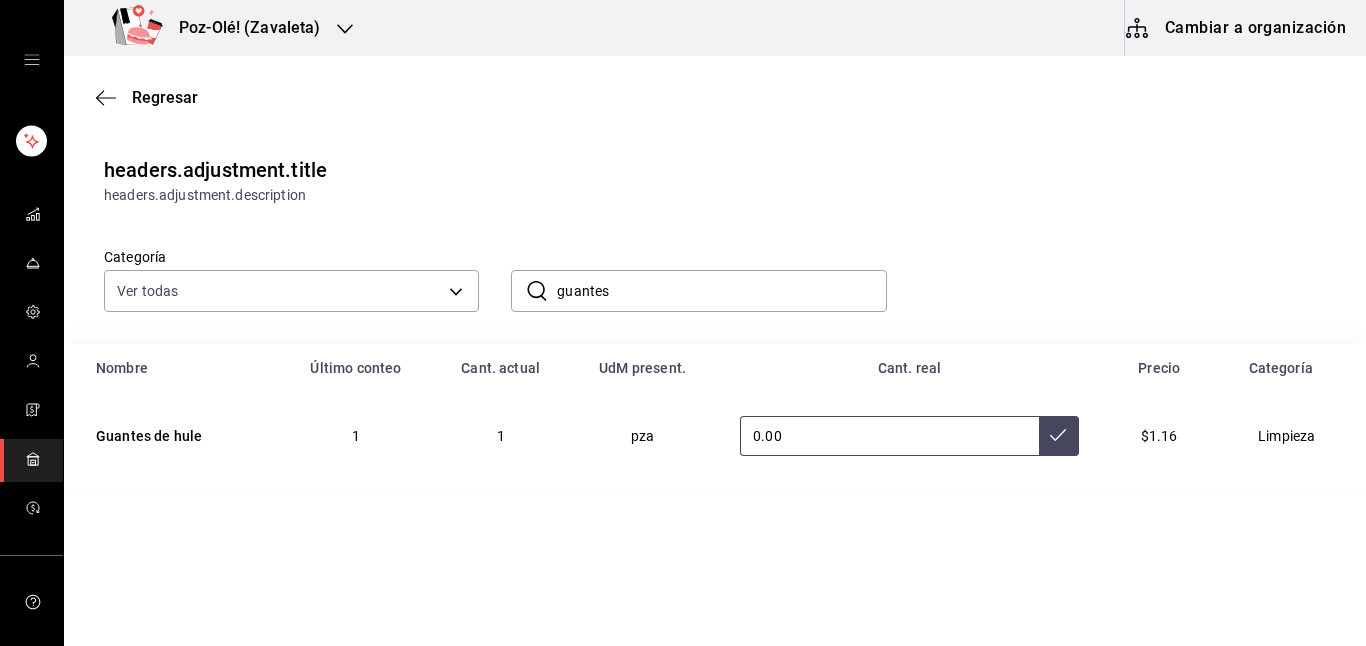 type on "0.00" 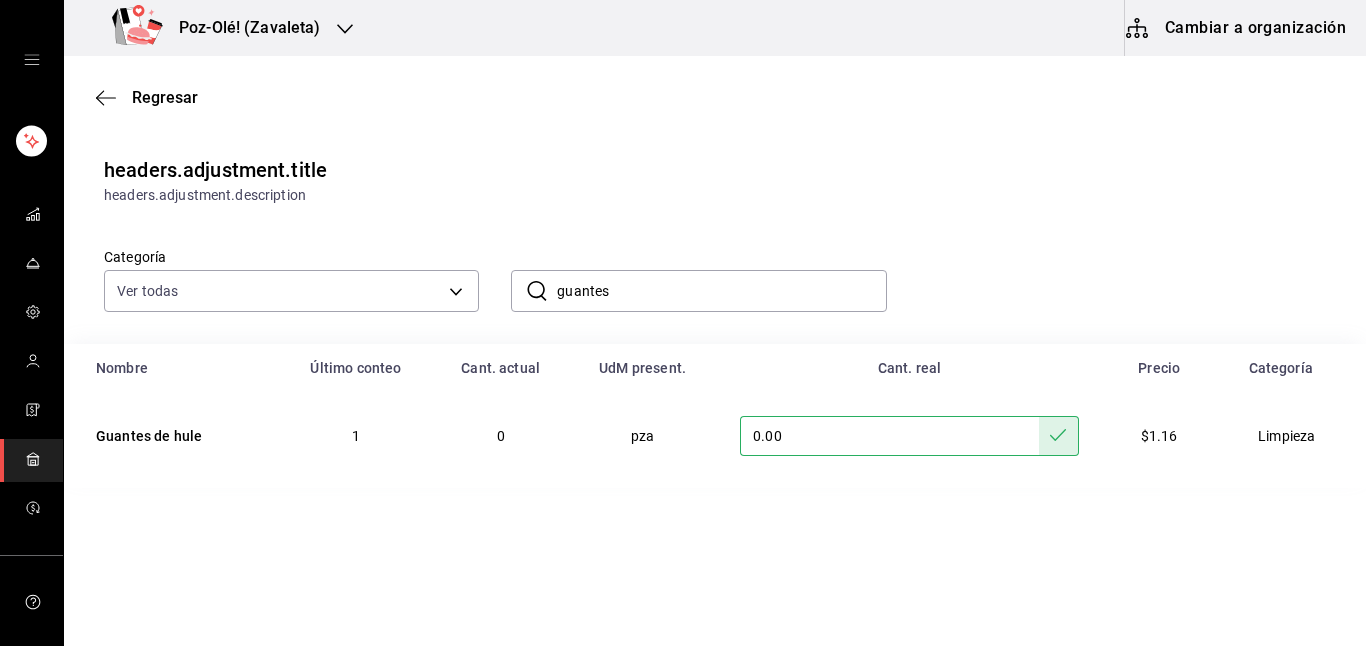 click on "guantes" at bounding box center [721, 291] 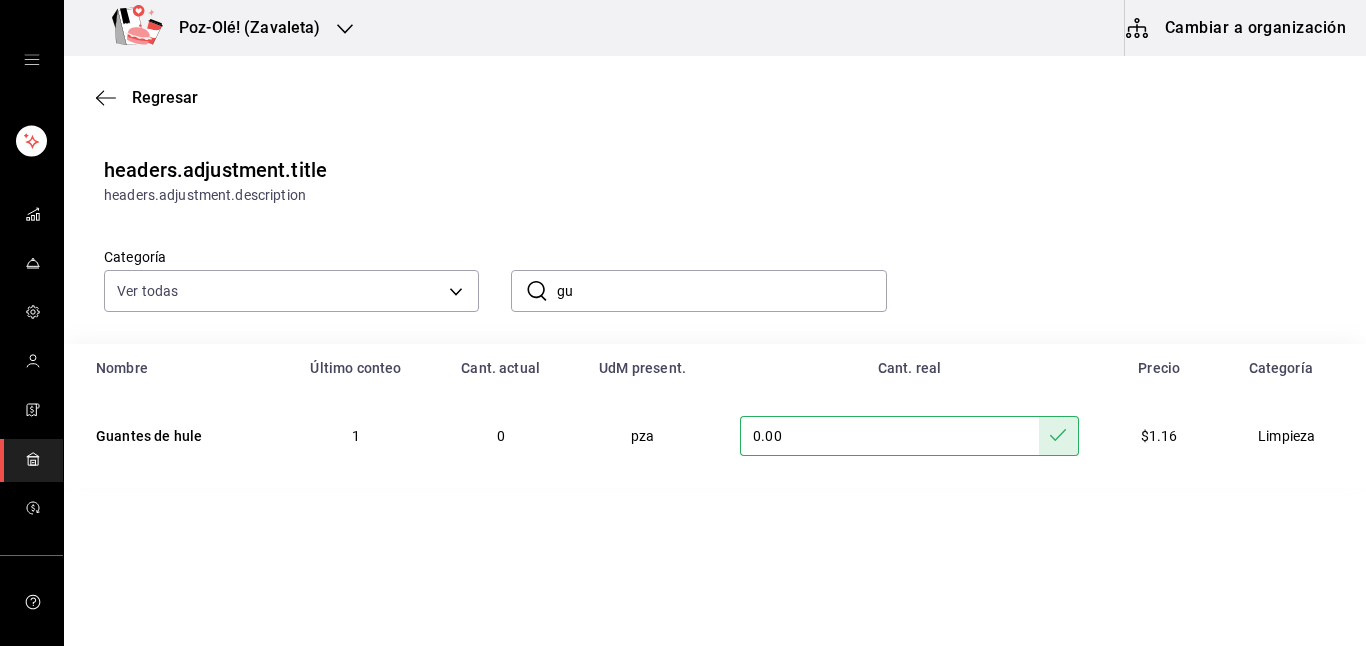 type on "g" 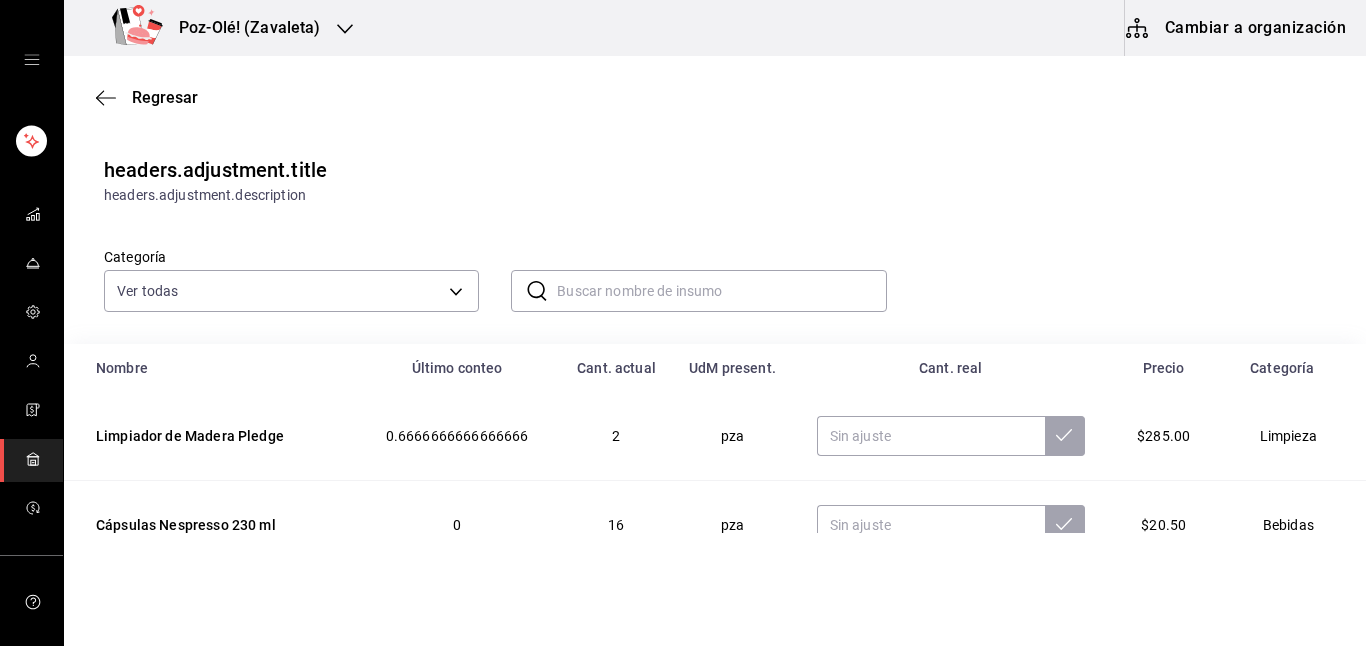 type 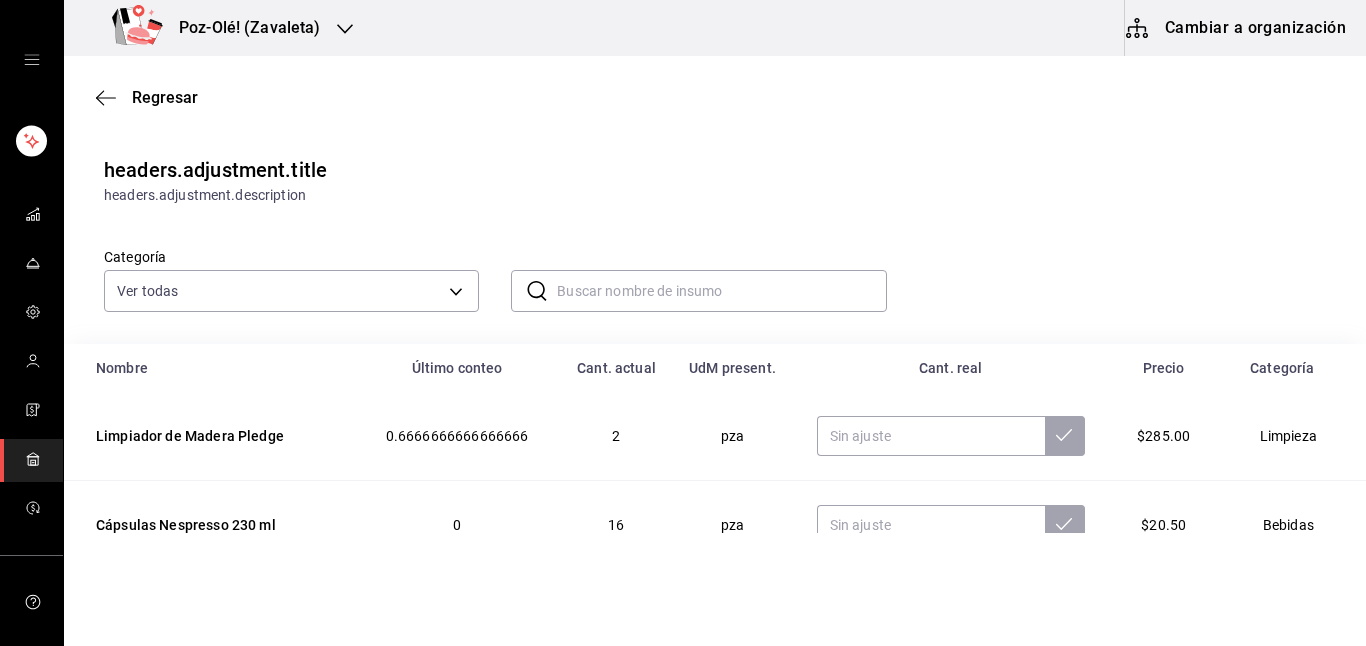 click at bounding box center [31, 460] 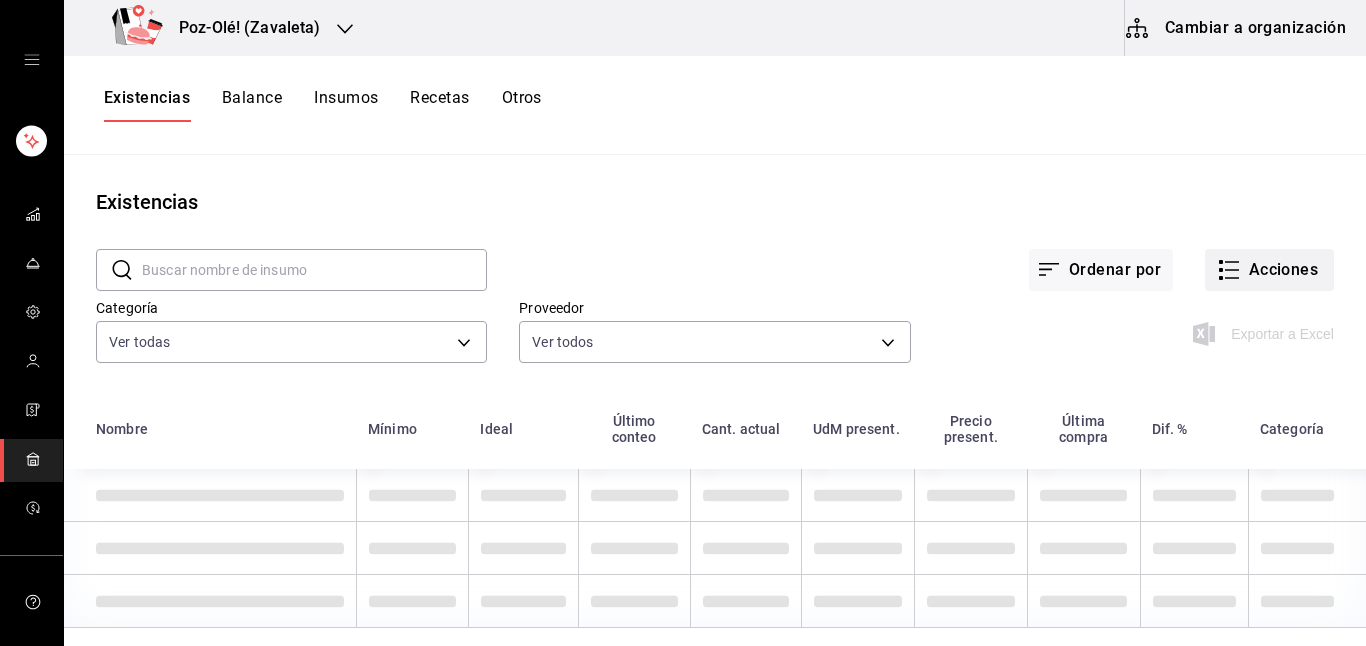 click on "Acciones" at bounding box center [1269, 270] 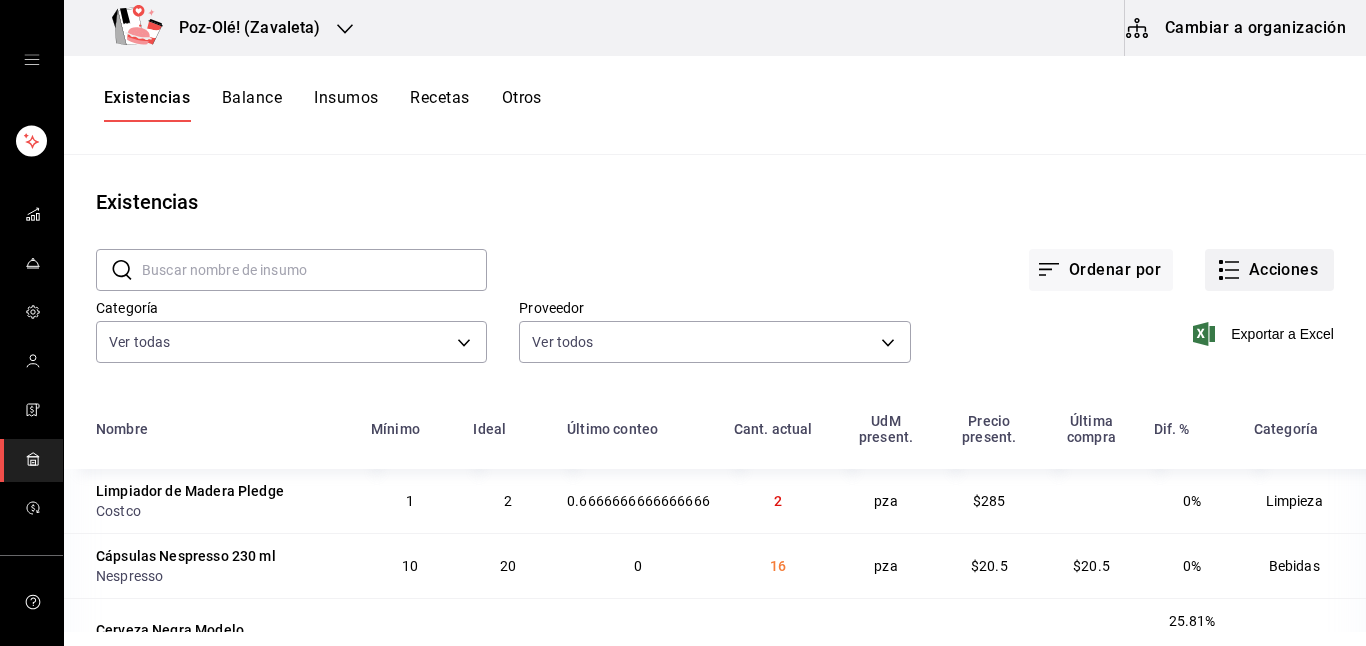 click at bounding box center [683, 323] 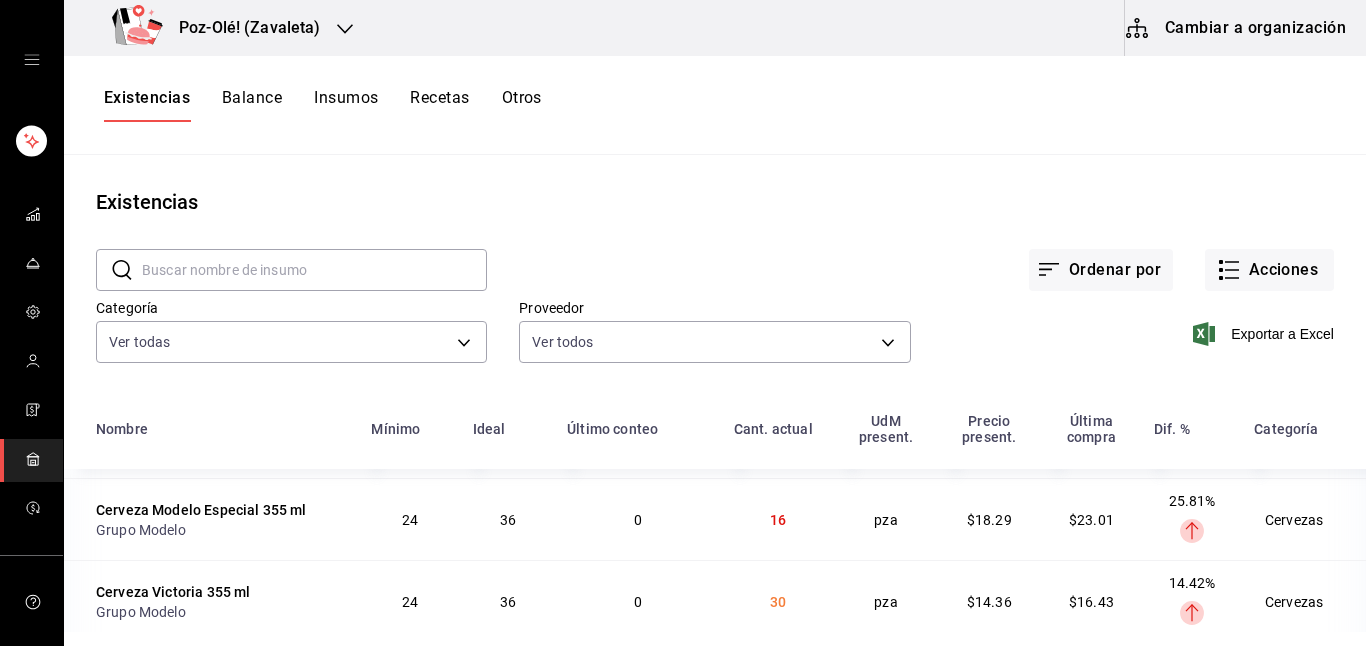 scroll, scrollTop: 205, scrollLeft: 0, axis: vertical 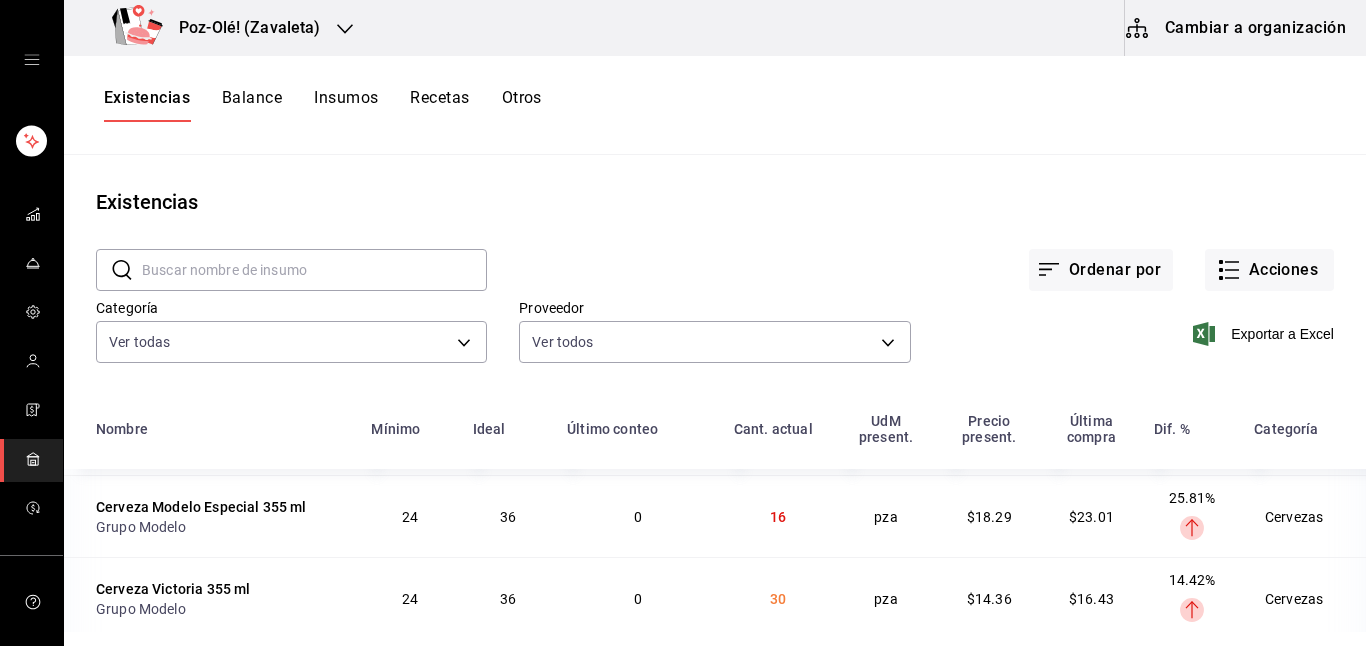 click on "Exportar a Excel" at bounding box center (1122, 318) 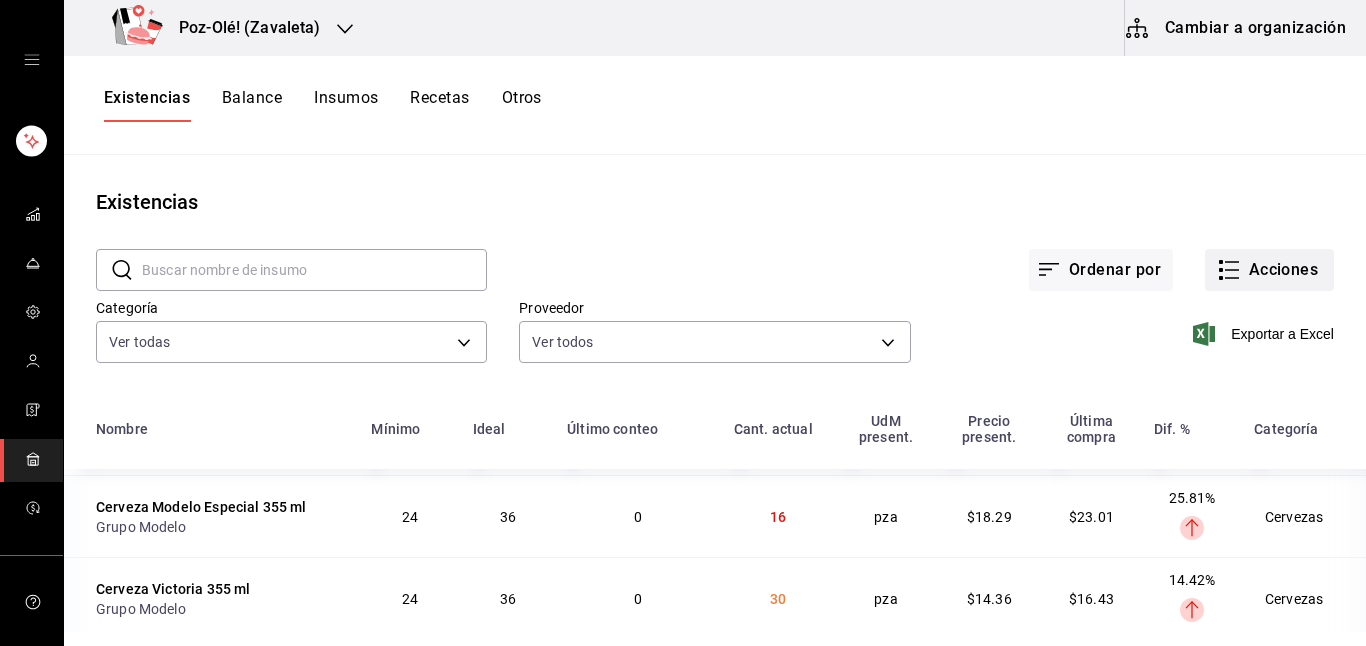 click on "Acciones" at bounding box center [1269, 270] 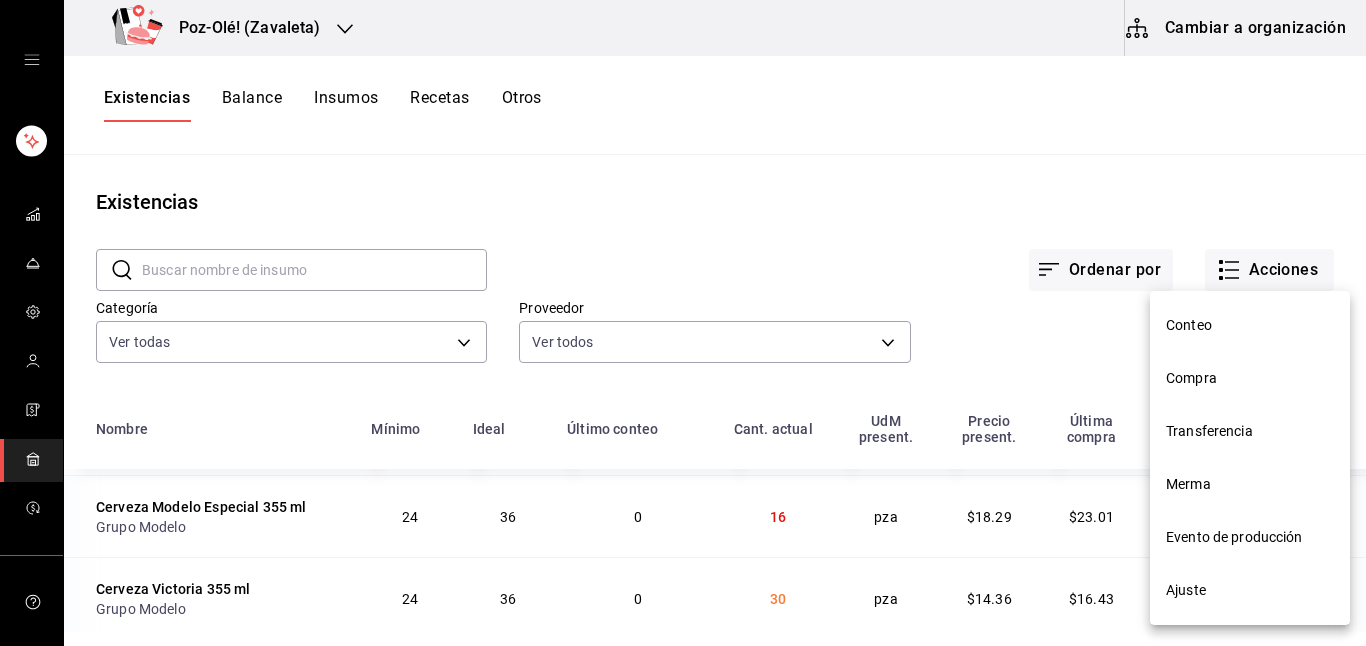 click on "Ajuste" at bounding box center (1250, 590) 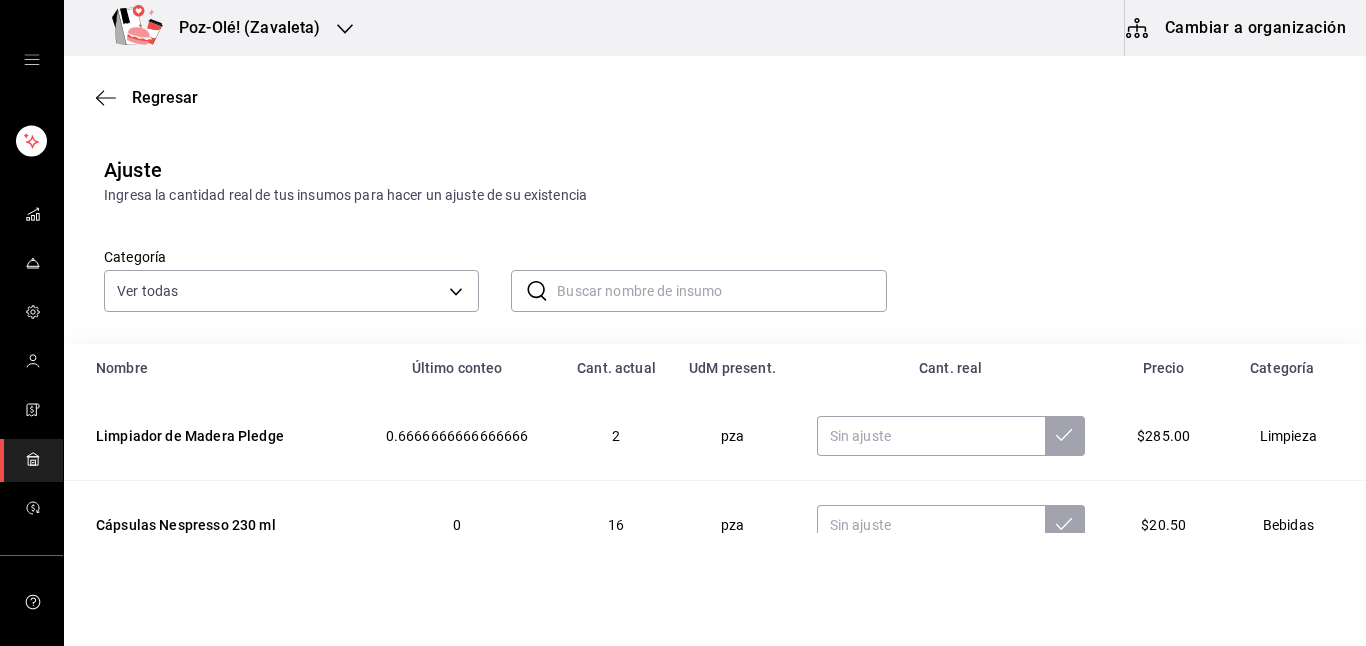 click at bounding box center [721, 291] 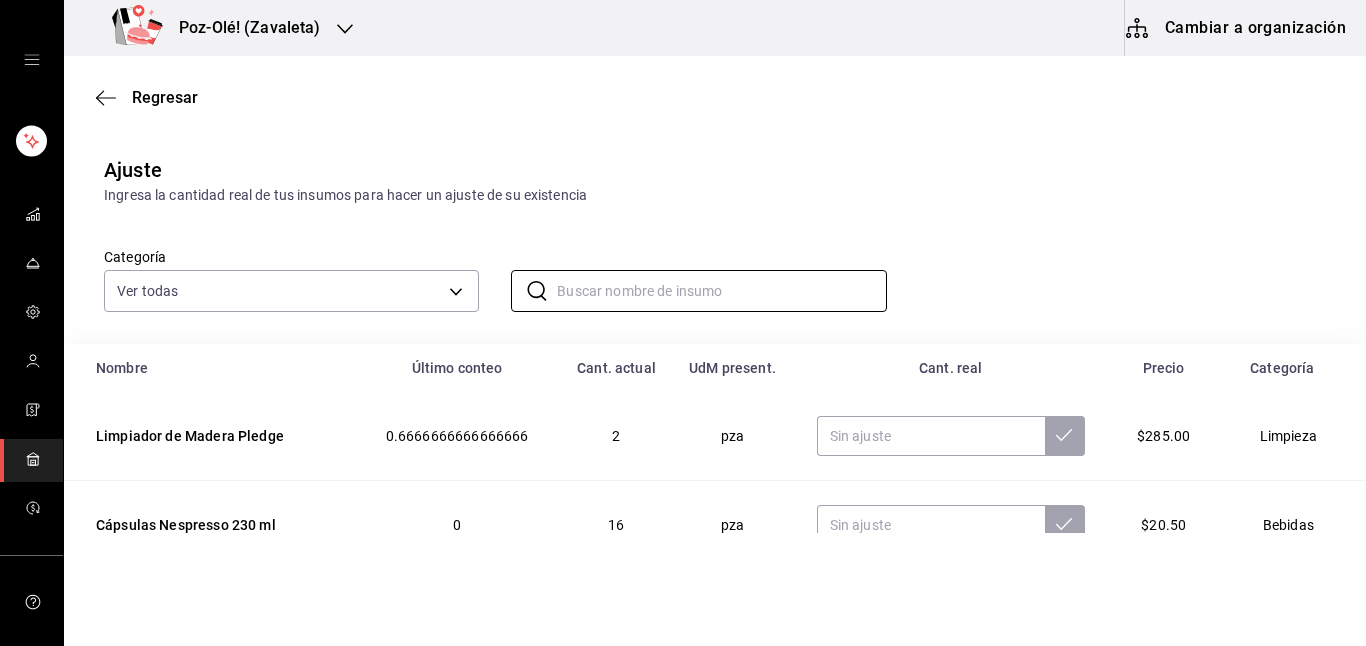 click on "Categoría Ver todas [UUID],[UUID],[UUID],[UUID],[UUID],[UUID],[UUID],[UUID],[UUID],[UUID],[UUID] ​ ​" at bounding box center [683, 259] 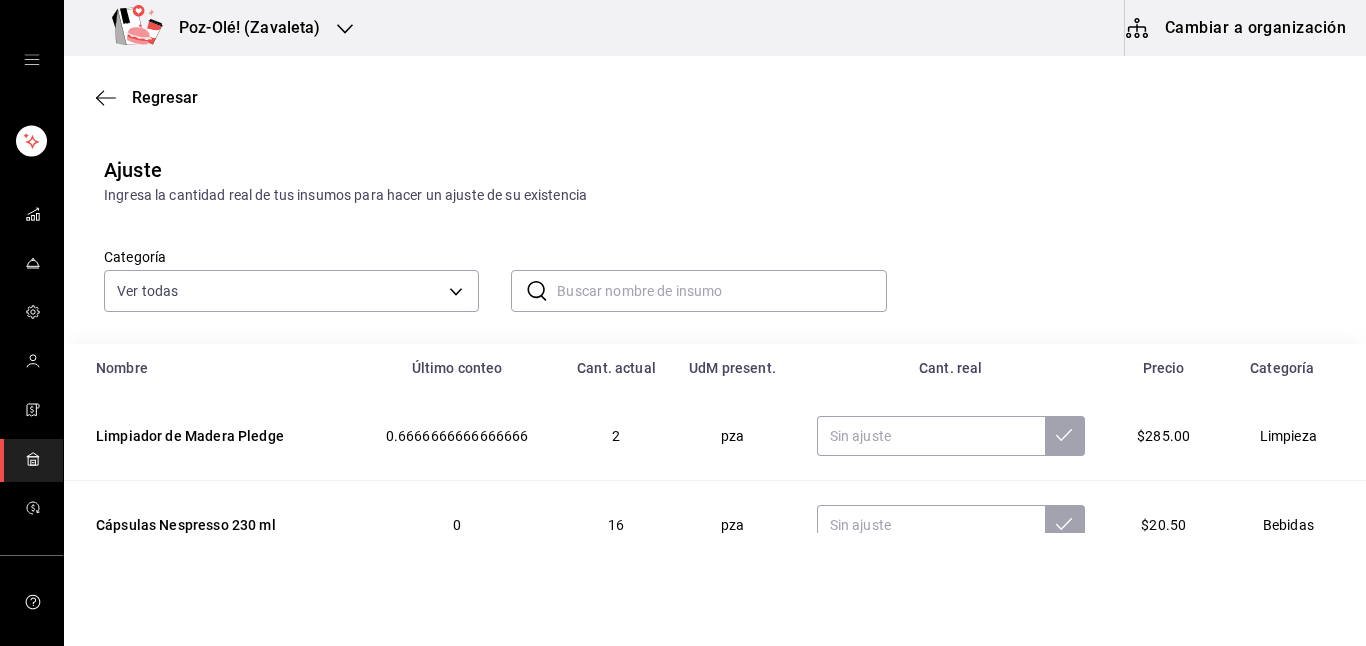 click on "Regresar Ajuste Ingresa la cantidad real de tus insumos para hacer un ajuste de su existencia Categoría Ver todas [UUID],[UUID],[UUID],[UUID],[UUID],[UUID],[UUID],[UUID],[UUID],[UUID],[UUID] ​ ​ Nombre Último conteo Cant. actual UdM present. Cant. real Precio Categoría Limpiador de Madera Pledge 0.6666666666666666 2 pza $285.00 Limpieza Cápsulas Nespresso 230 ml 0 16 pza $20.50 Bebidas Cerveza Negra Modelo 15 15 pza $18.29 Cervezas Cerveza Modelo Especial 355 ml 0 16 pza $18.29 Cervezas Cerveza Victoria 355 ml 0 30 pza $14.36 Cervezas Cerveza Corona 355 ml 0 45 pza $14.36 Cervezas Cerveza Pacífico 355 ml 0 44 pza $17.46 Cervezas Hoja de Polipapel  25X35 0 0 kg $54.60 0 0 kg 0" at bounding box center [715, 460] 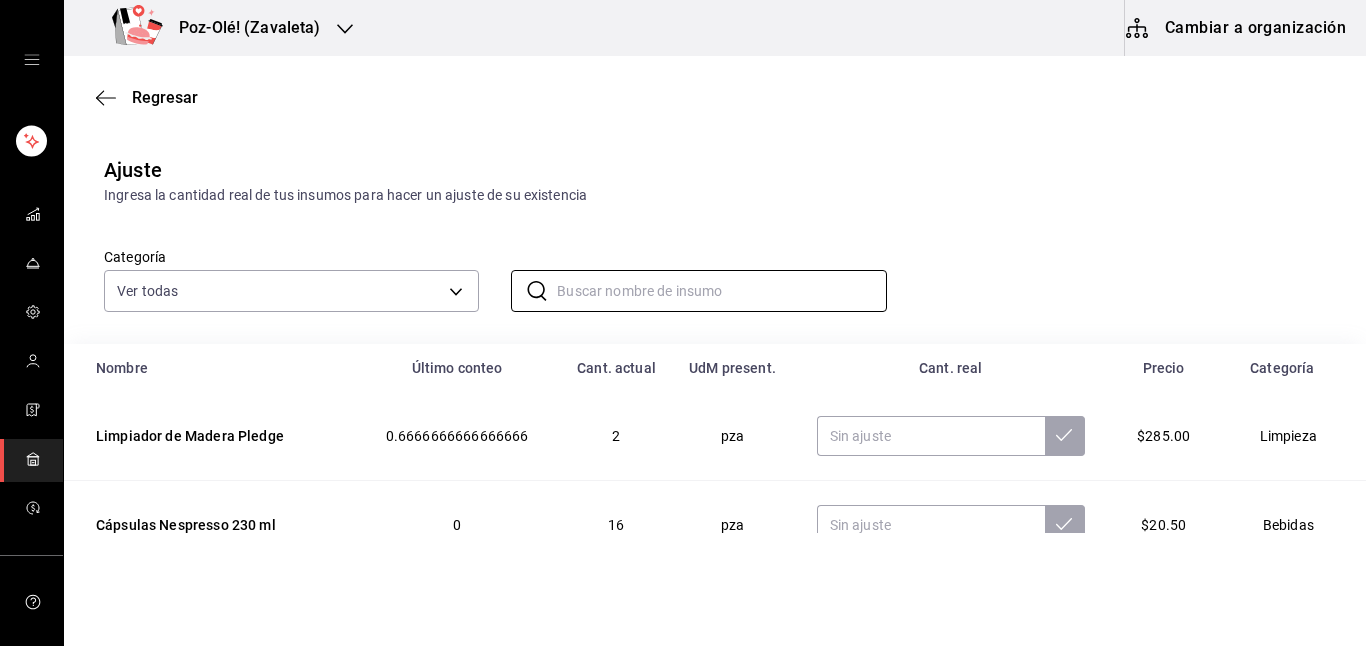 click on "0.6666666666666666" at bounding box center (457, 436) 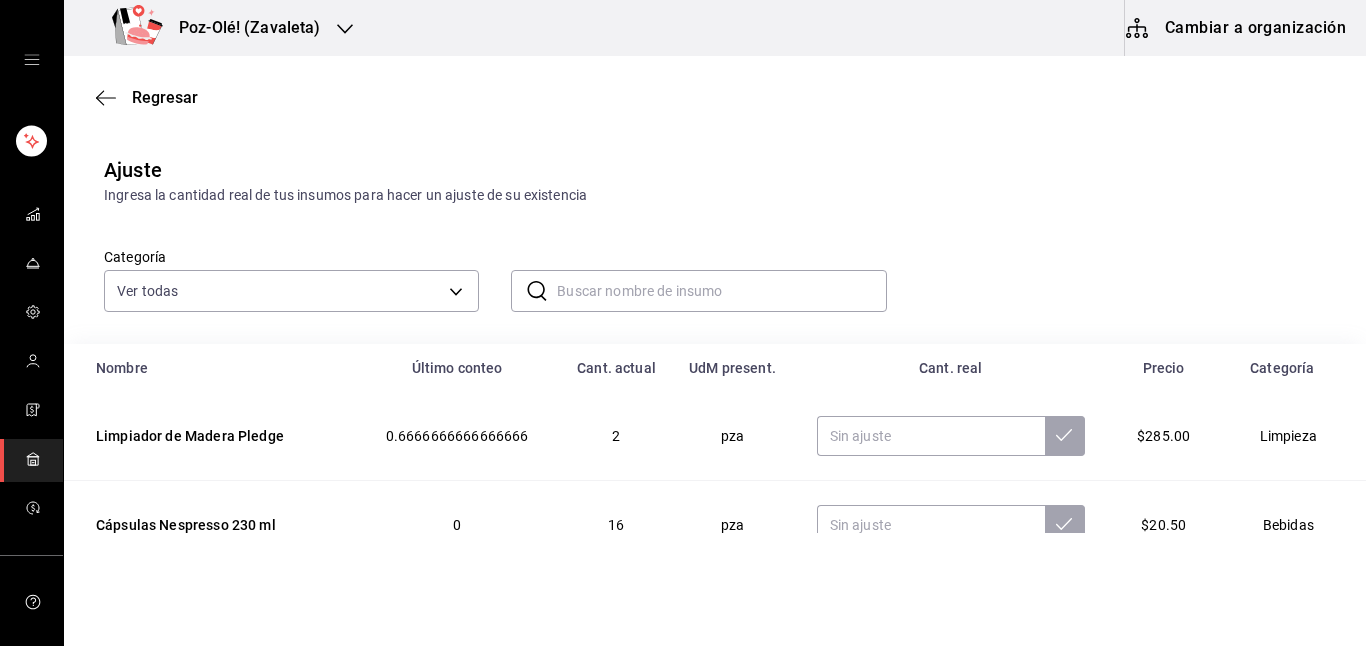 click at bounding box center (721, 291) 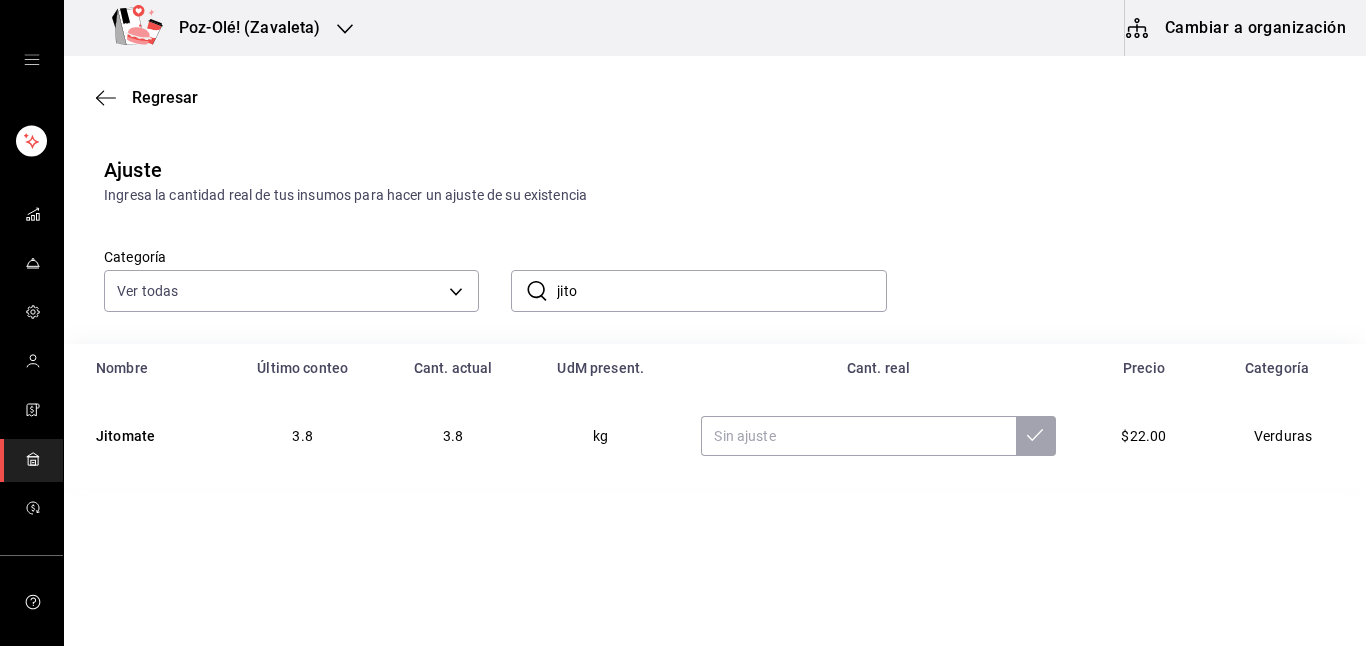 click on "jito" at bounding box center [721, 291] 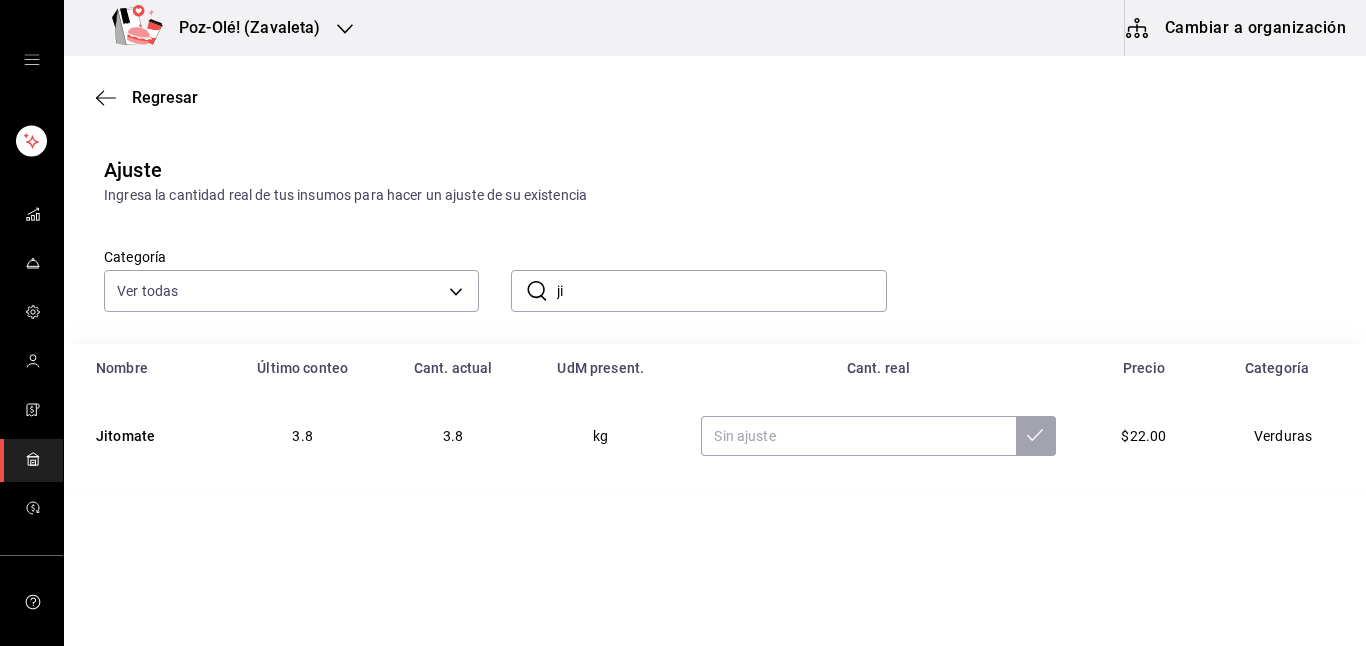 type on "j" 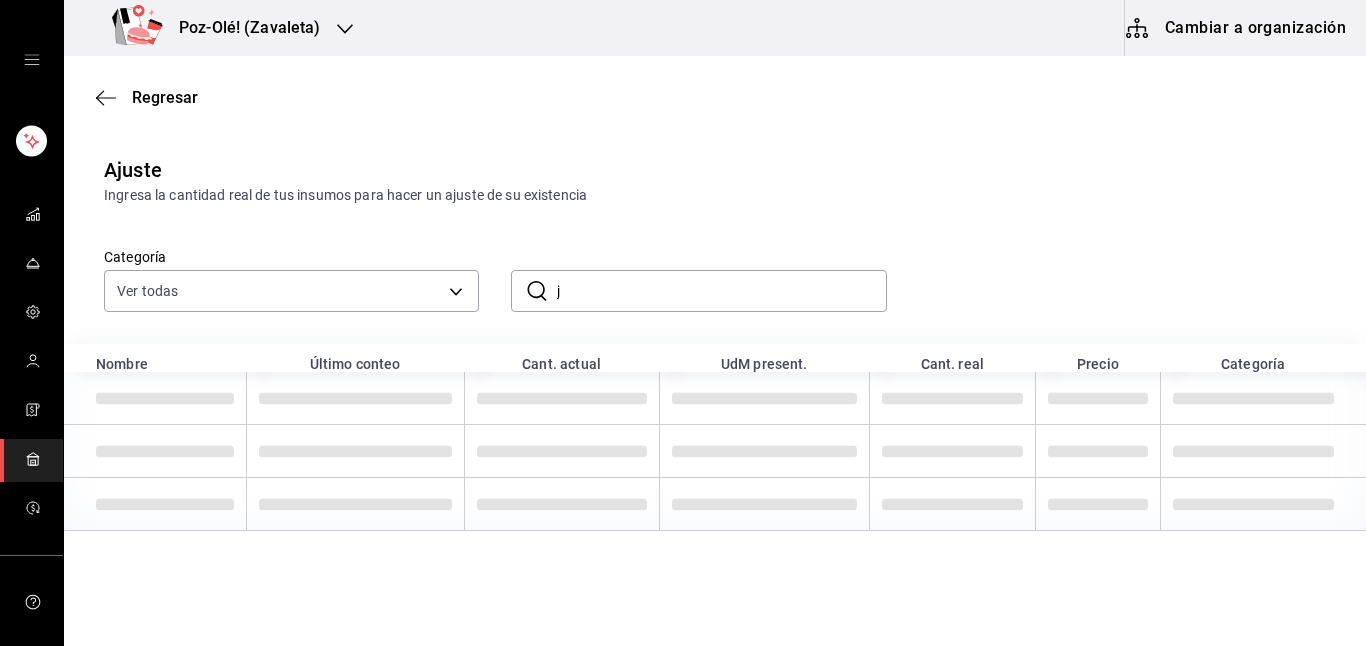 type 